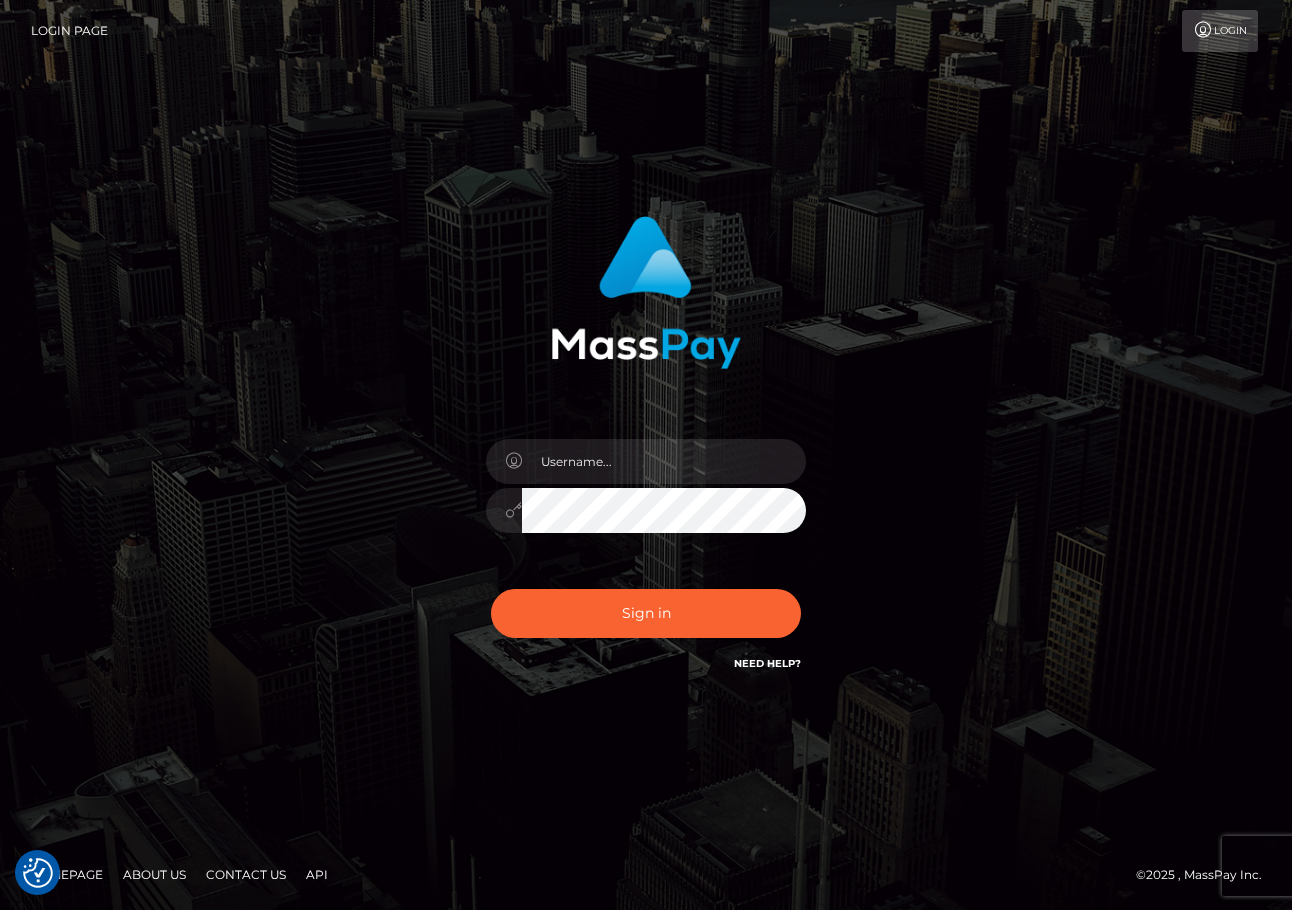 scroll, scrollTop: 0, scrollLeft: 0, axis: both 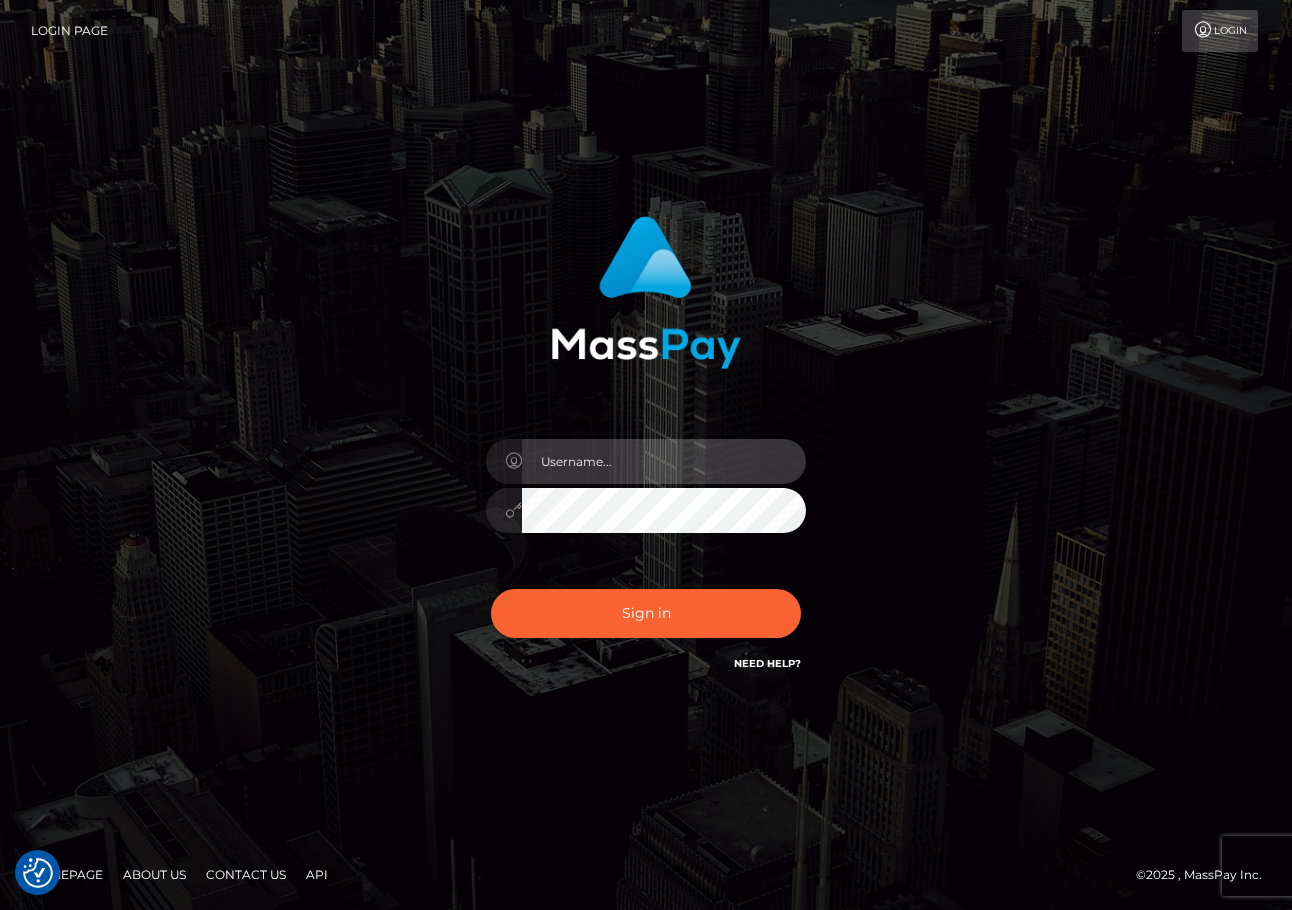 type on "[FIRST][LAST]" 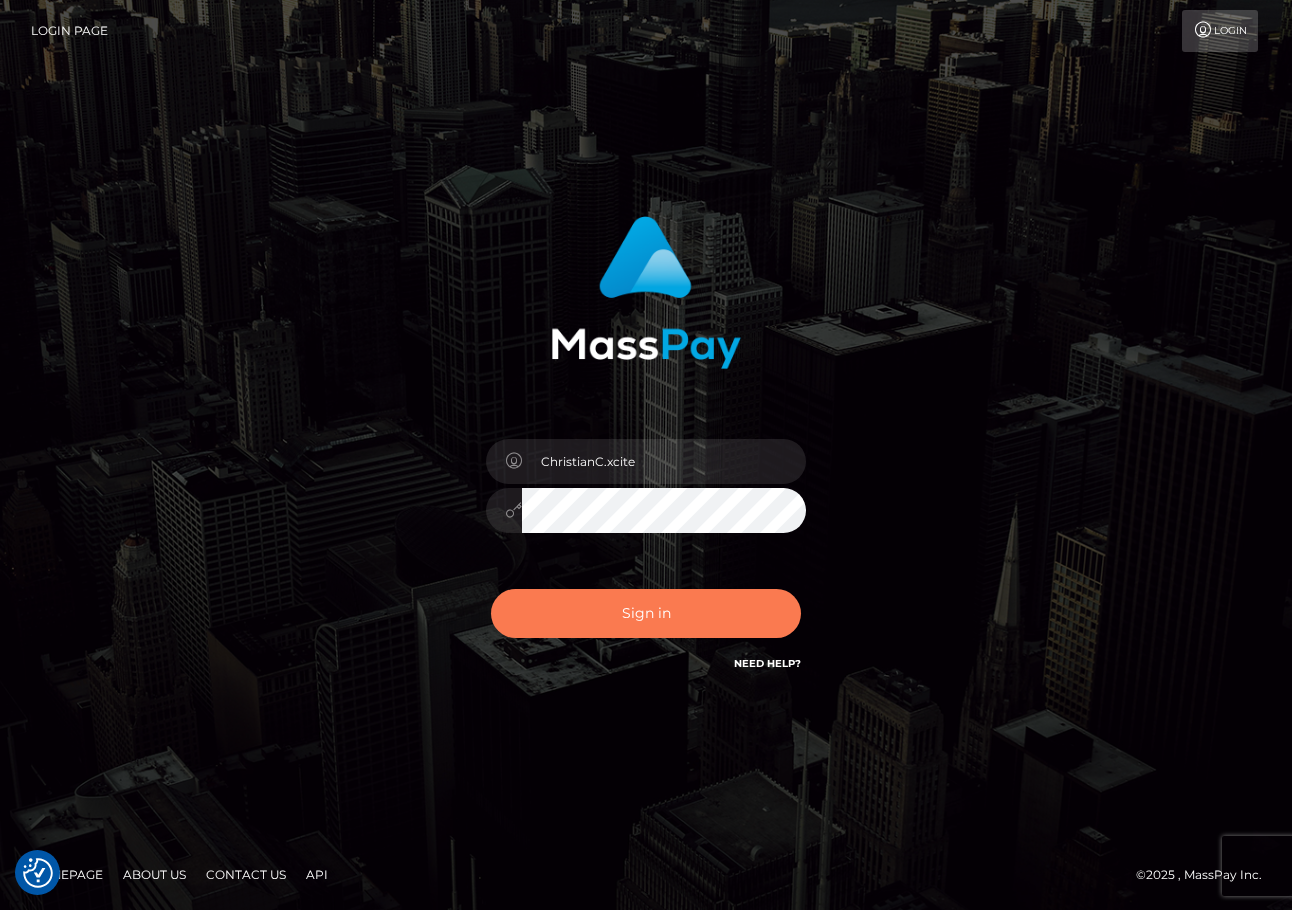 click on "Sign in" at bounding box center [646, 613] 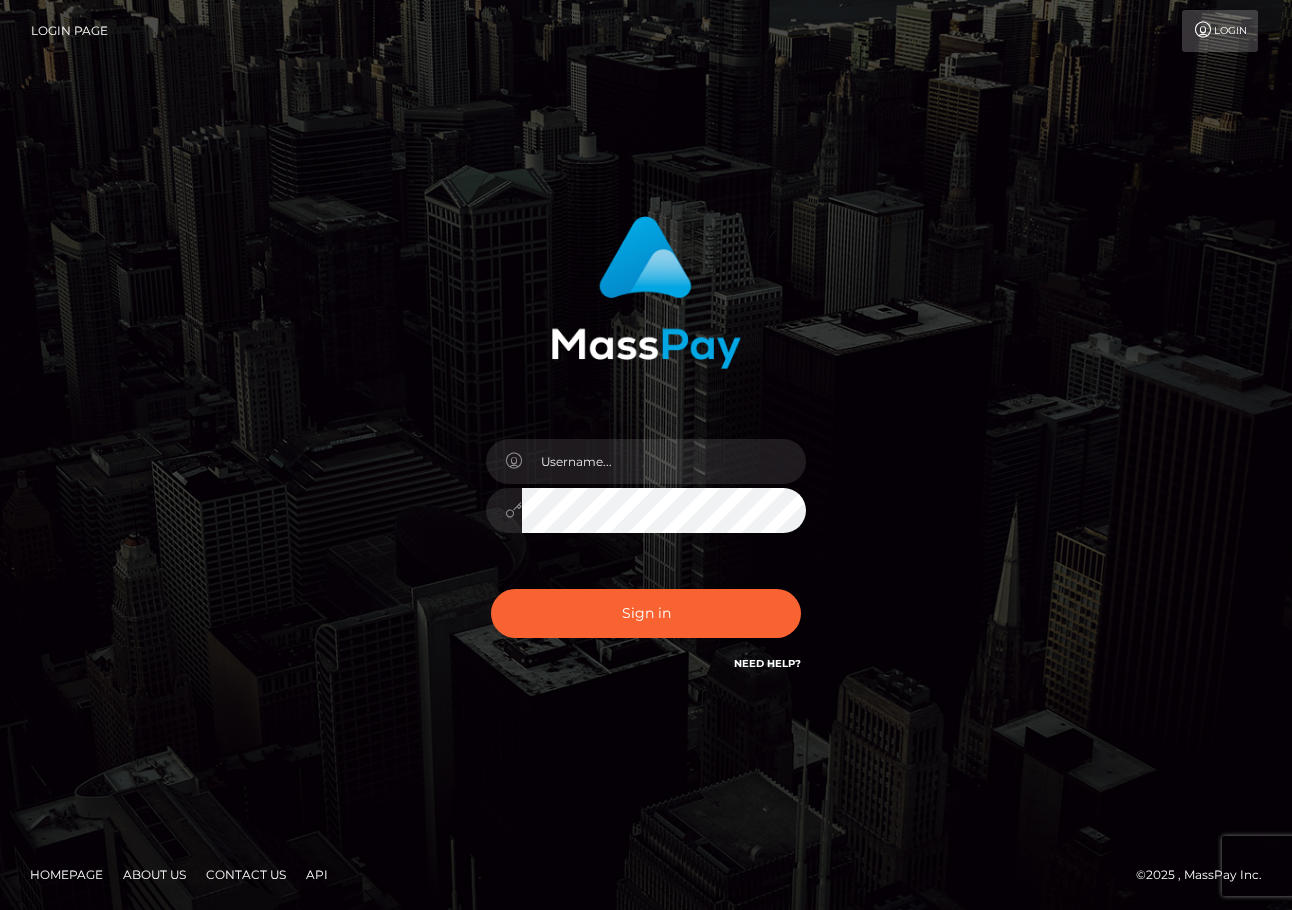 scroll, scrollTop: 0, scrollLeft: 0, axis: both 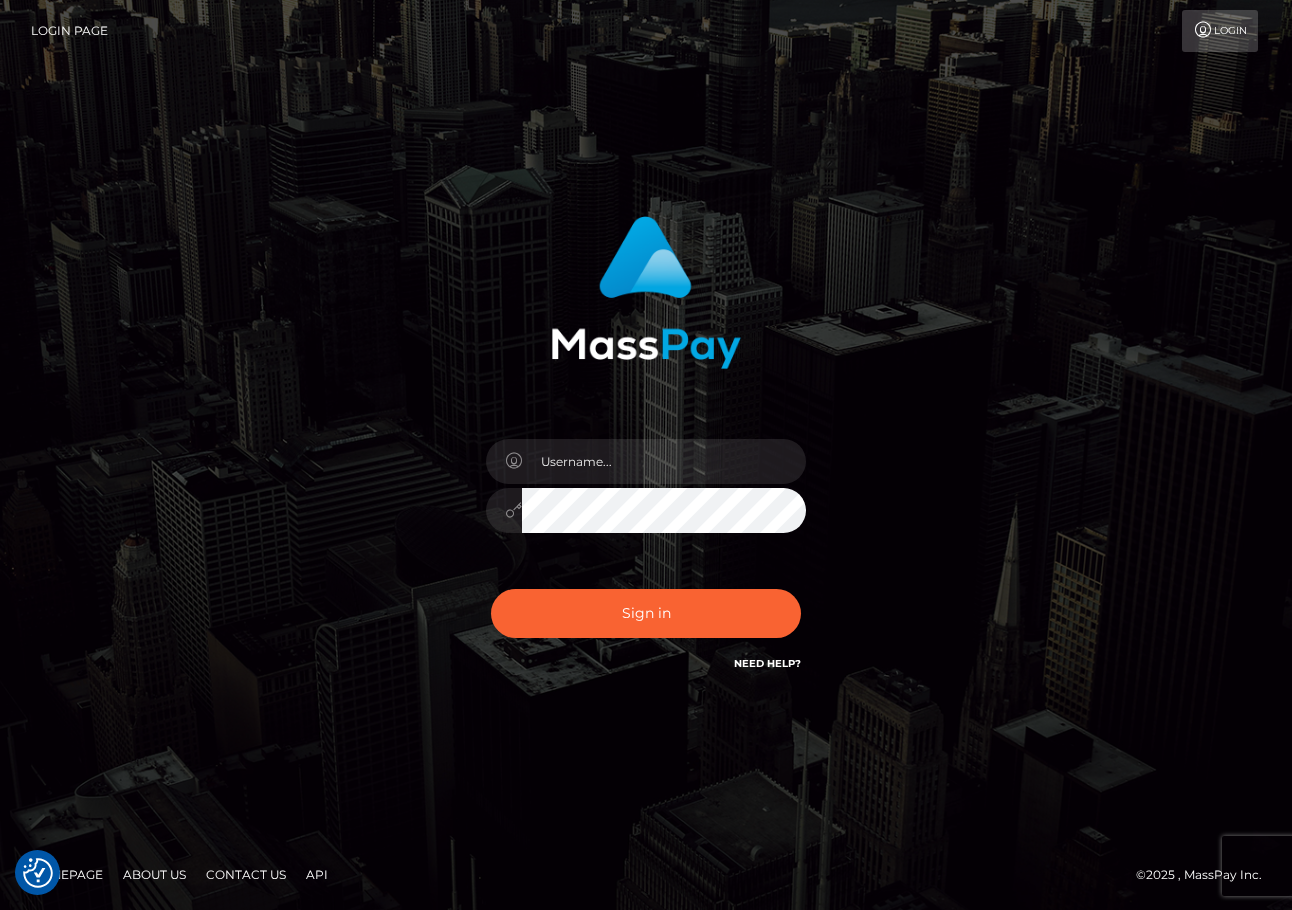 click on "Sign in" at bounding box center (646, 455) 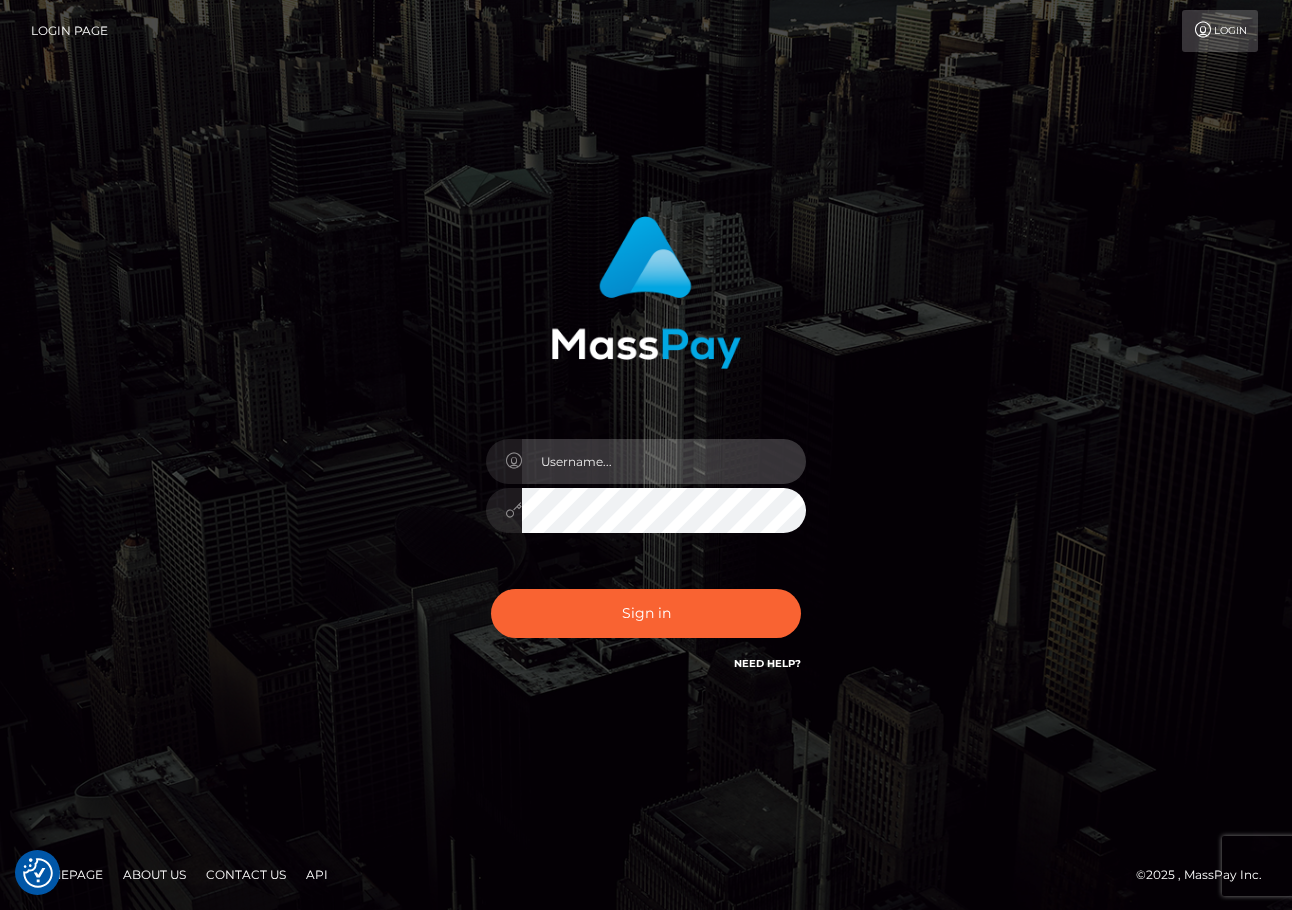 click at bounding box center [664, 461] 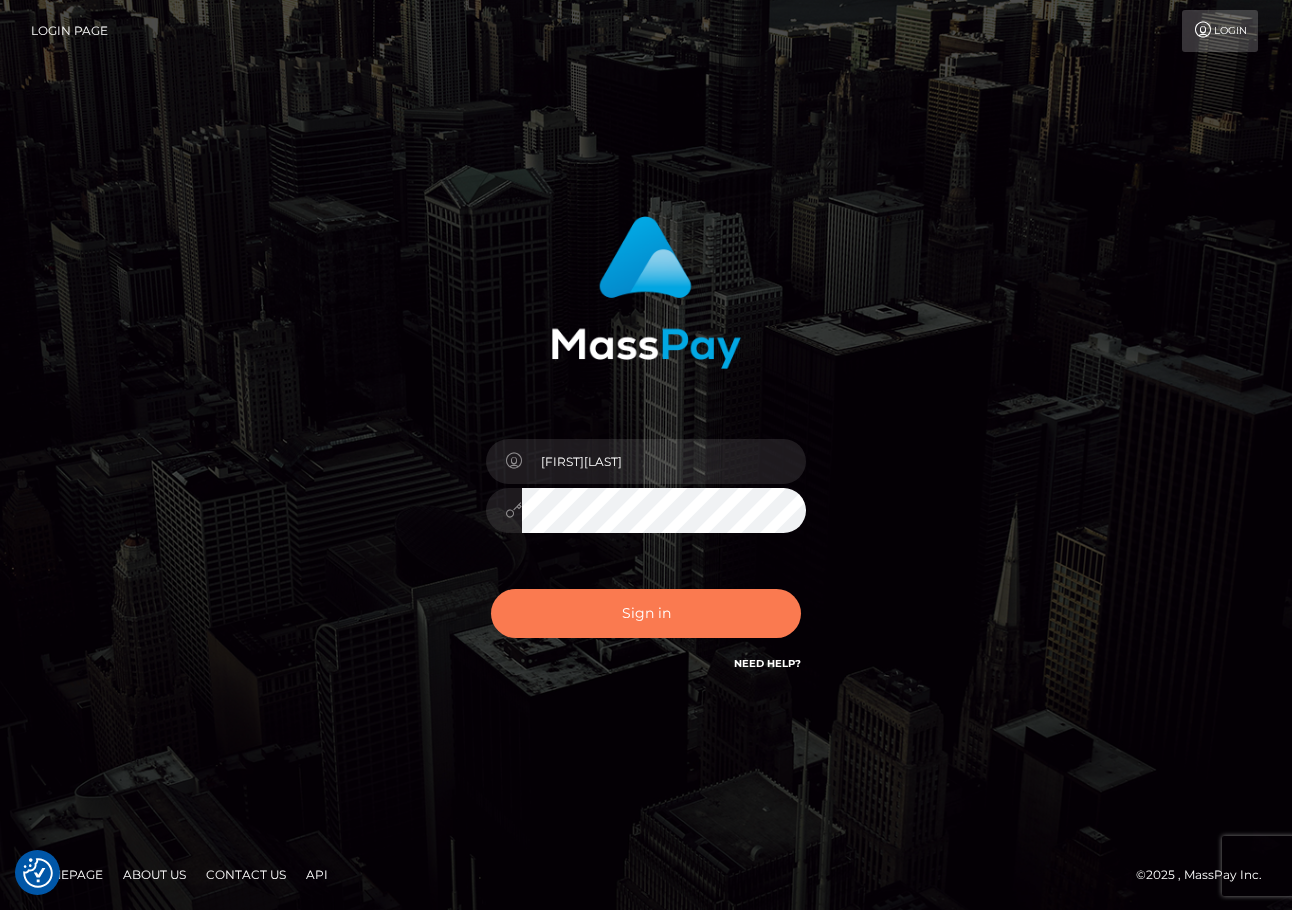 click on "Sign in" at bounding box center (646, 613) 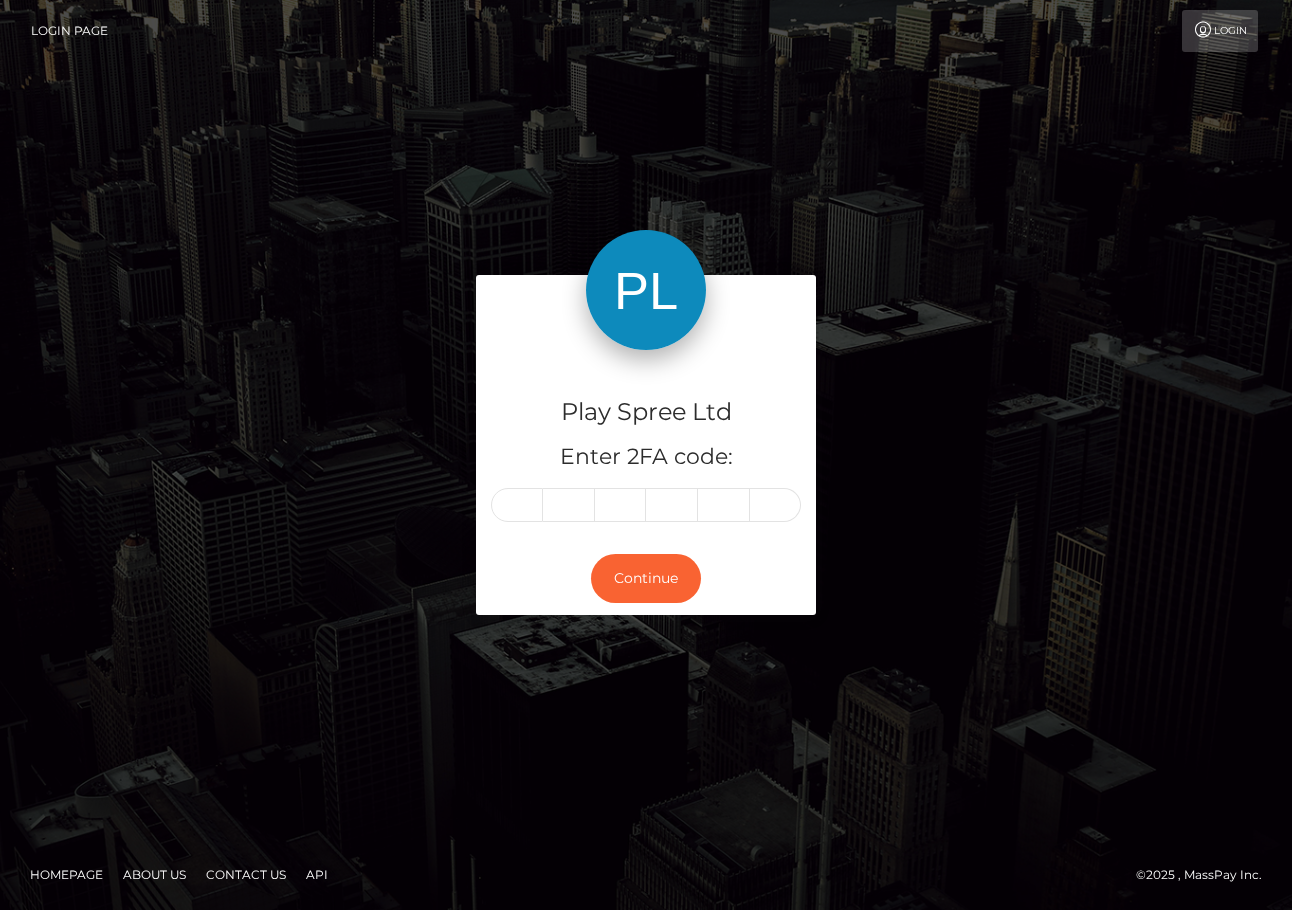 scroll, scrollTop: 0, scrollLeft: 0, axis: both 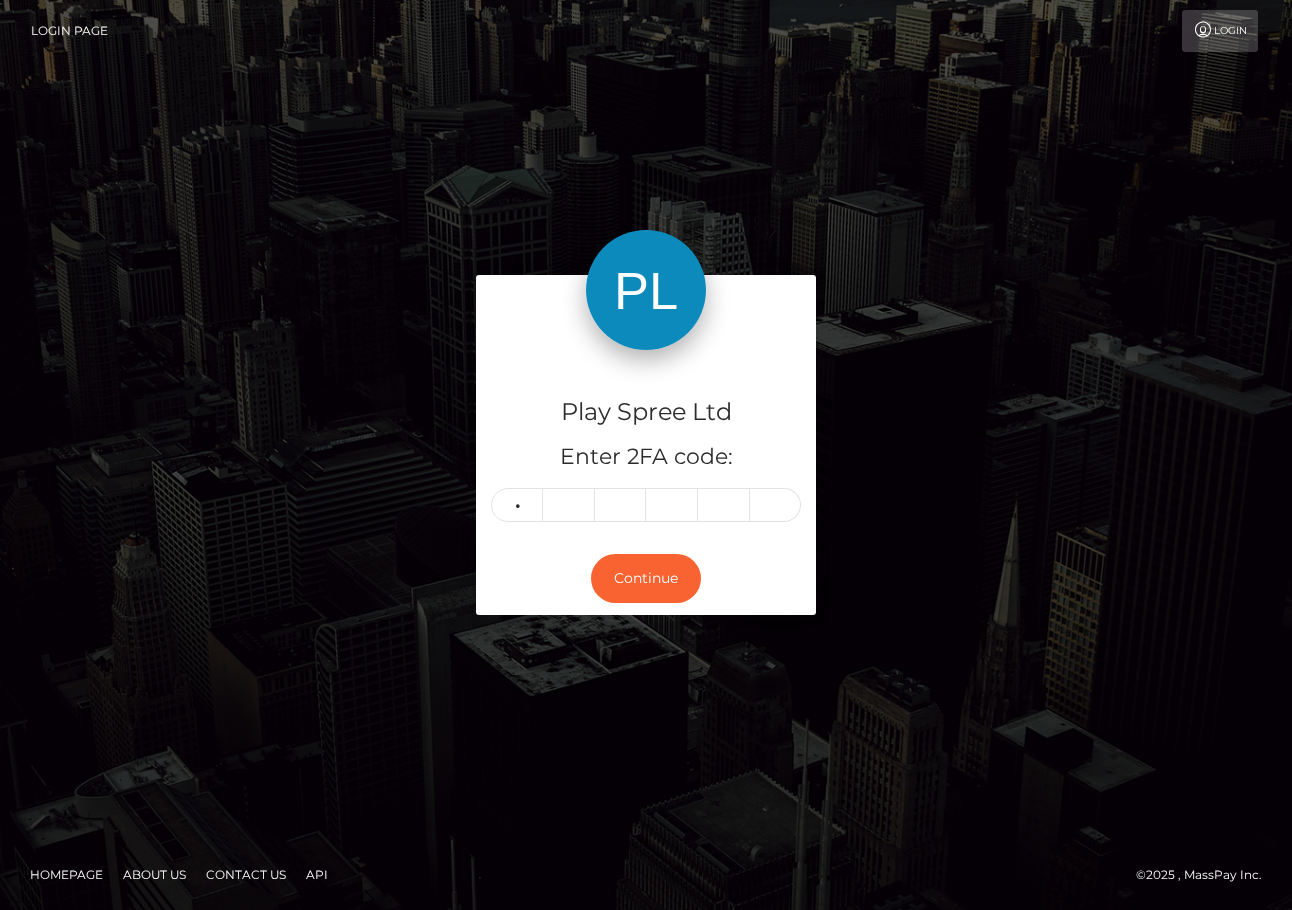 type on "8" 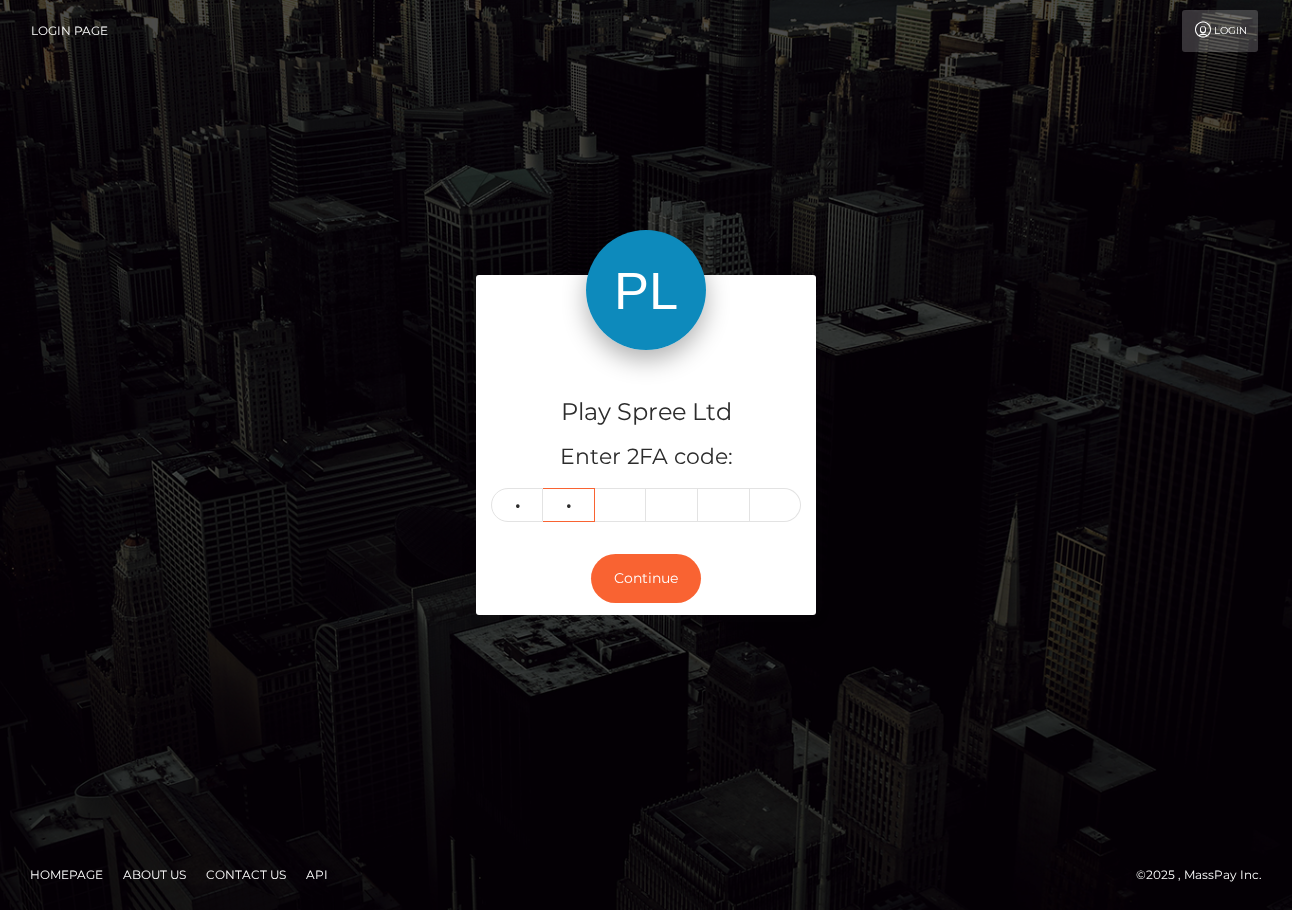 type on "1" 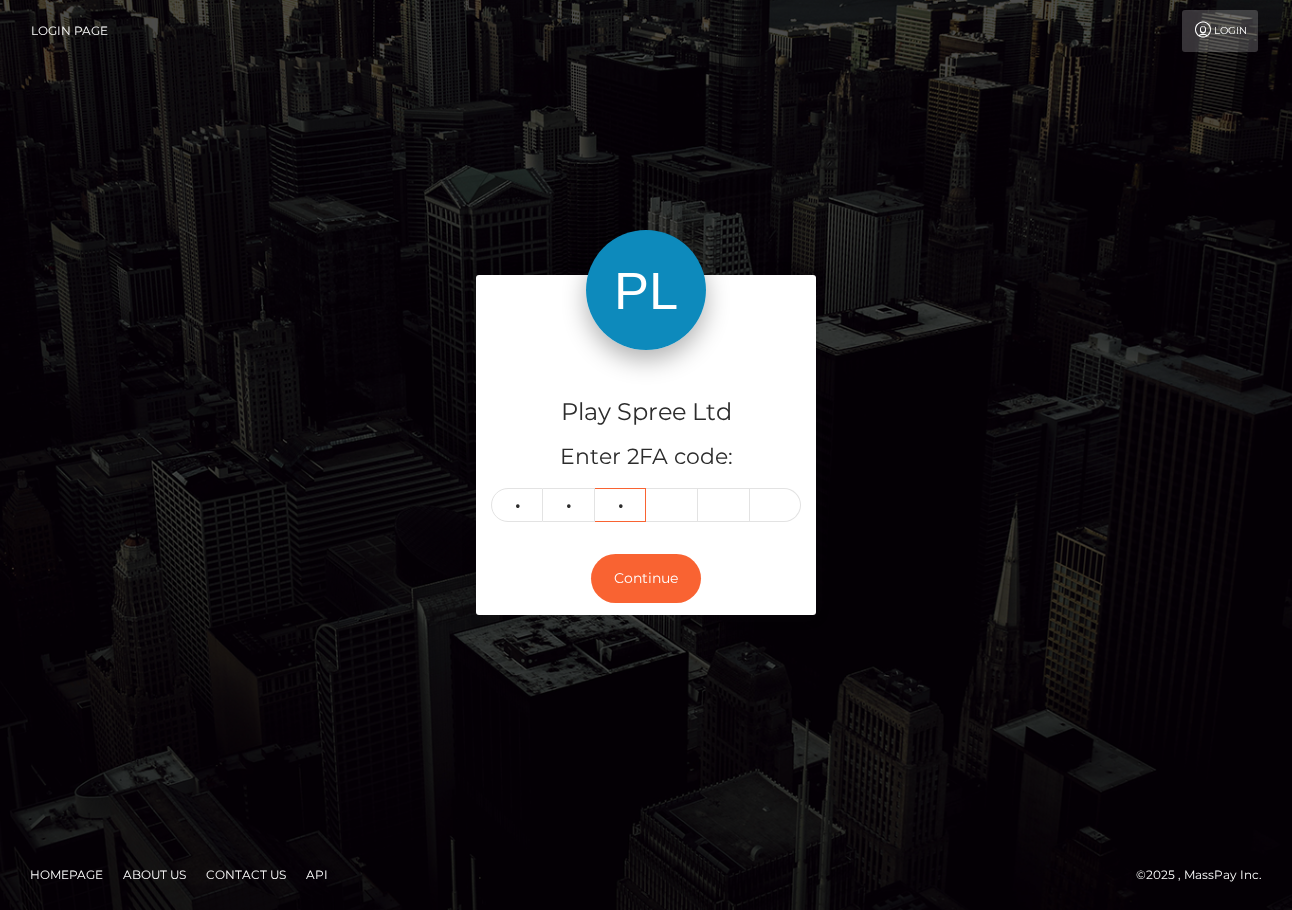 type on "9" 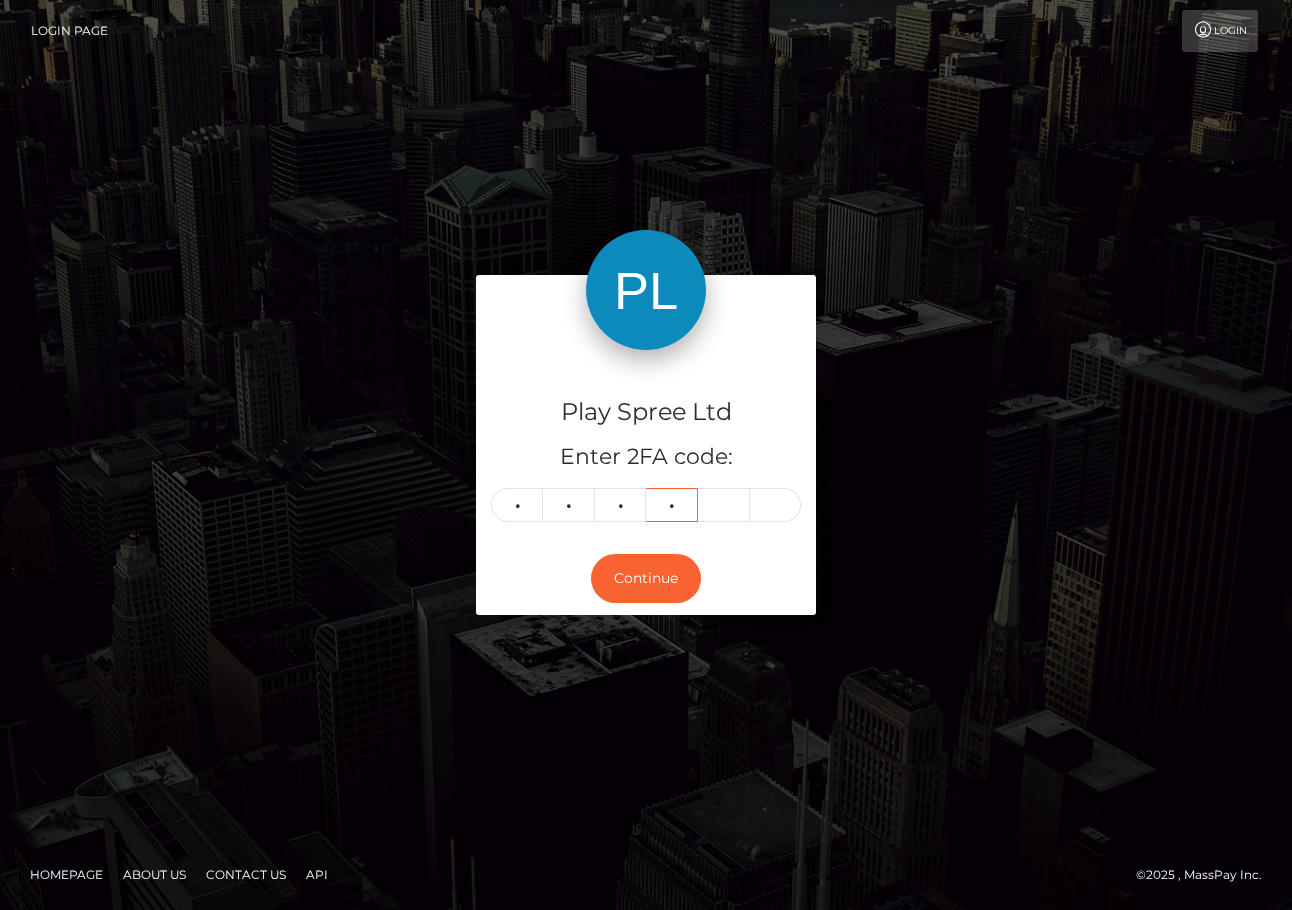 type on "9" 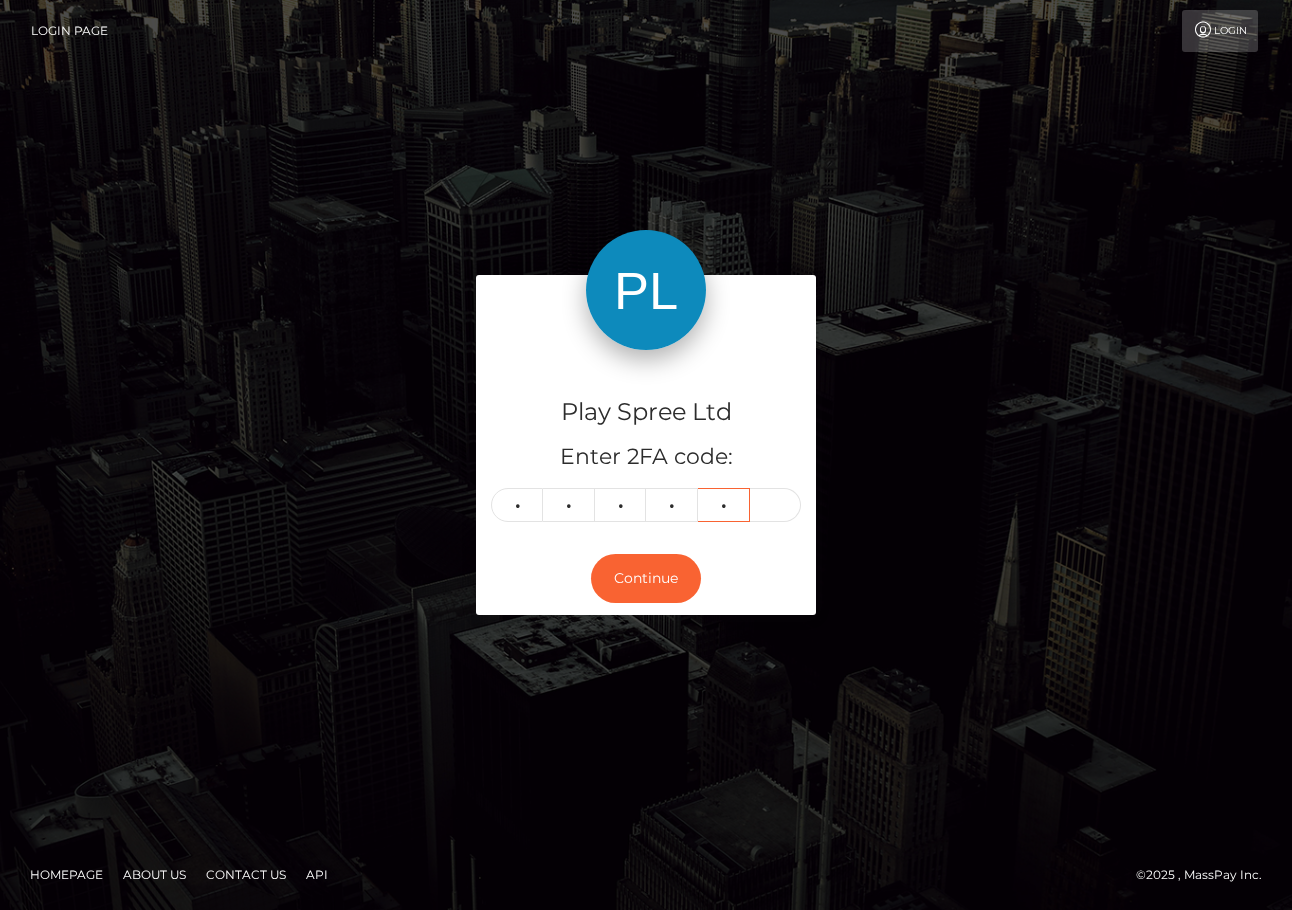 type on "1" 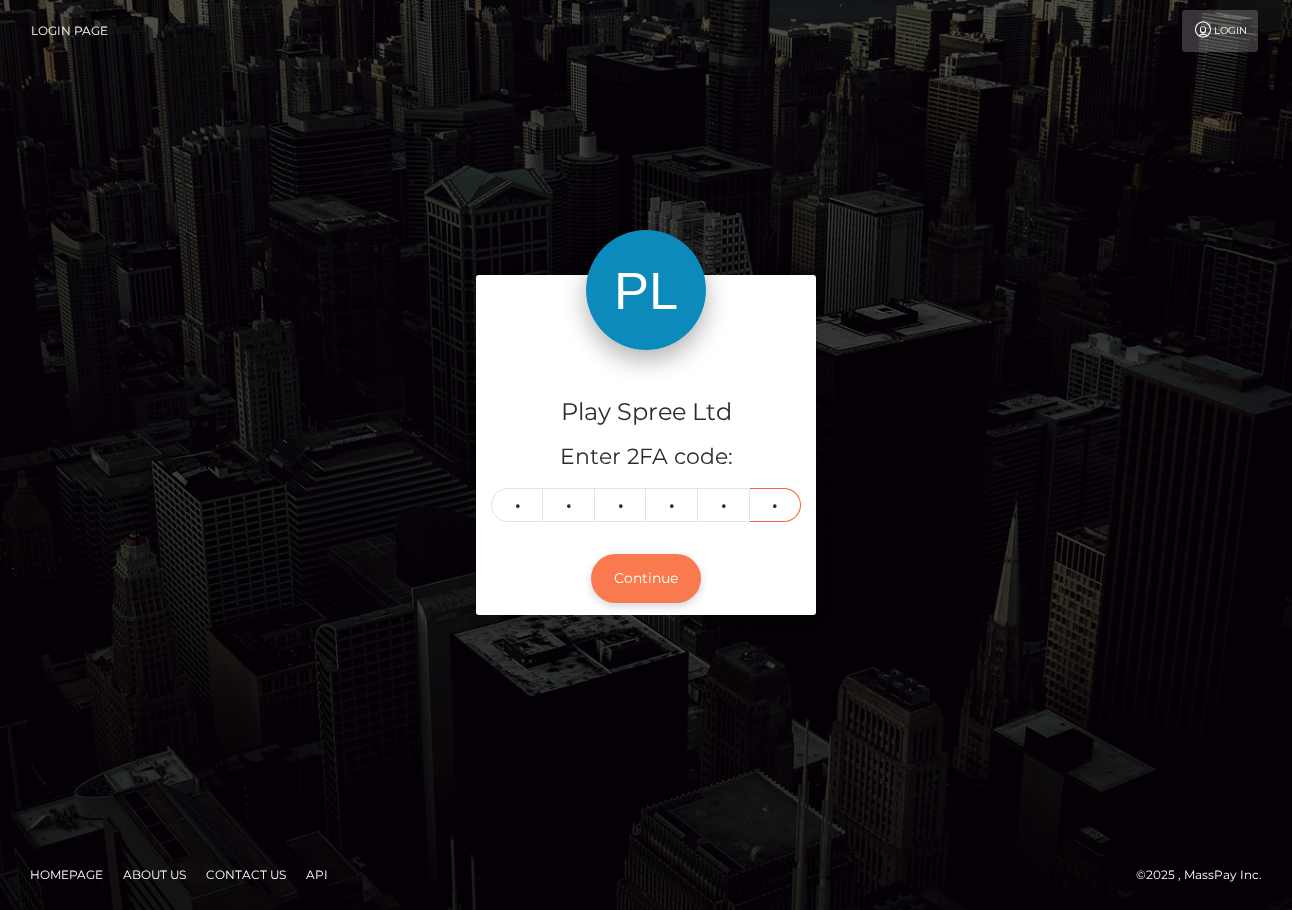type on "0" 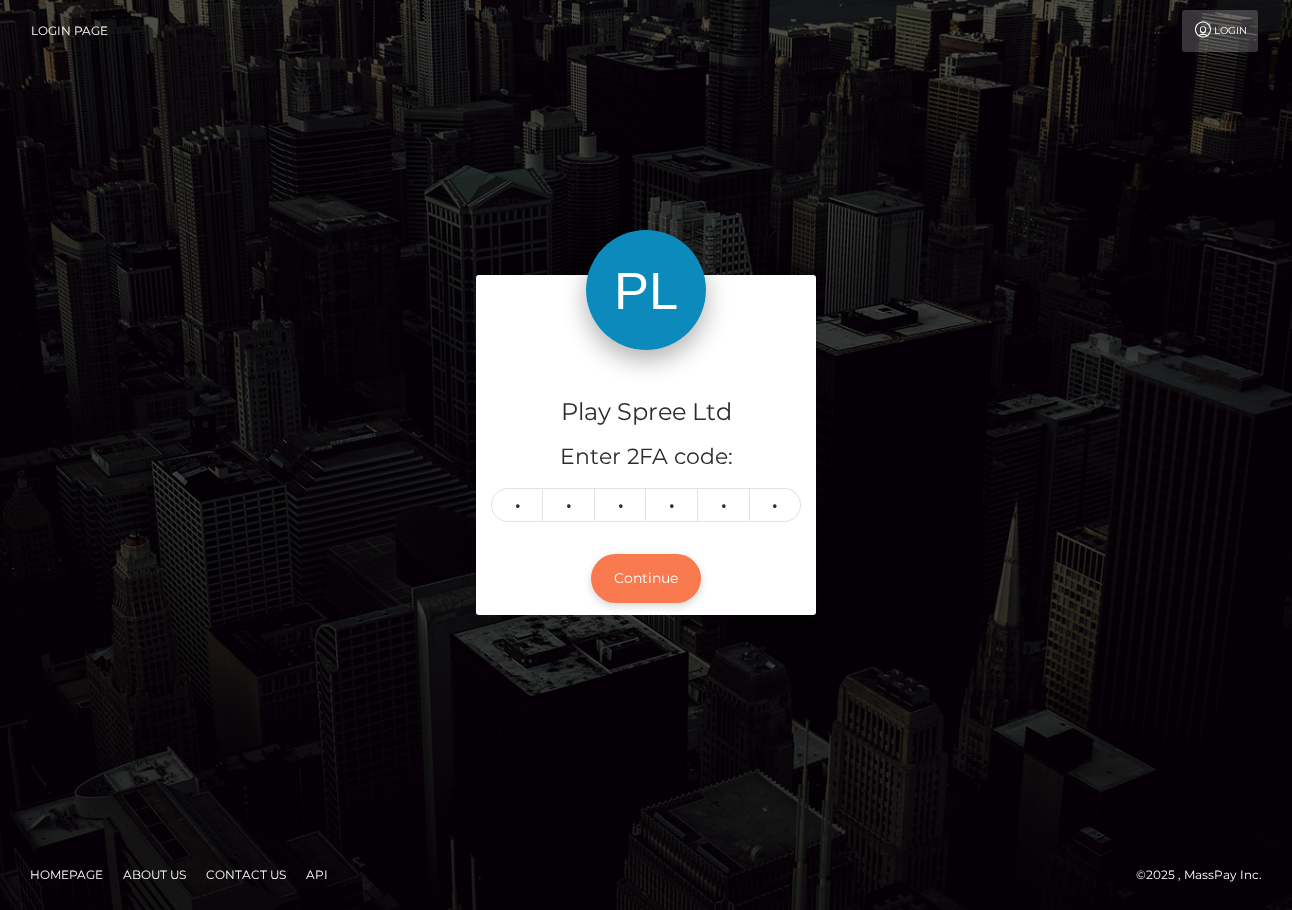 click on "Continue" at bounding box center (646, 578) 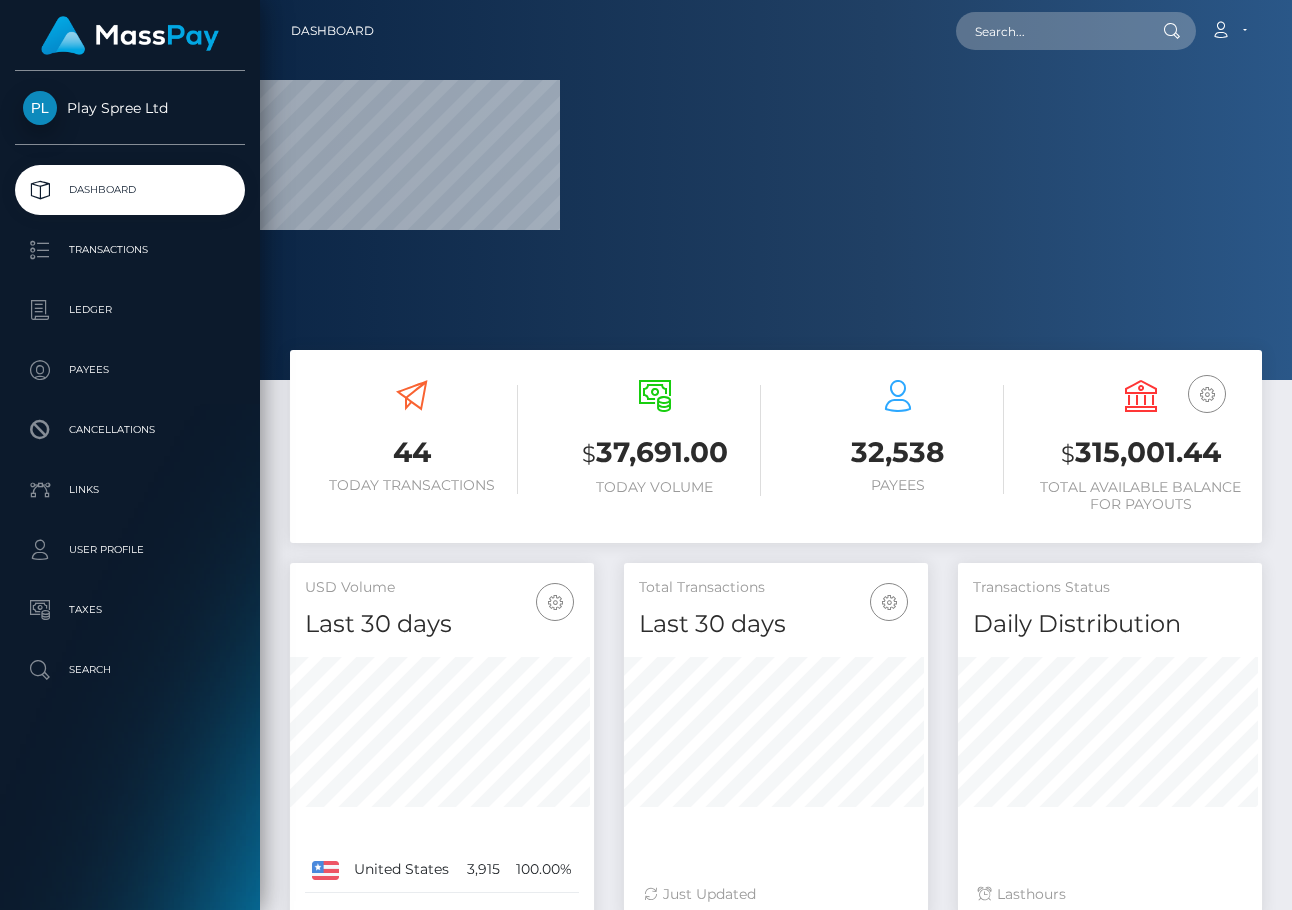 scroll, scrollTop: 0, scrollLeft: 0, axis: both 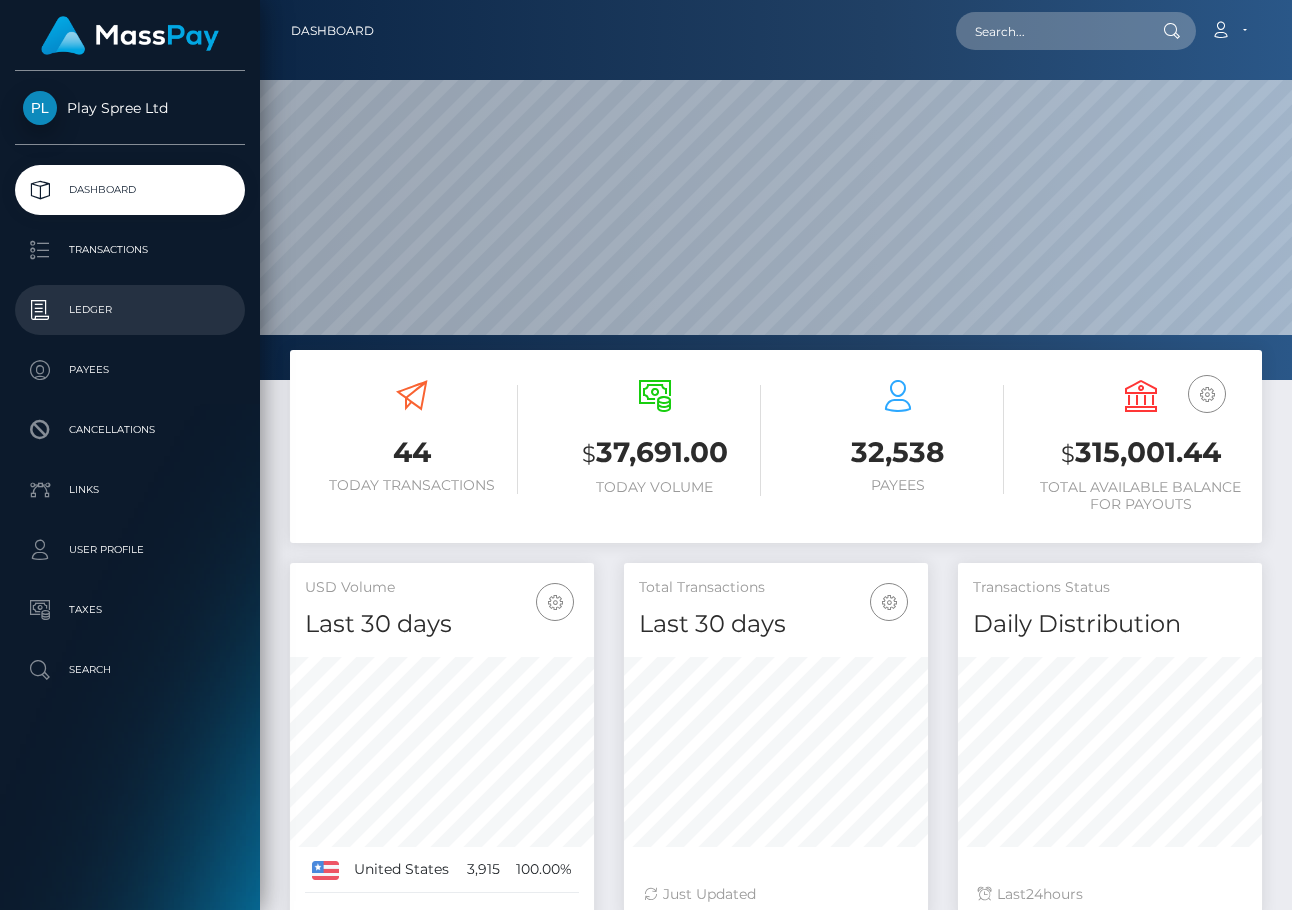 click on "Ledger" at bounding box center [130, 310] 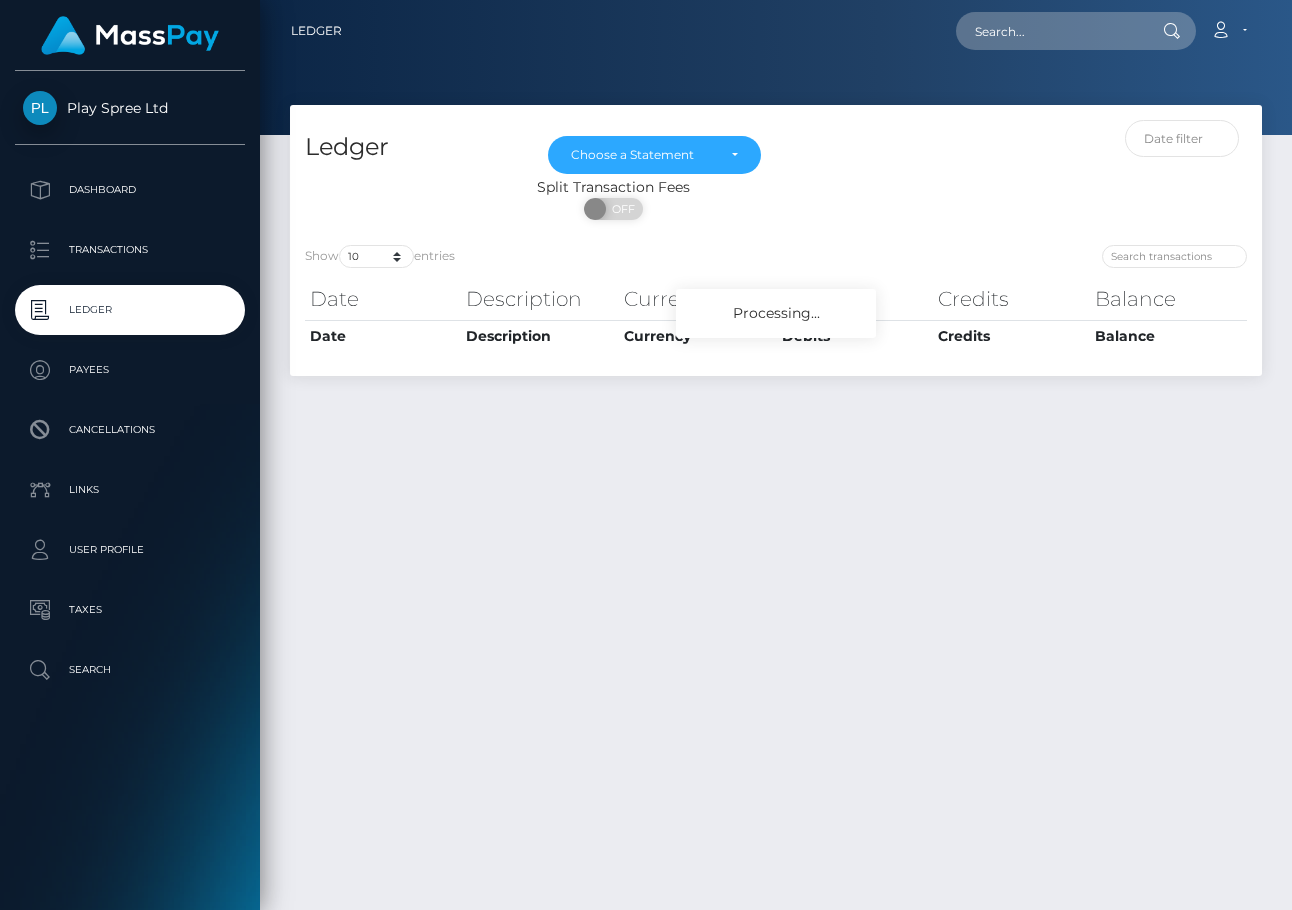 scroll, scrollTop: 0, scrollLeft: 0, axis: both 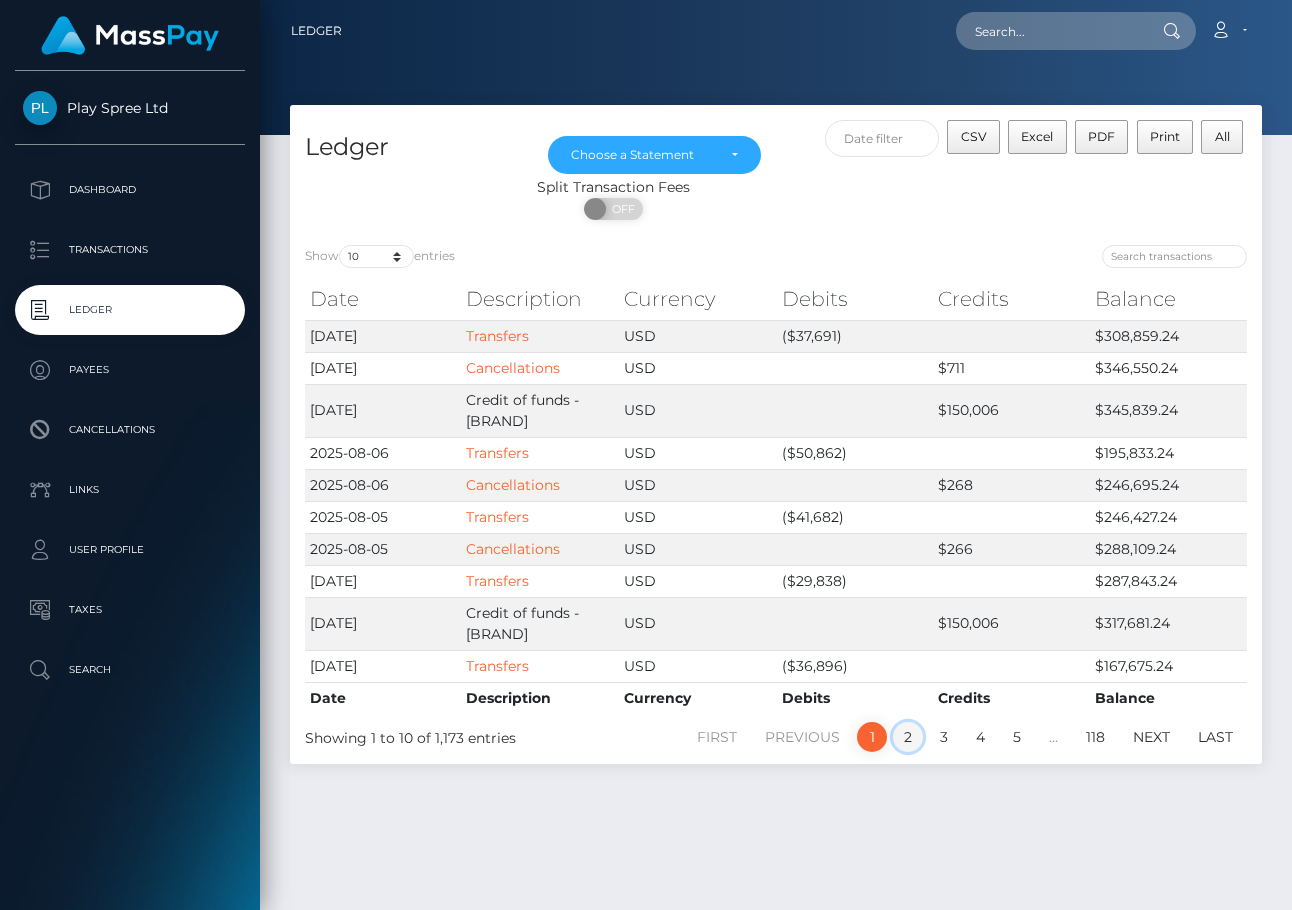 click on "2" at bounding box center [908, 737] 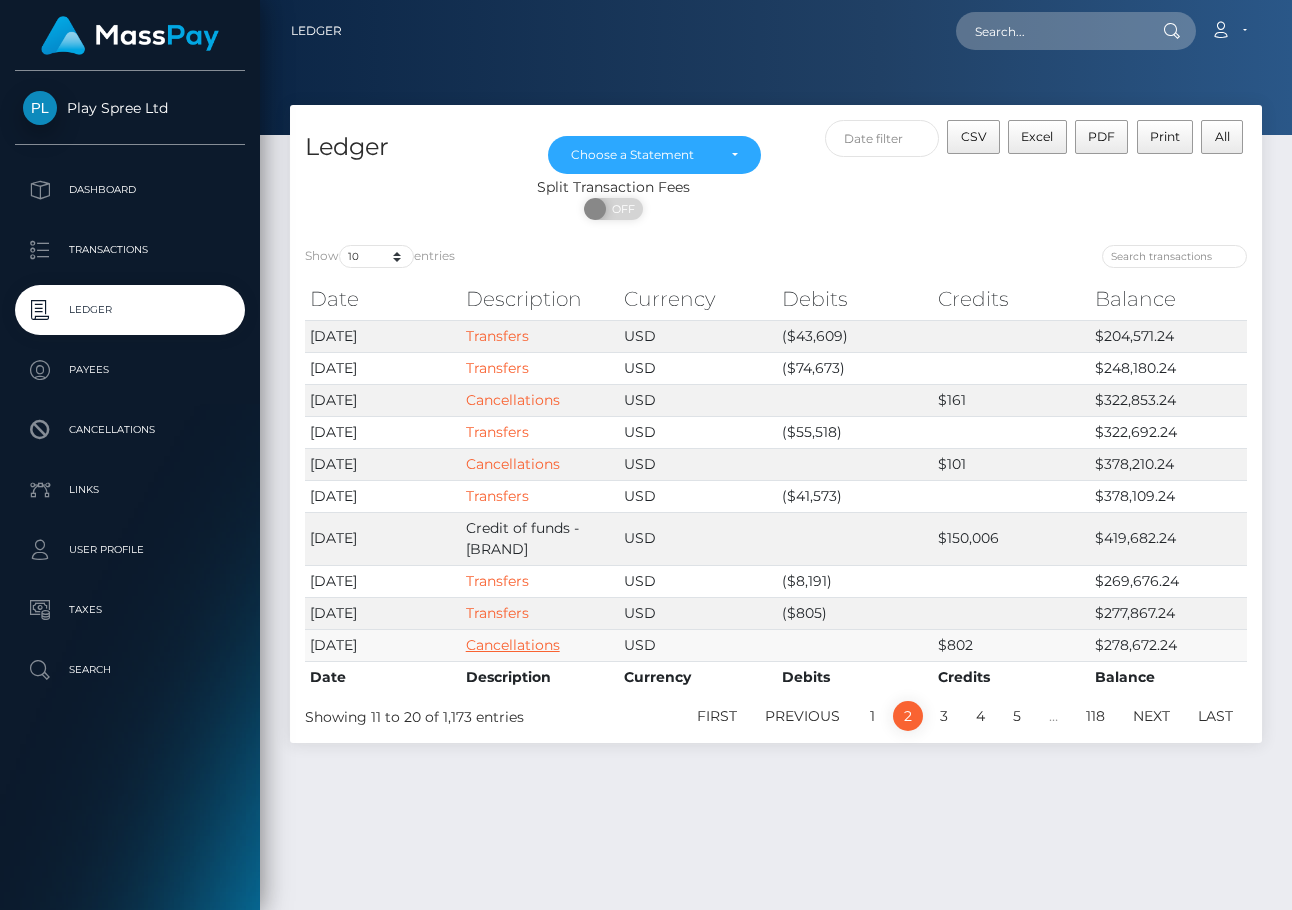 click on "Cancellations" at bounding box center [513, 645] 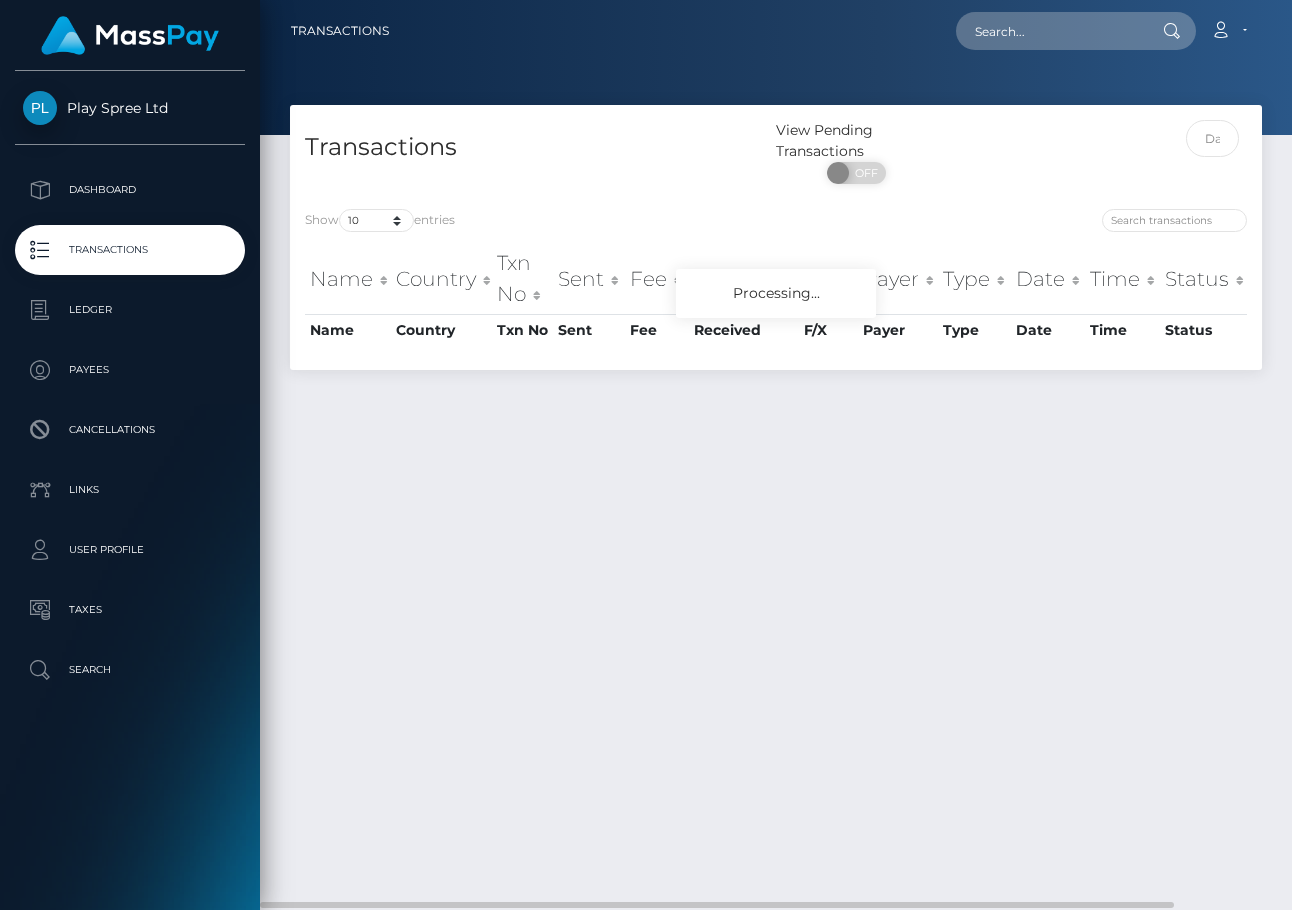 scroll, scrollTop: 0, scrollLeft: 0, axis: both 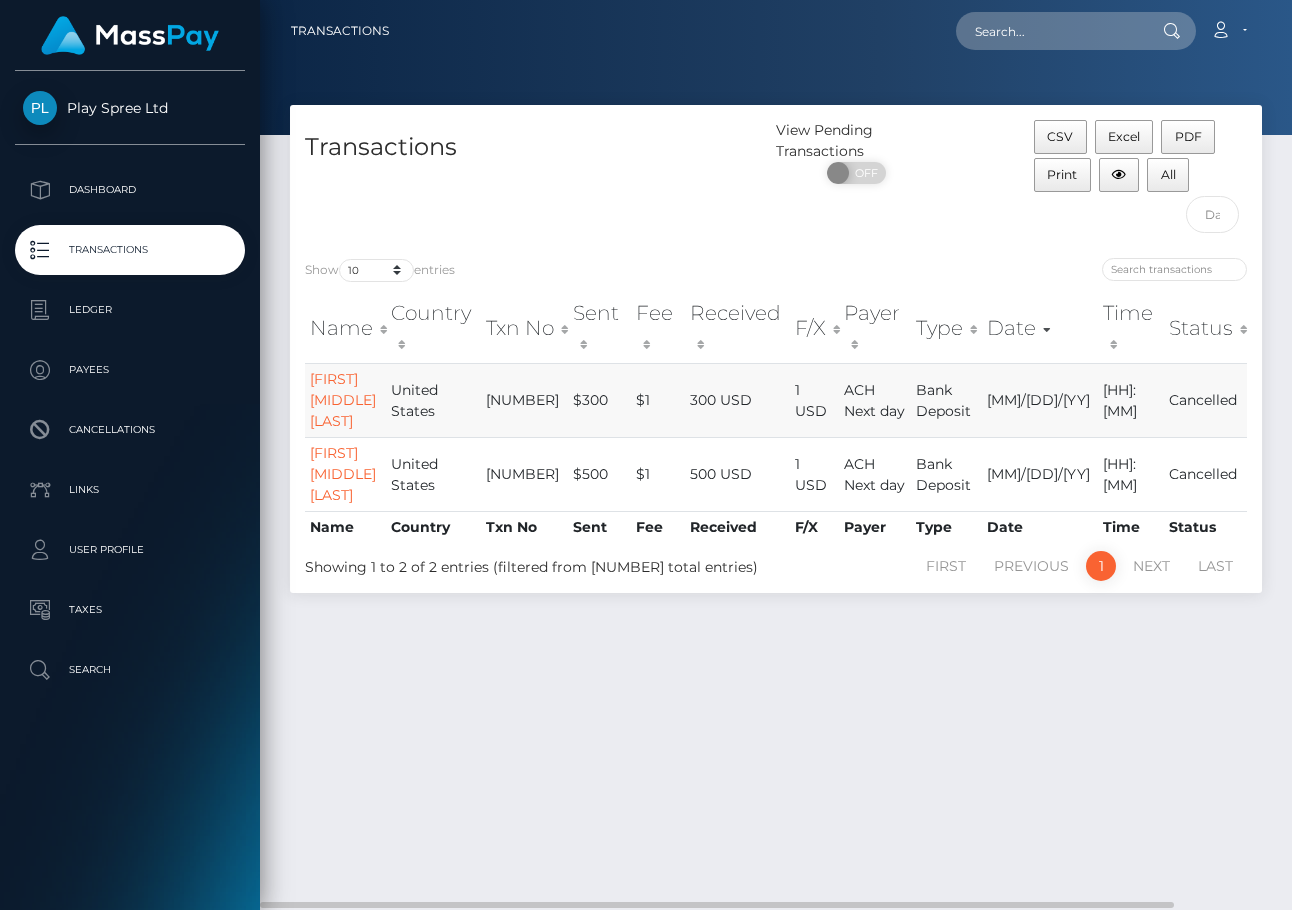 click on "[NUMBER]" at bounding box center [525, 400] 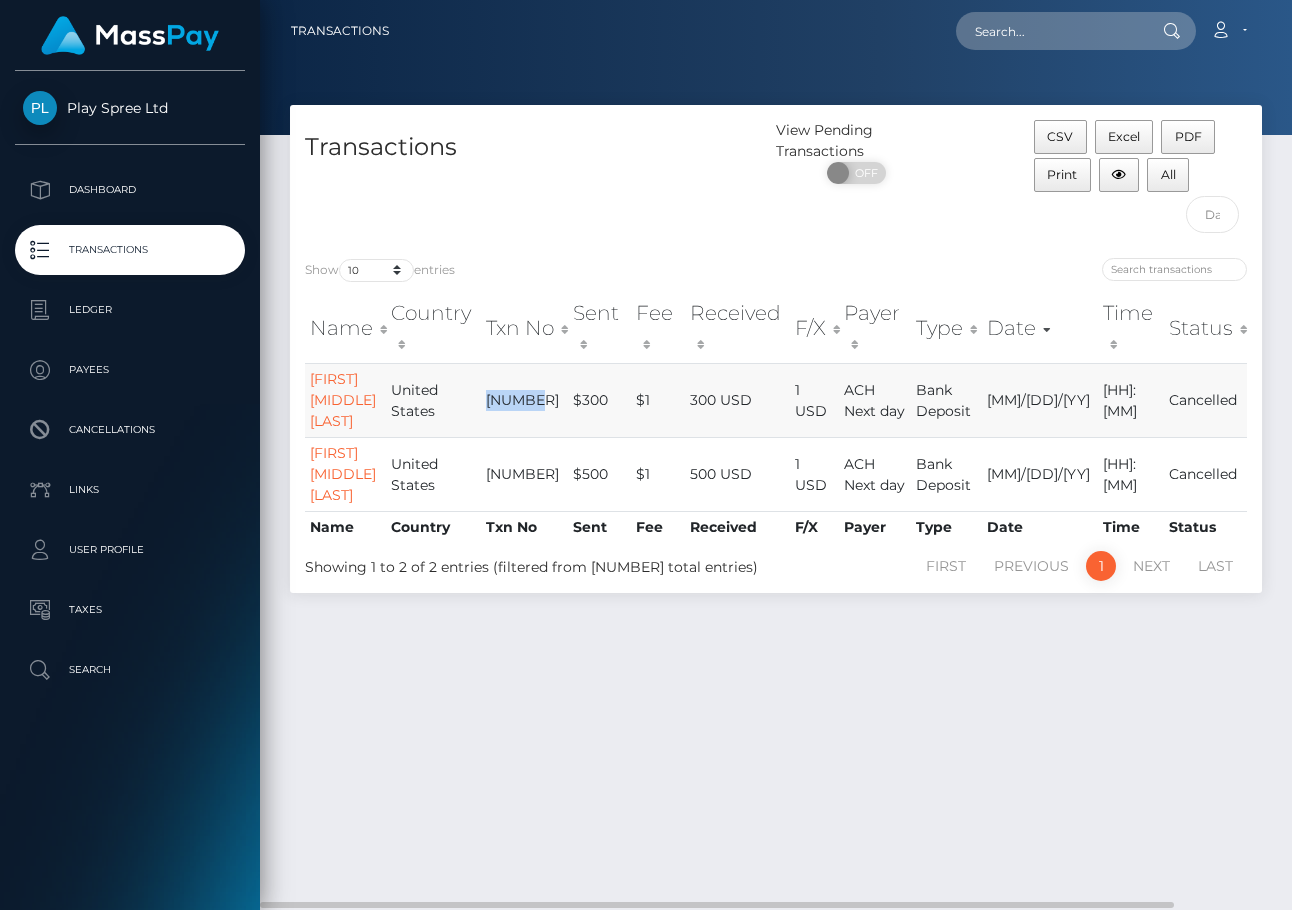 click on "[NUMBER]" at bounding box center (525, 400) 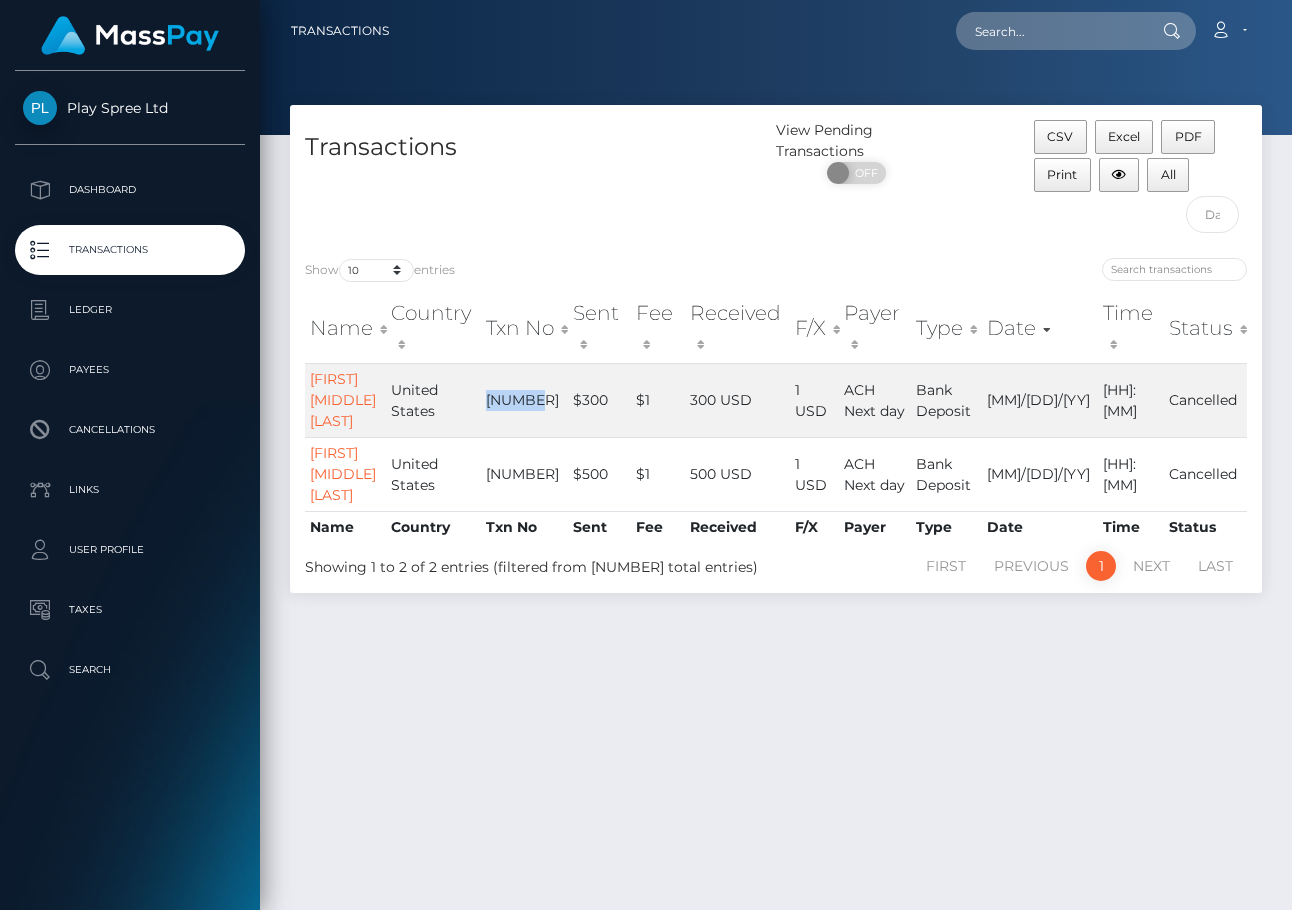 copy on "309522" 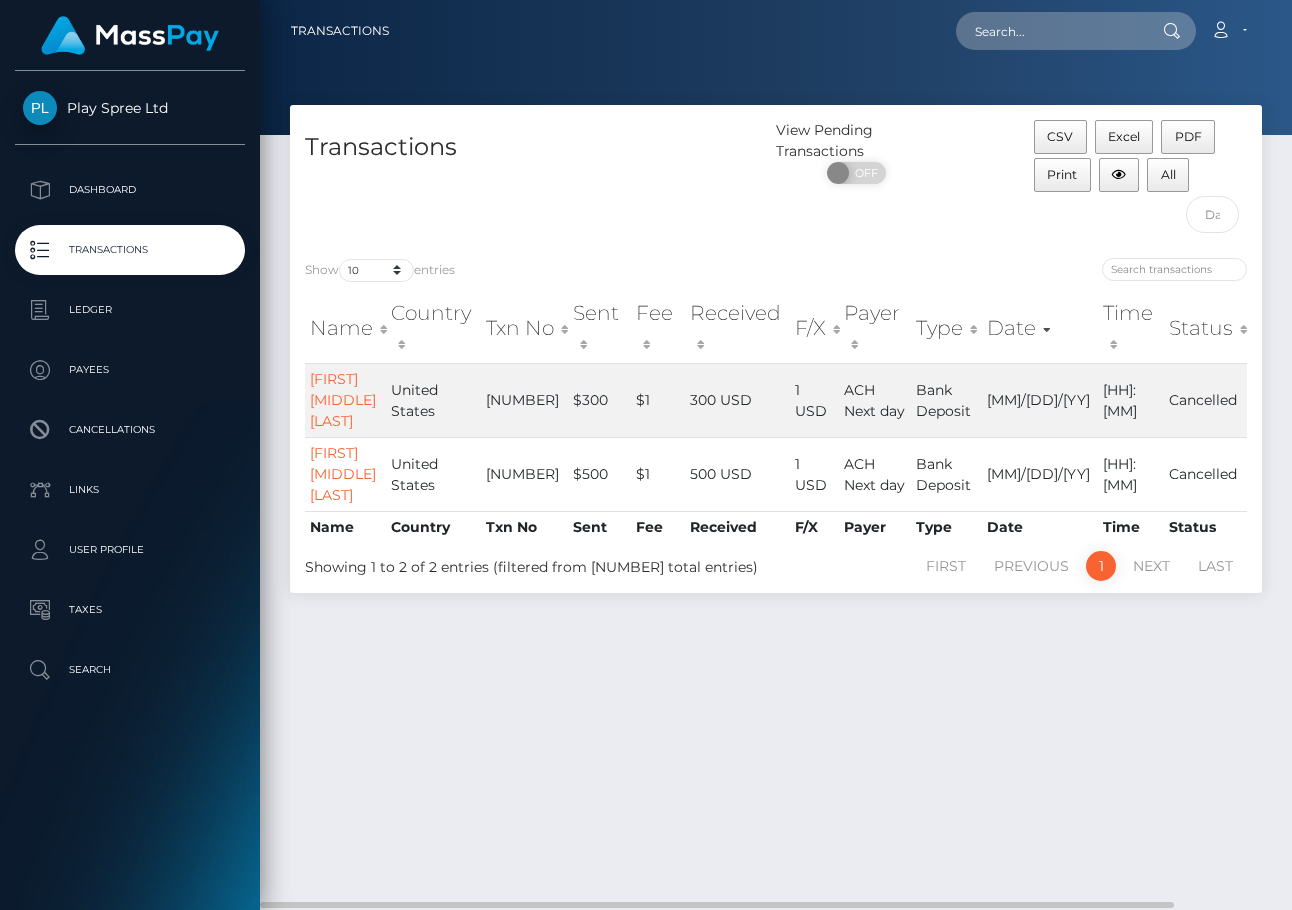 drag, startPoint x: 1052, startPoint y: 659, endPoint x: 984, endPoint y: 519, distance: 155.64061 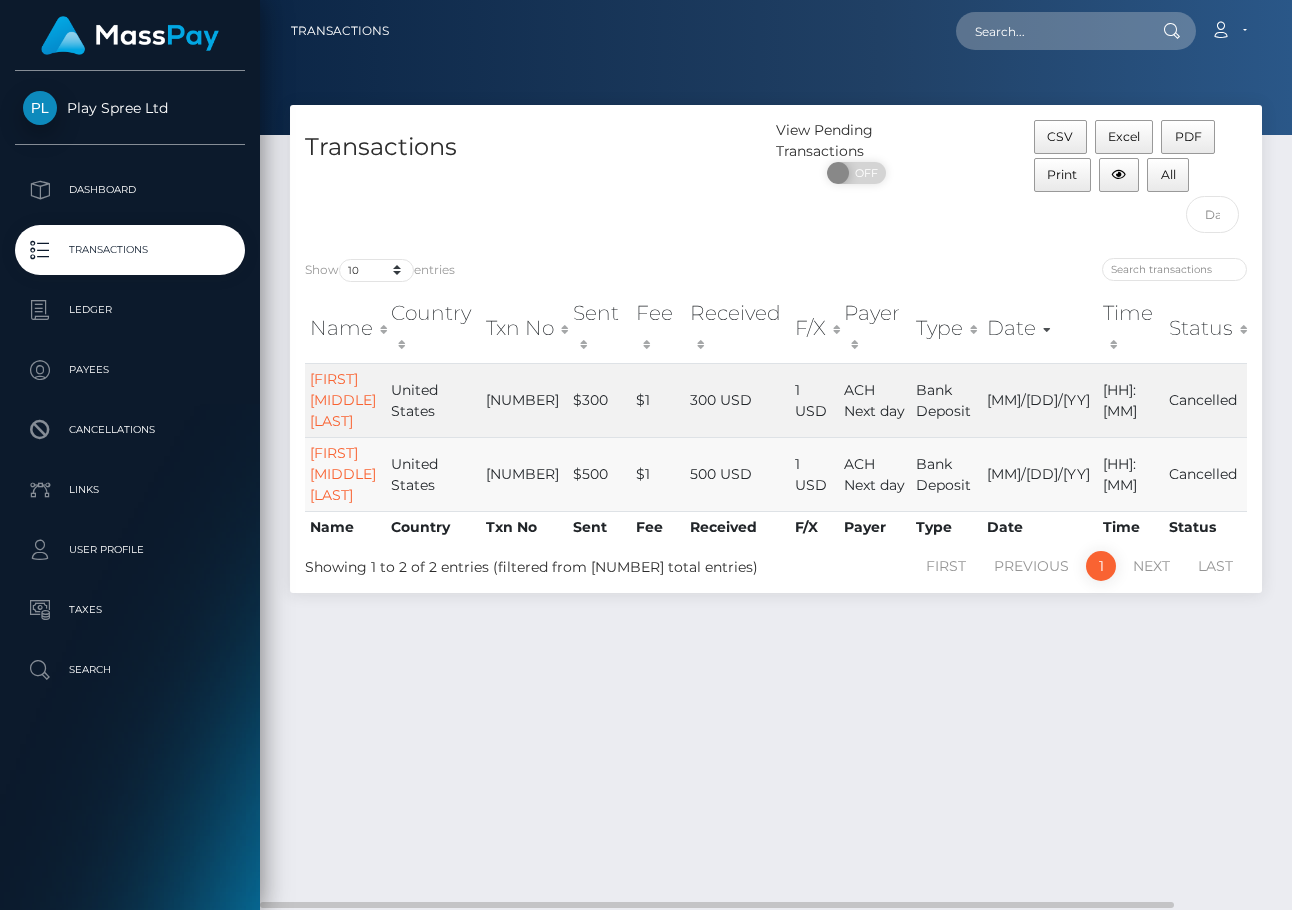 click on "309503" at bounding box center [525, 474] 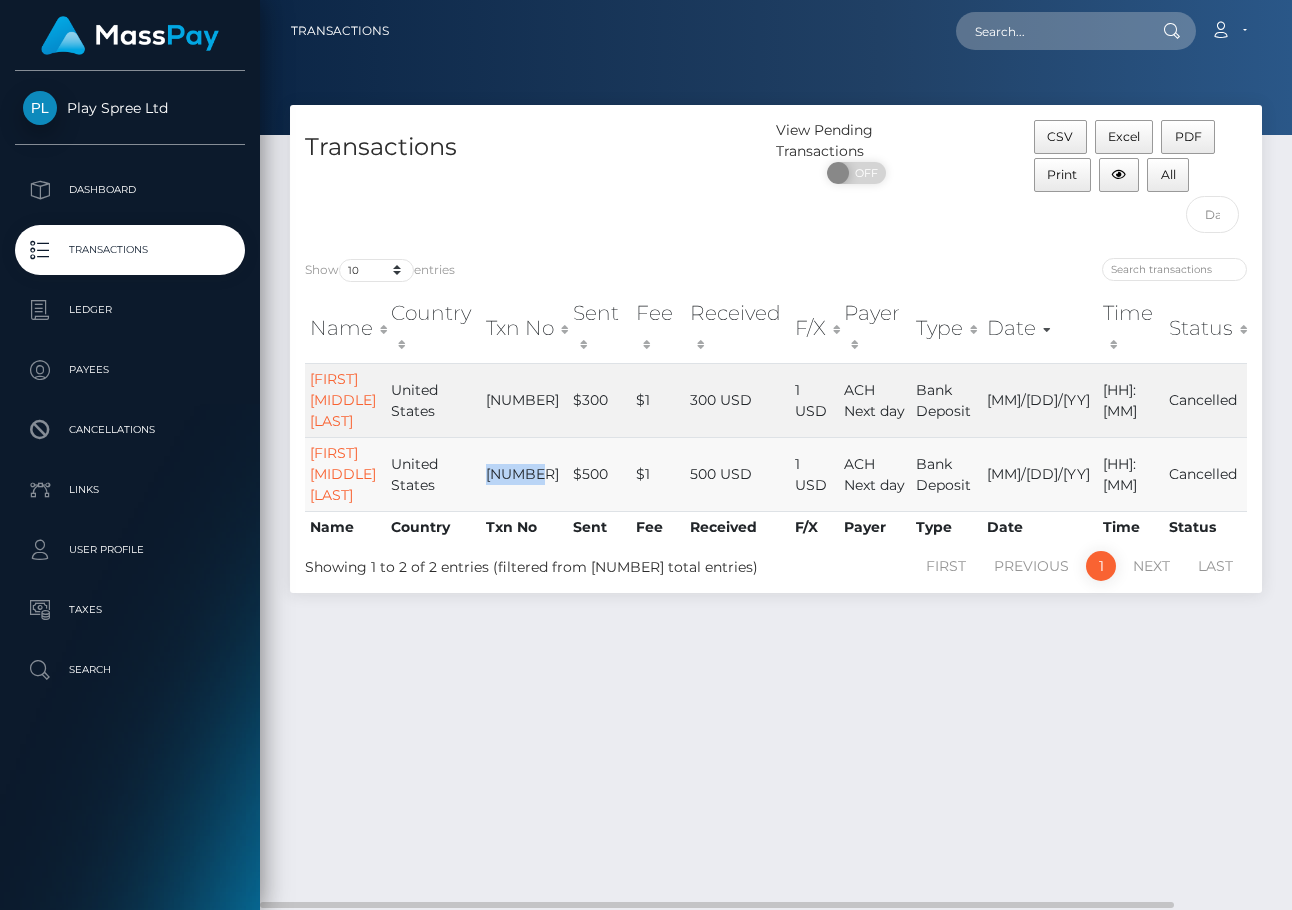 click on "309503" at bounding box center (525, 474) 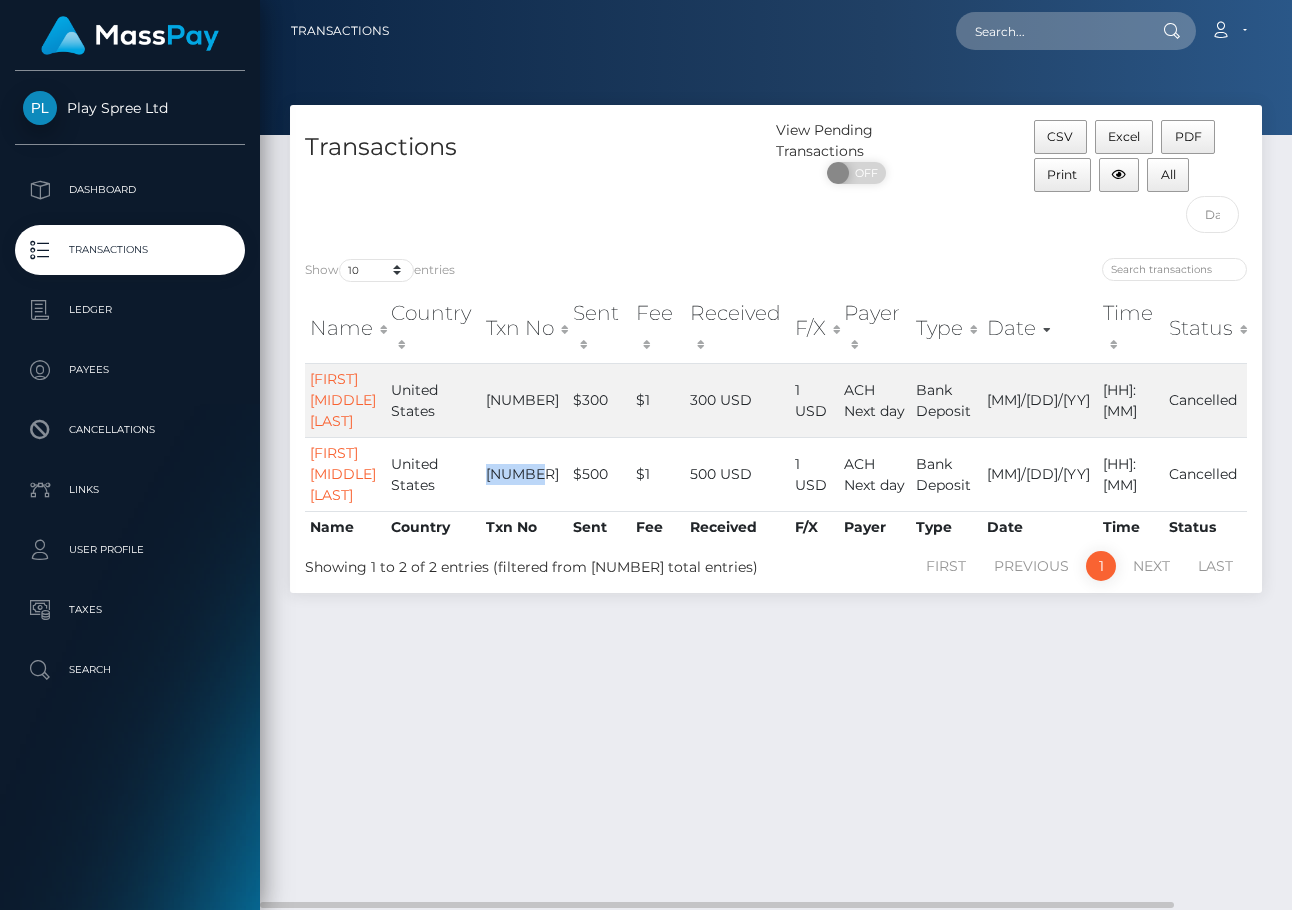 copy on "309503" 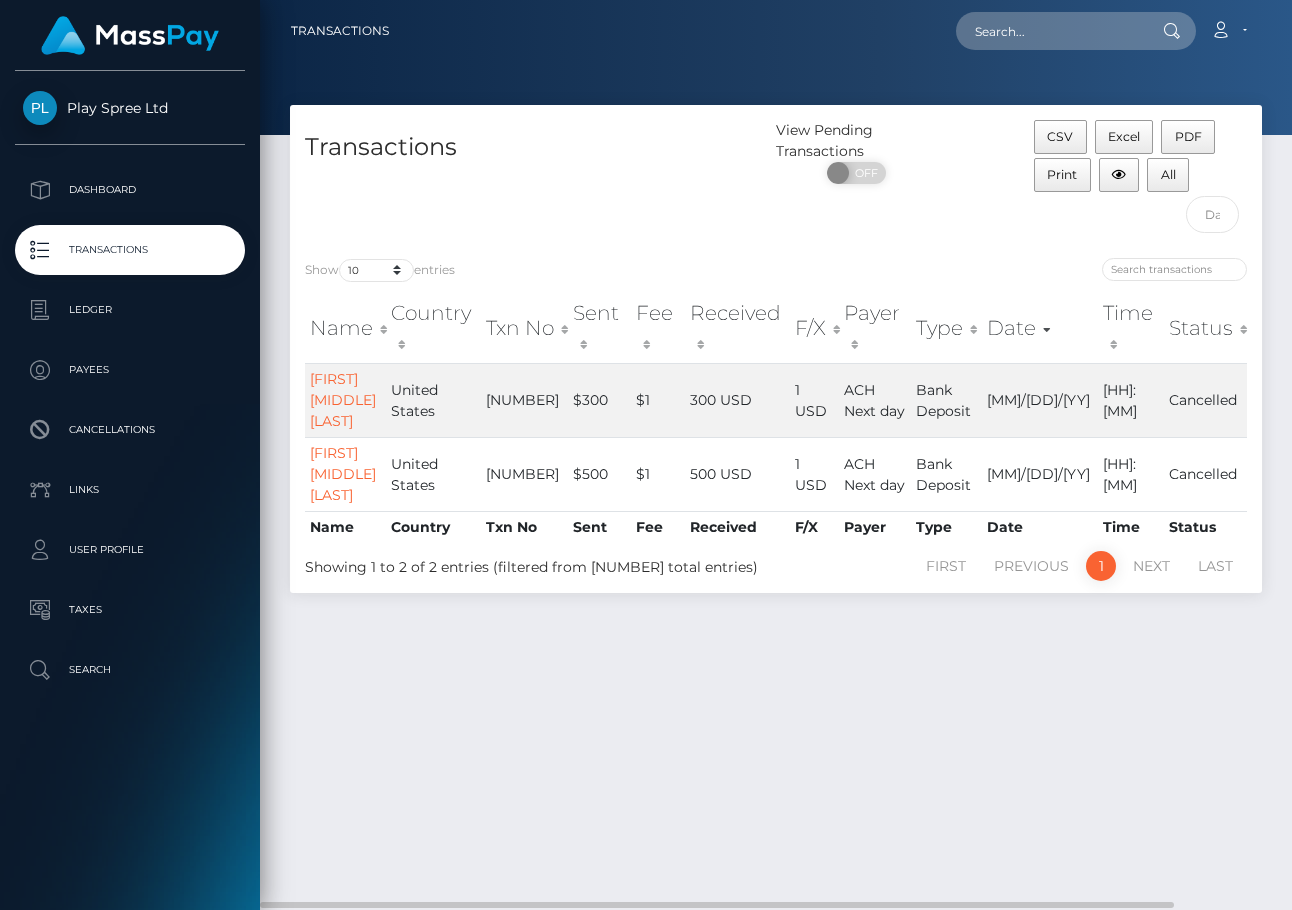 click on "Transactions
View Pending Transactions
ON   OFF
CSV   Excel   PDF   Print     All
Show  10 25 50 100 250 500 1,000 3,500  entries Name Country Fee" at bounding box center (776, 498) 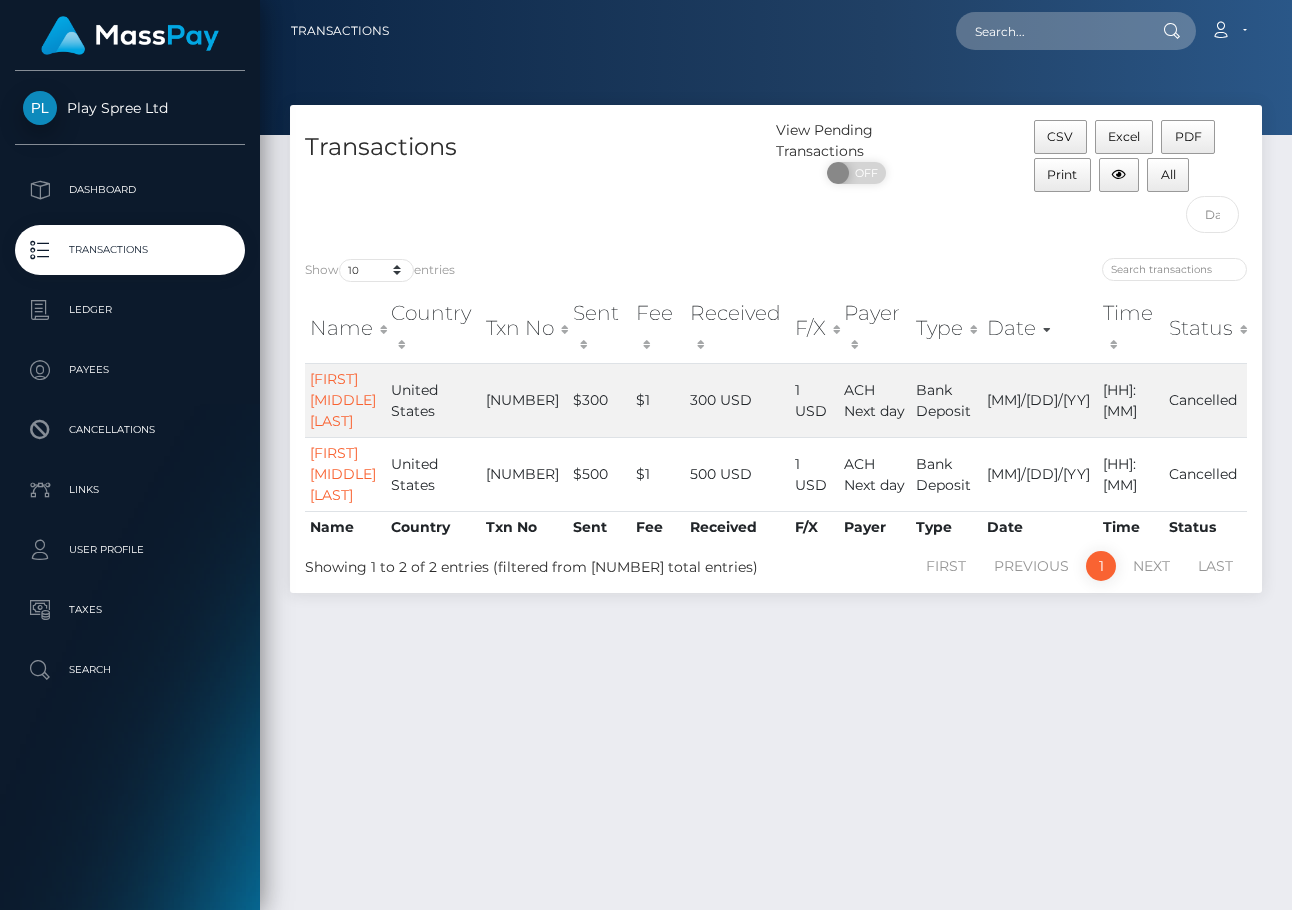 drag, startPoint x: 115, startPoint y: 319, endPoint x: 119, endPoint y: 337, distance: 18.439089 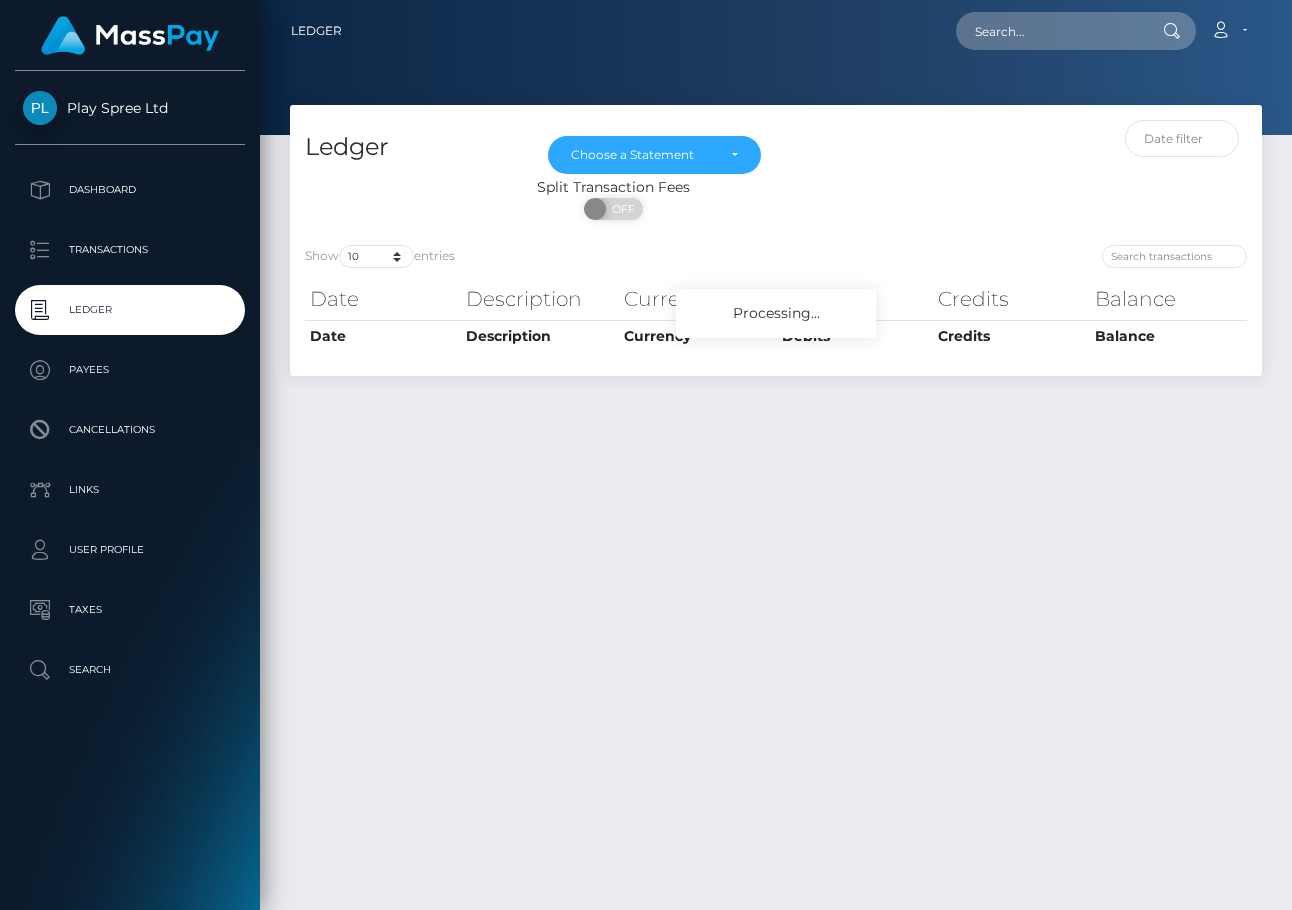 scroll, scrollTop: 0, scrollLeft: 0, axis: both 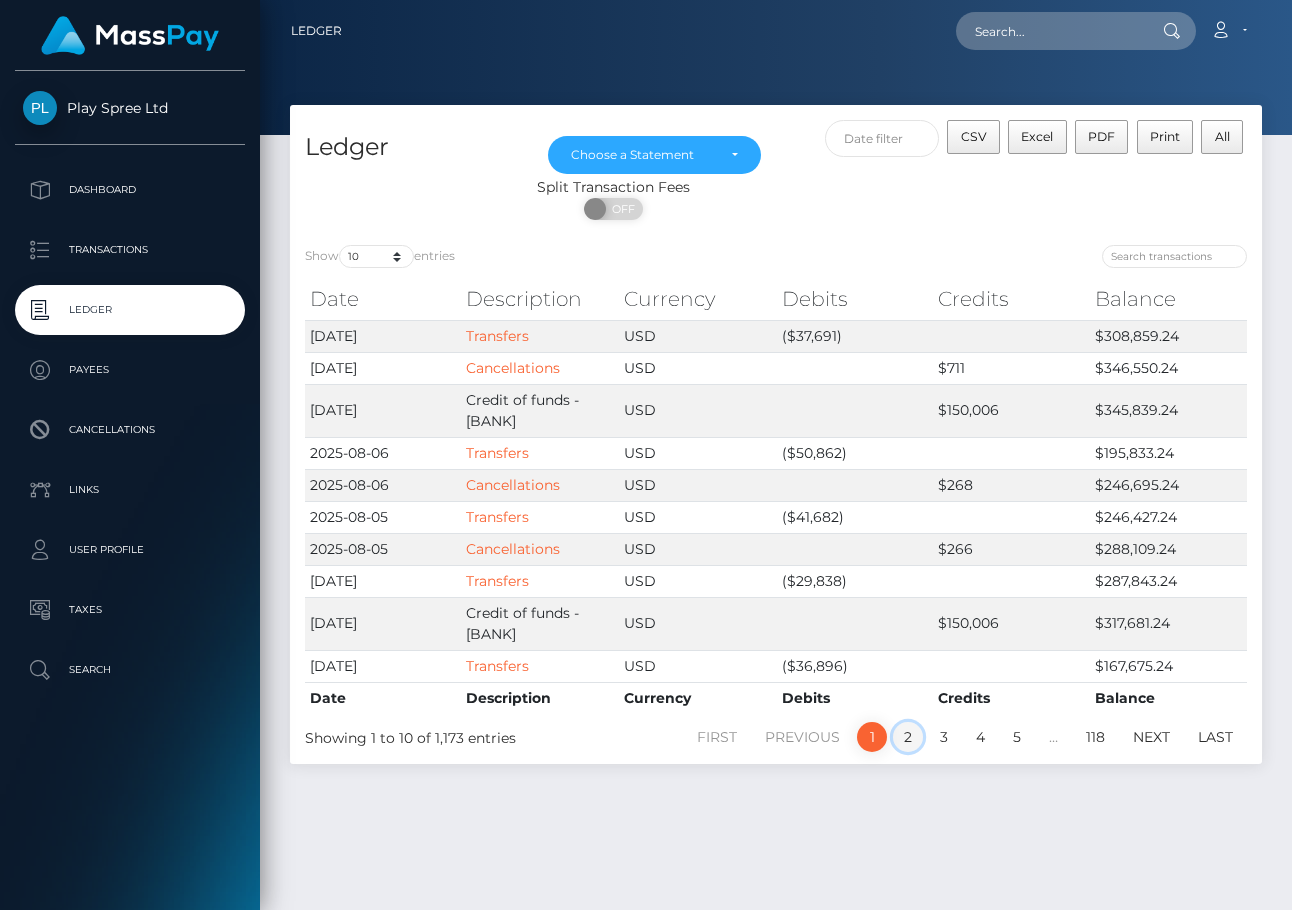 click on "2" at bounding box center (908, 737) 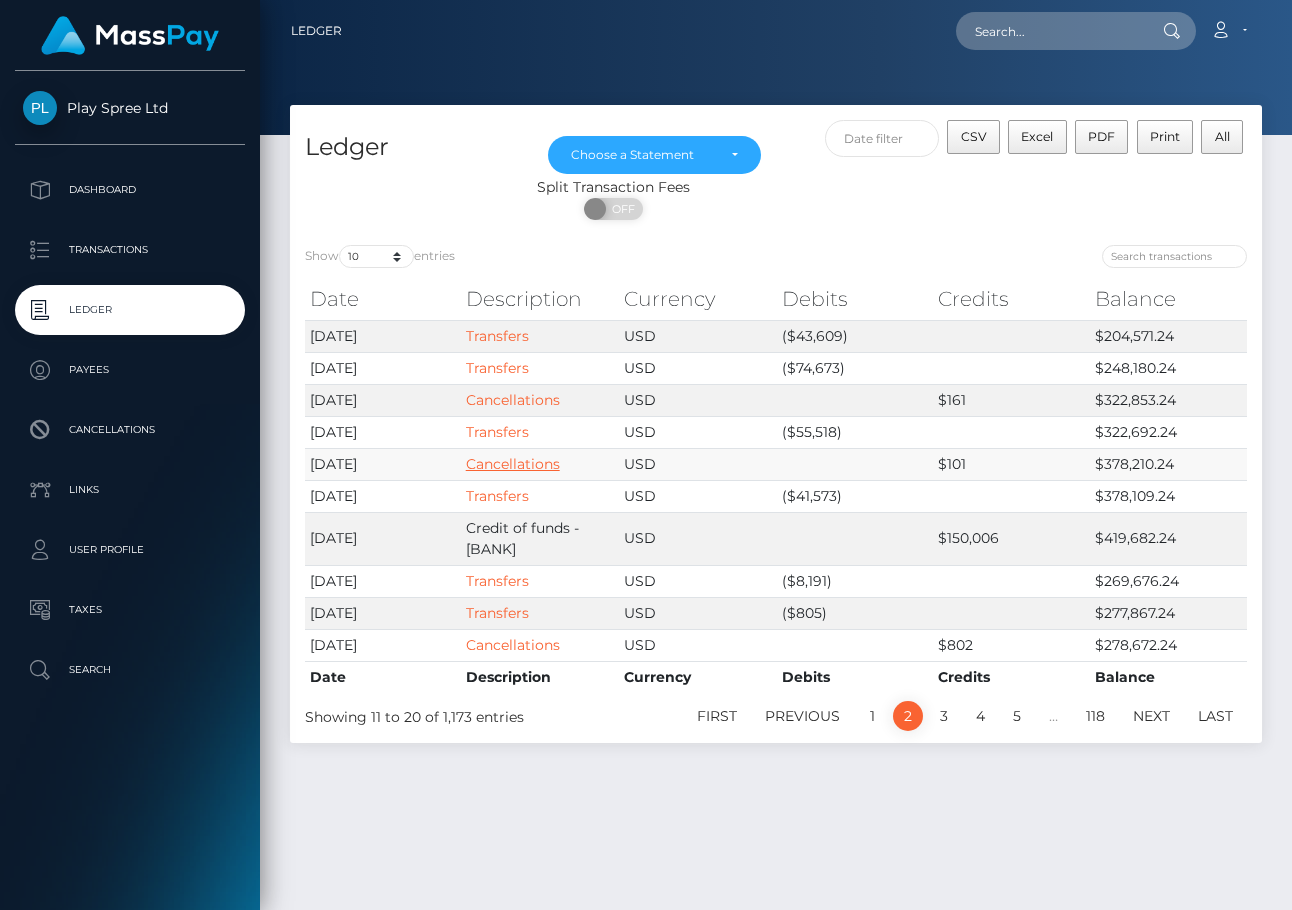 click on "Cancellations" at bounding box center [513, 464] 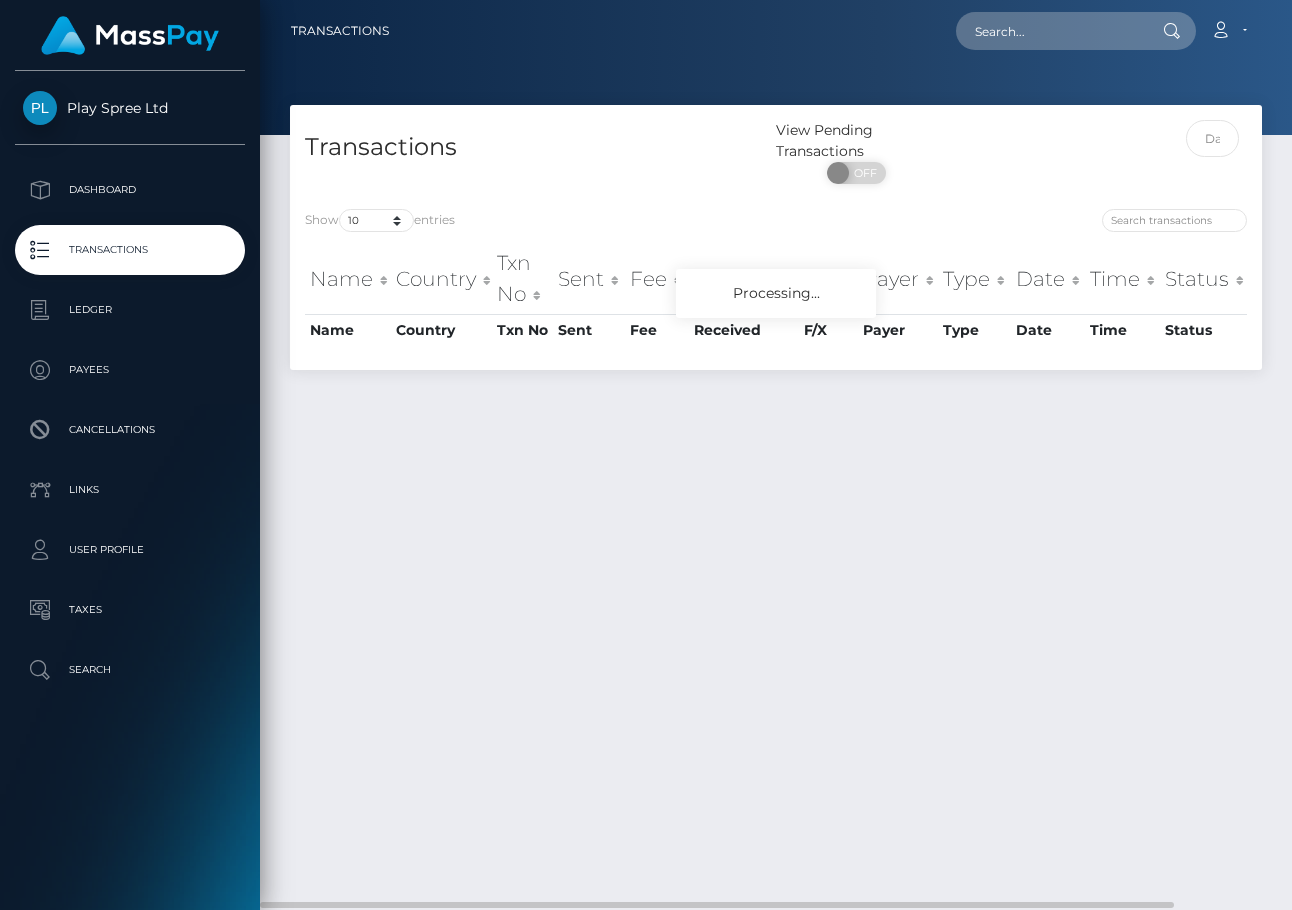 scroll, scrollTop: 0, scrollLeft: 0, axis: both 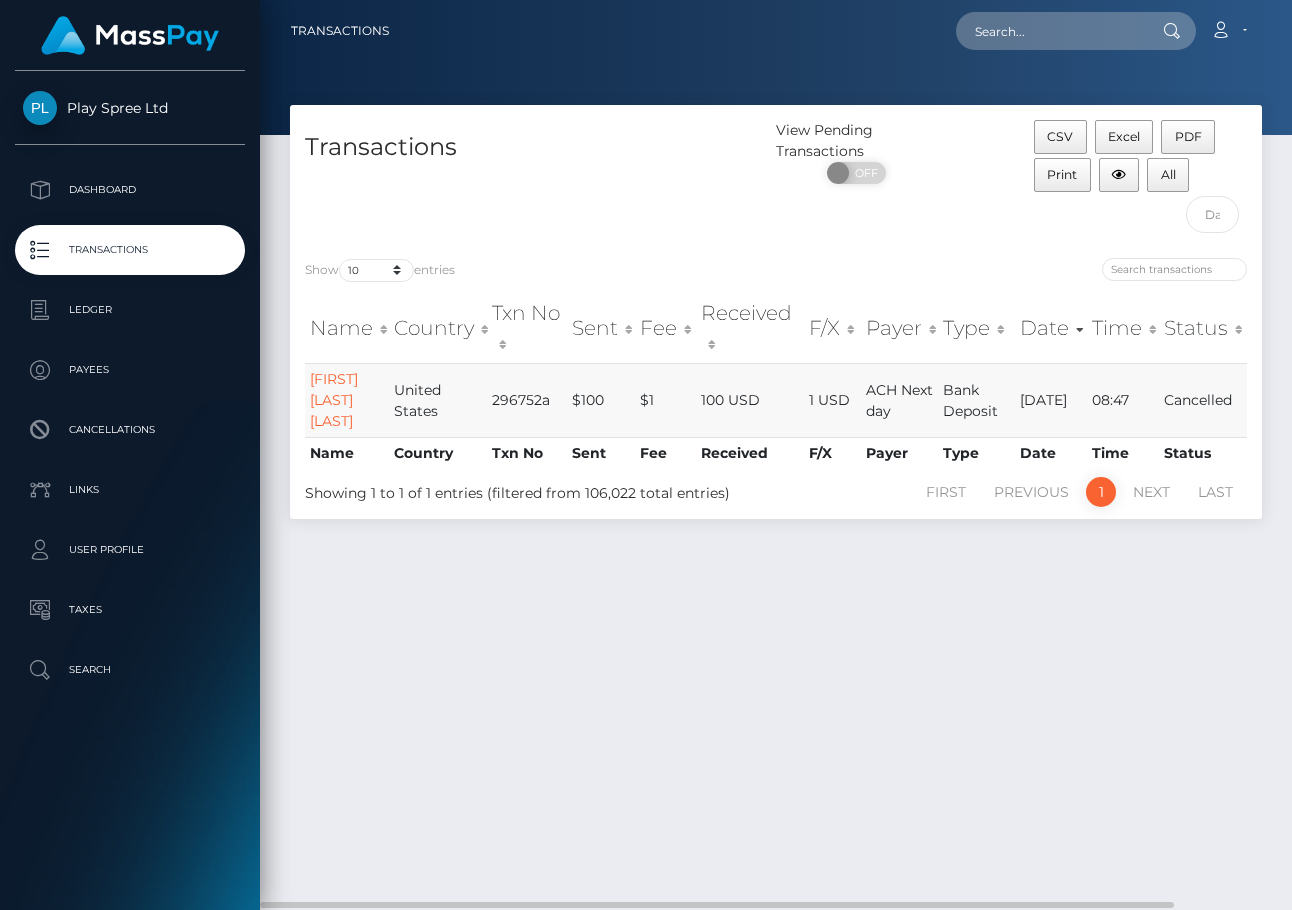 click on "296752a" at bounding box center [526, 400] 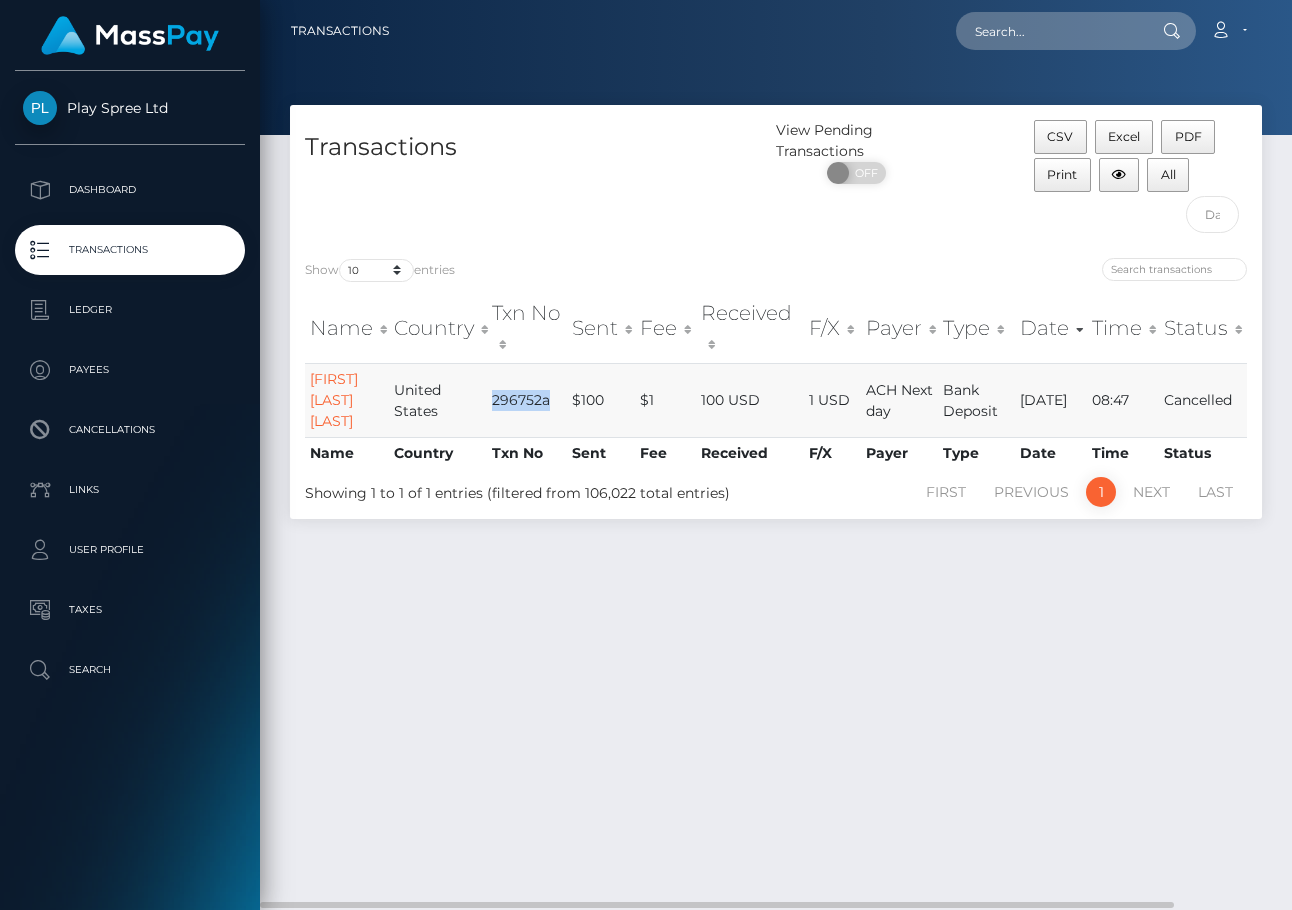 click on "296752a" at bounding box center [526, 400] 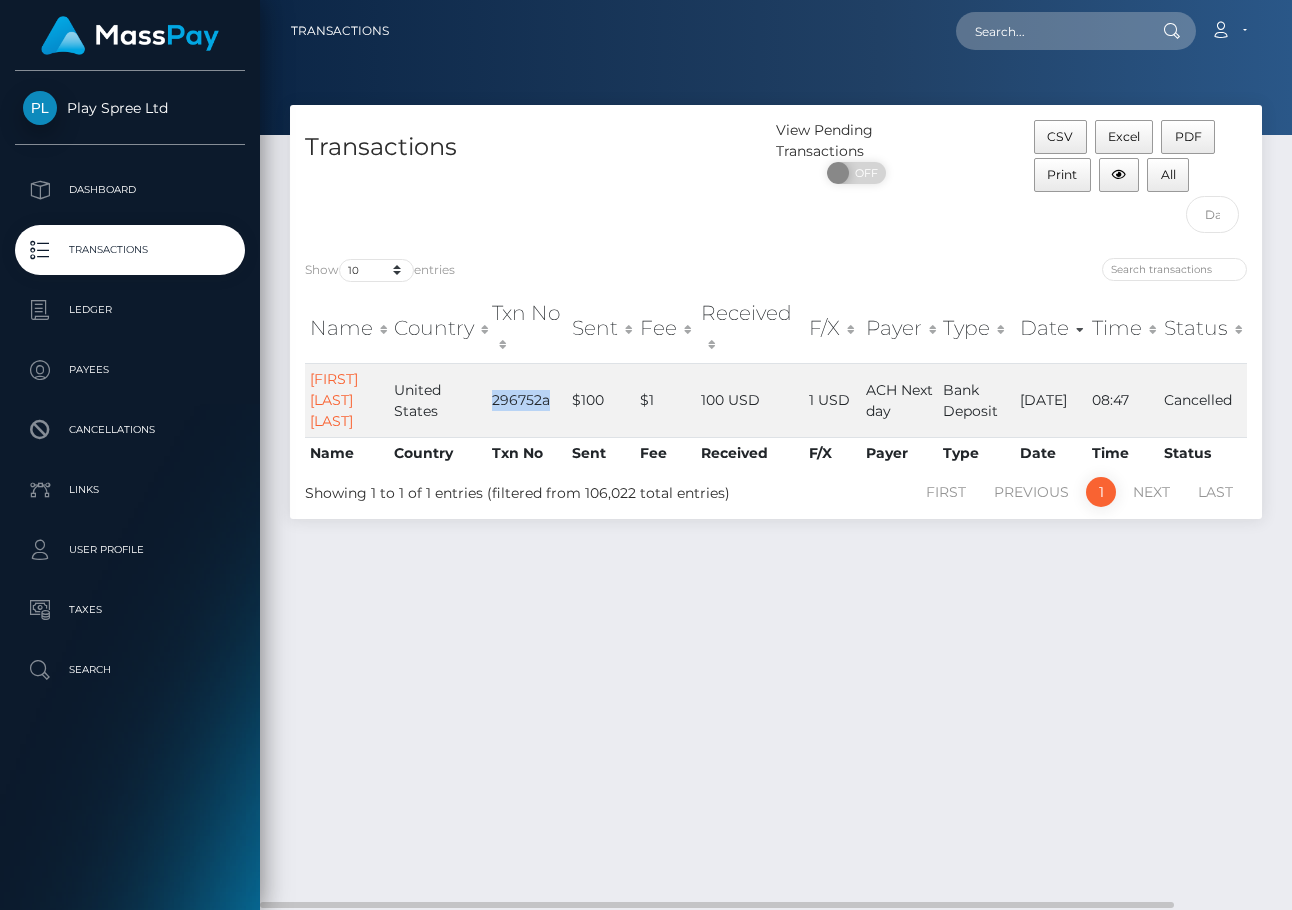 copy on "296752a" 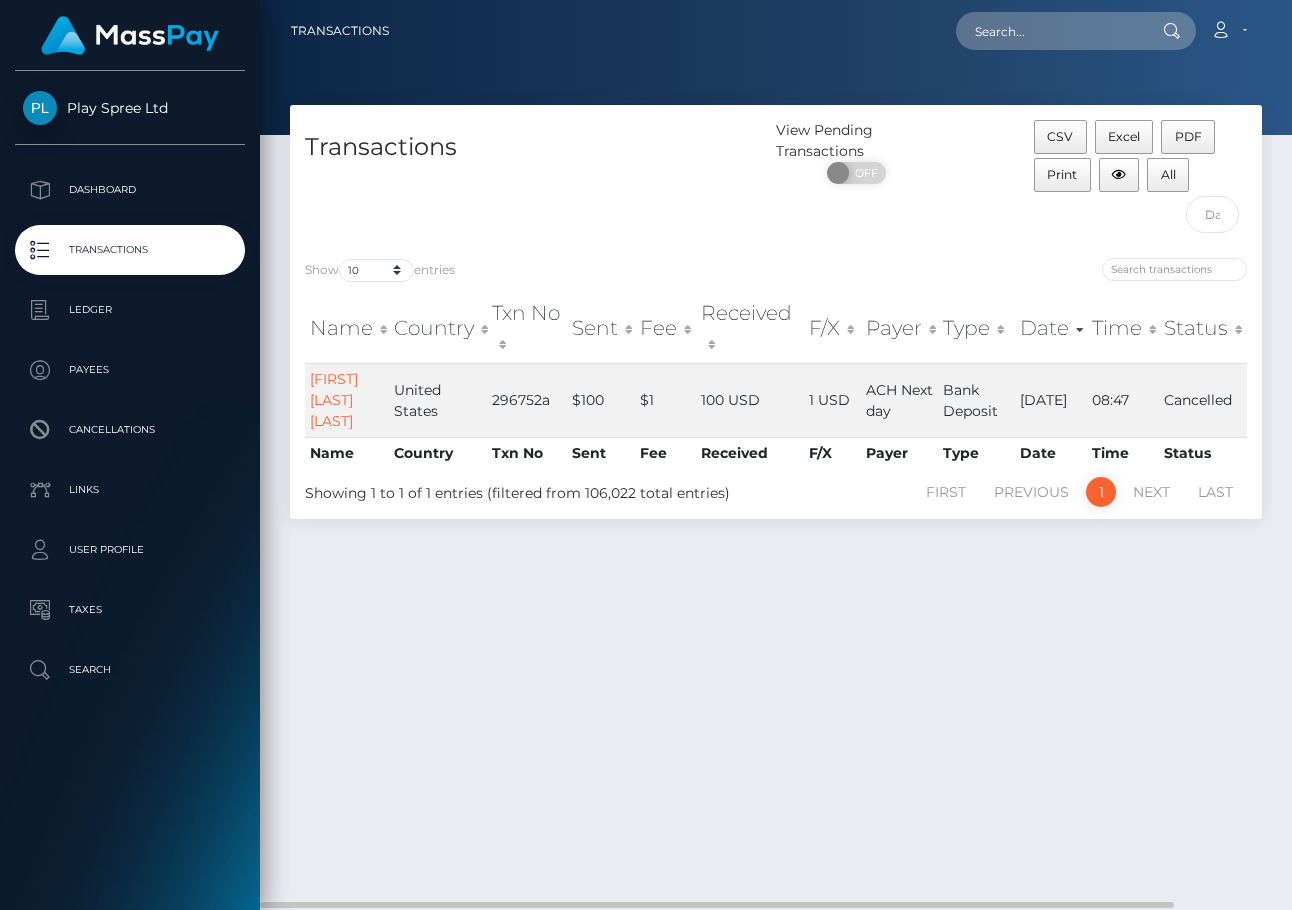 click on "Transactions
View Pending Transactions
ON   OFF
CSV   Excel   PDF   Print     All
Show  10 25 50 100 250 500 1,000 3,500  entries Name Country Fee" at bounding box center (776, 498) 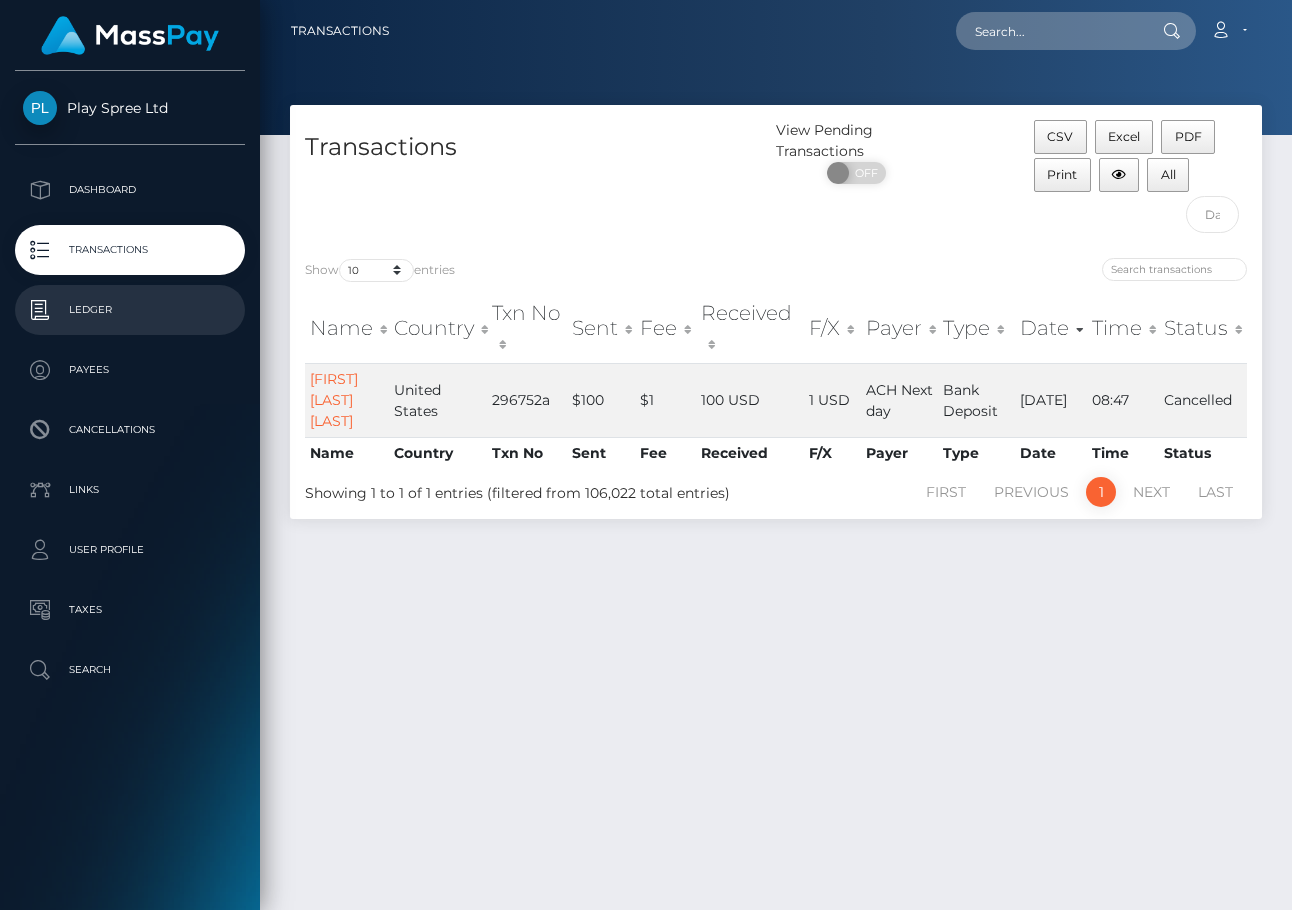 click on "Ledger" at bounding box center (130, 310) 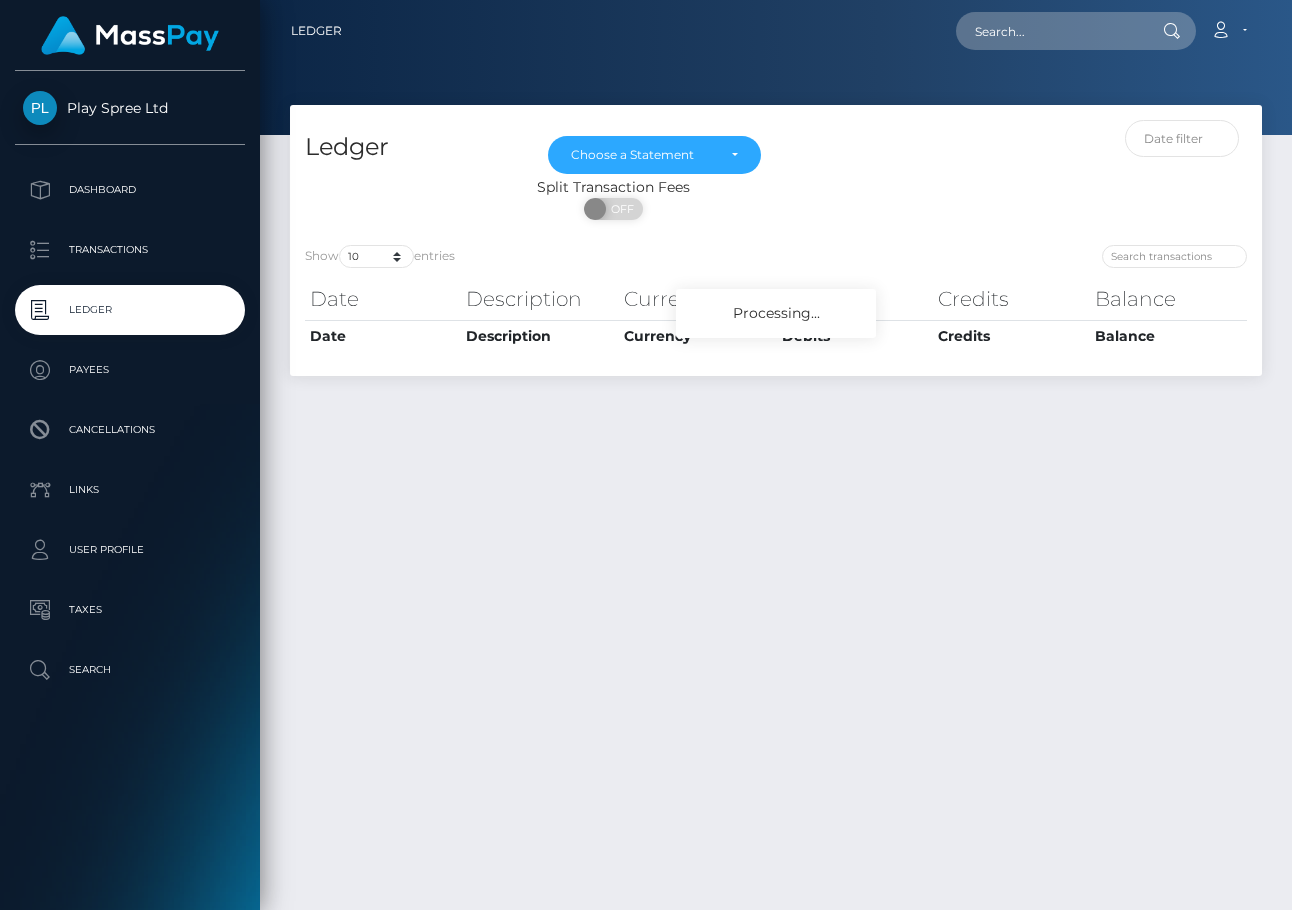 scroll, scrollTop: 0, scrollLeft: 0, axis: both 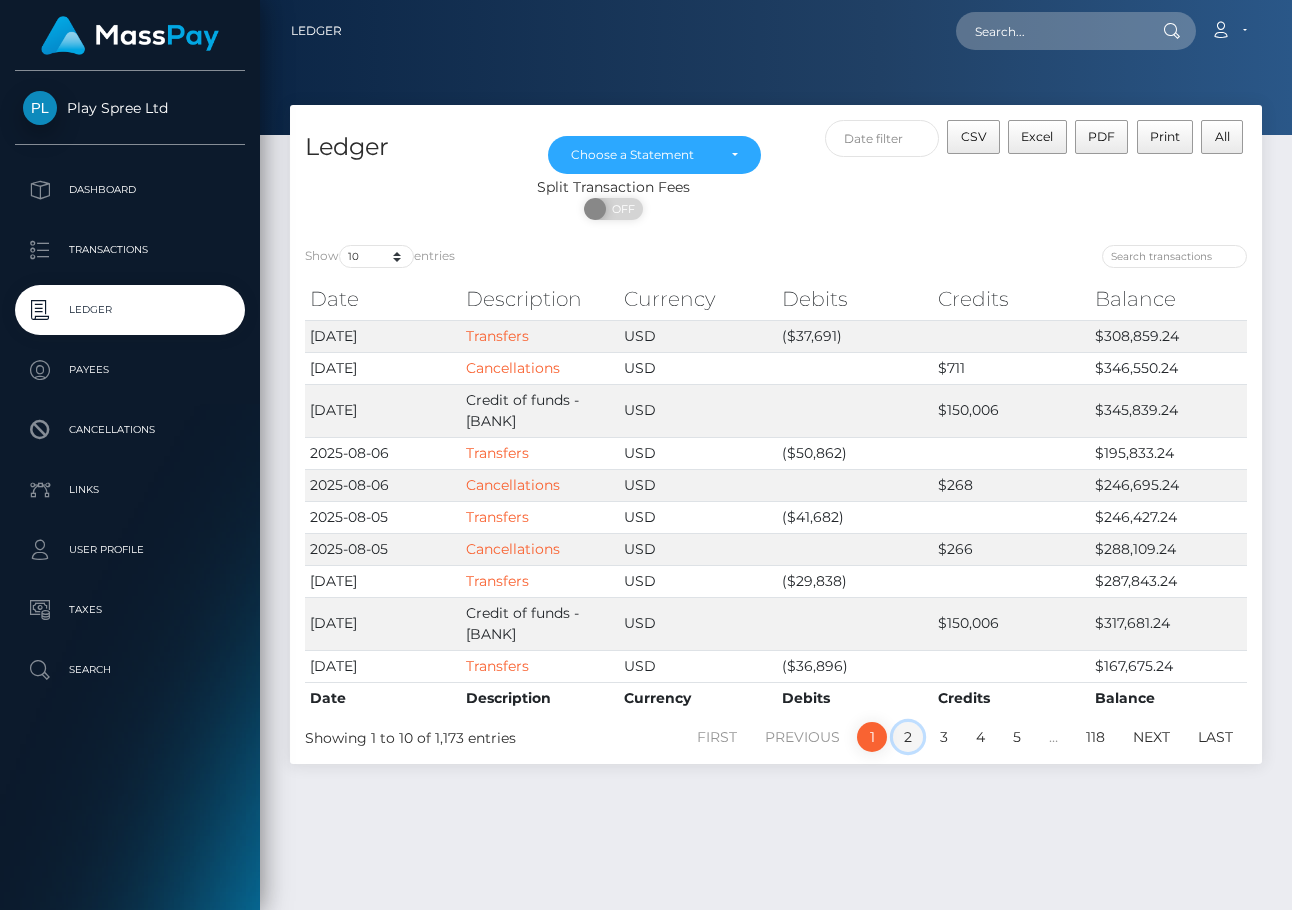 click on "2" at bounding box center (908, 737) 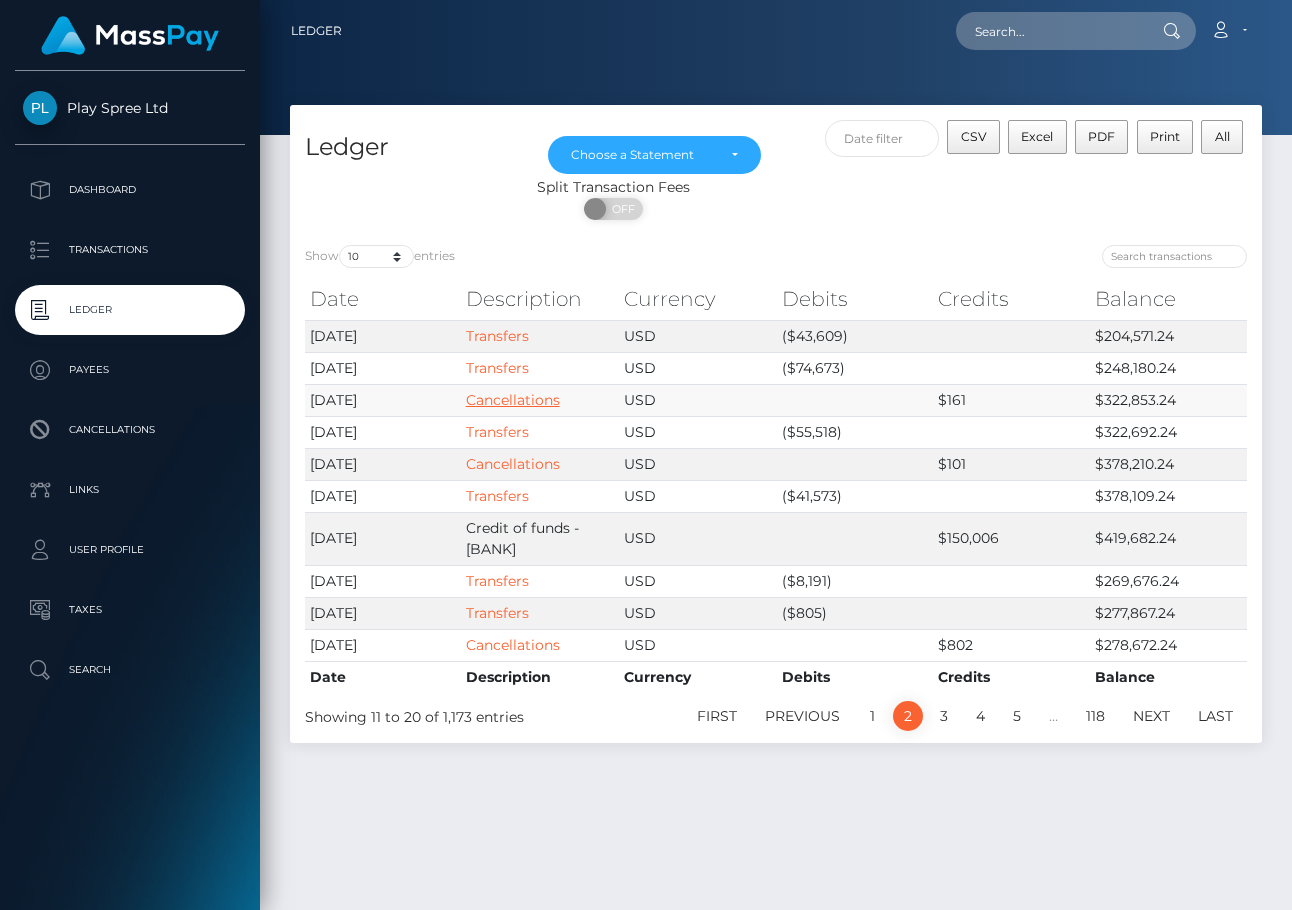click on "Cancellations" at bounding box center [513, 400] 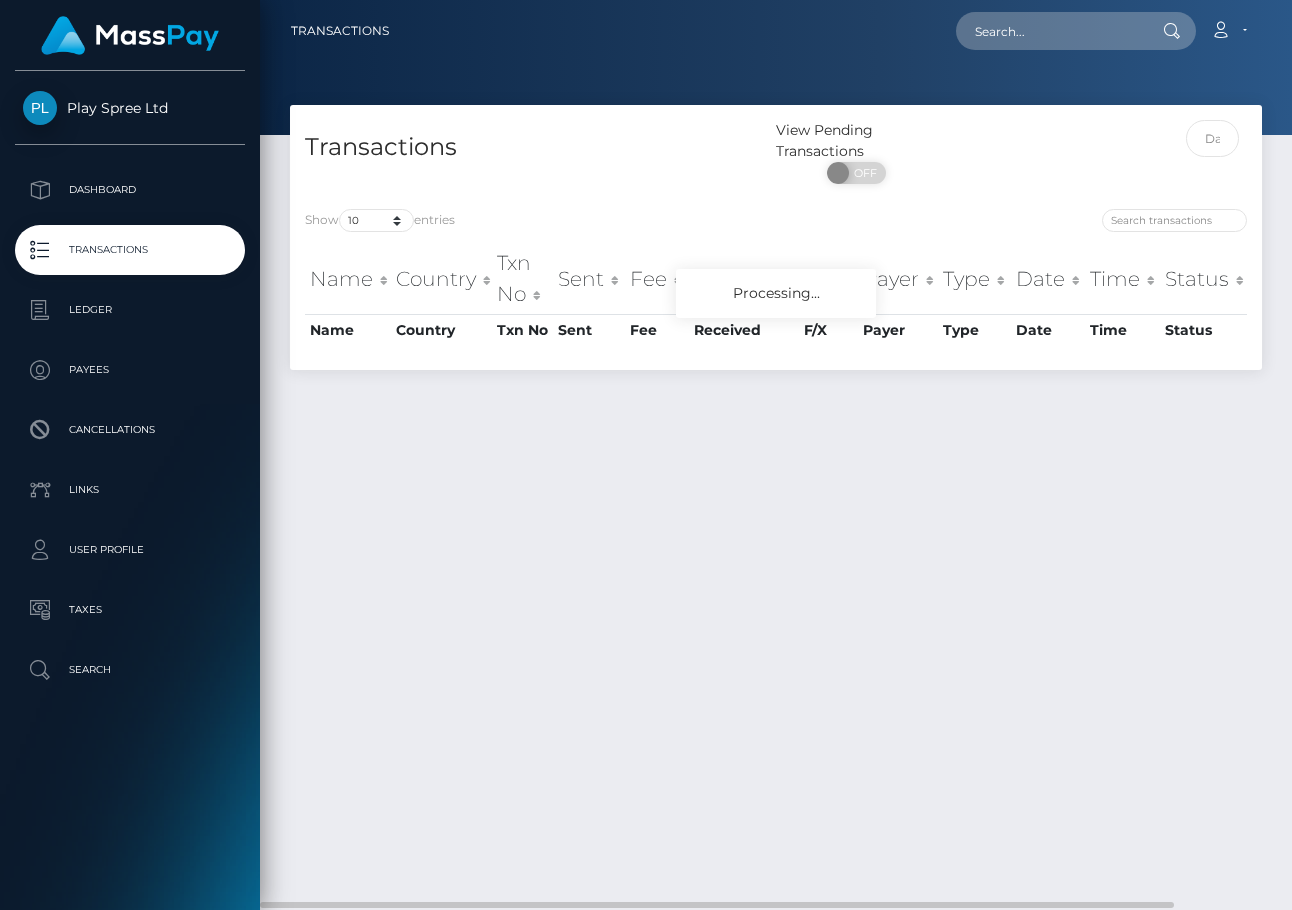 scroll, scrollTop: 0, scrollLeft: 0, axis: both 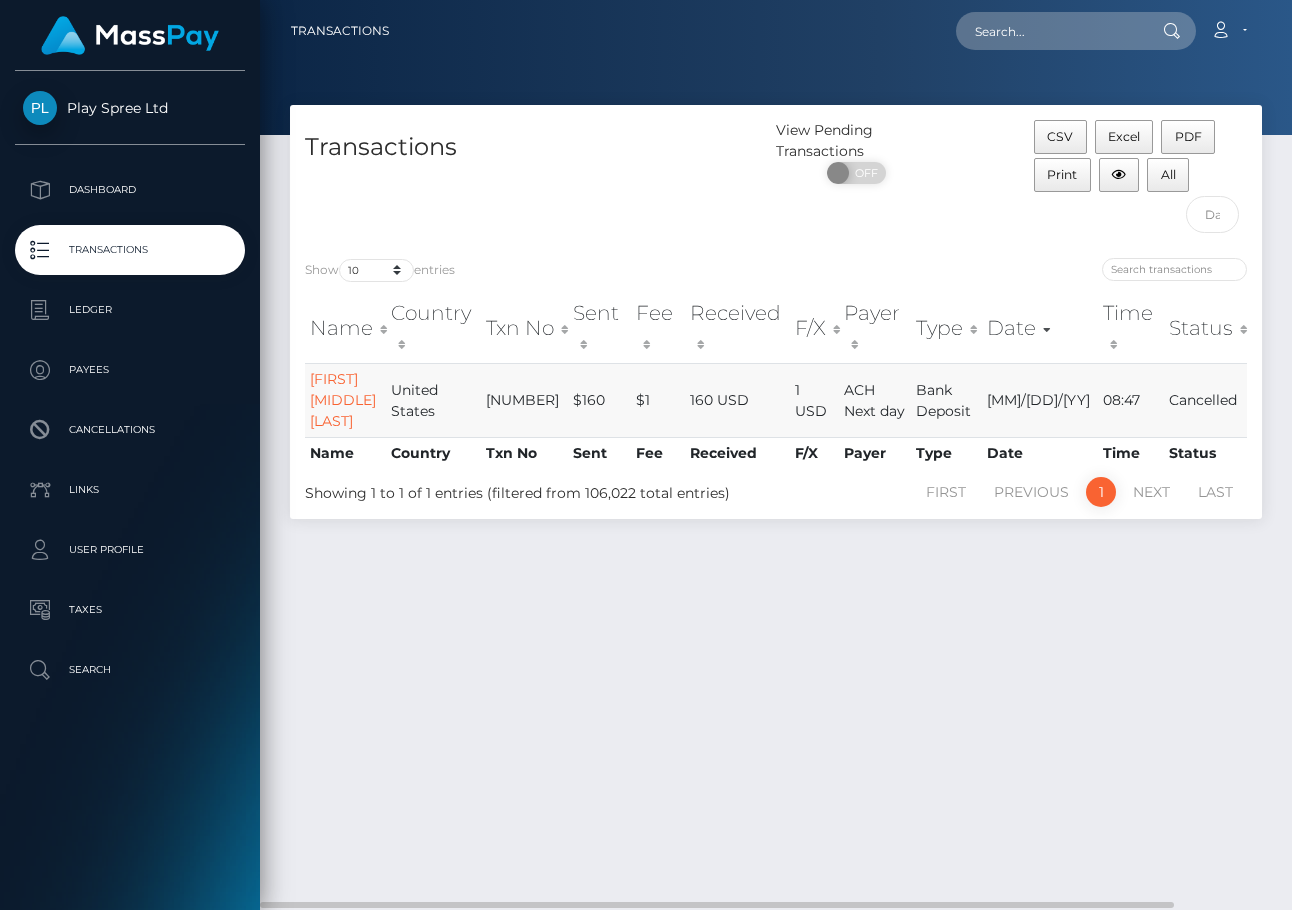 click on "[NUMBER]" at bounding box center (525, 400) 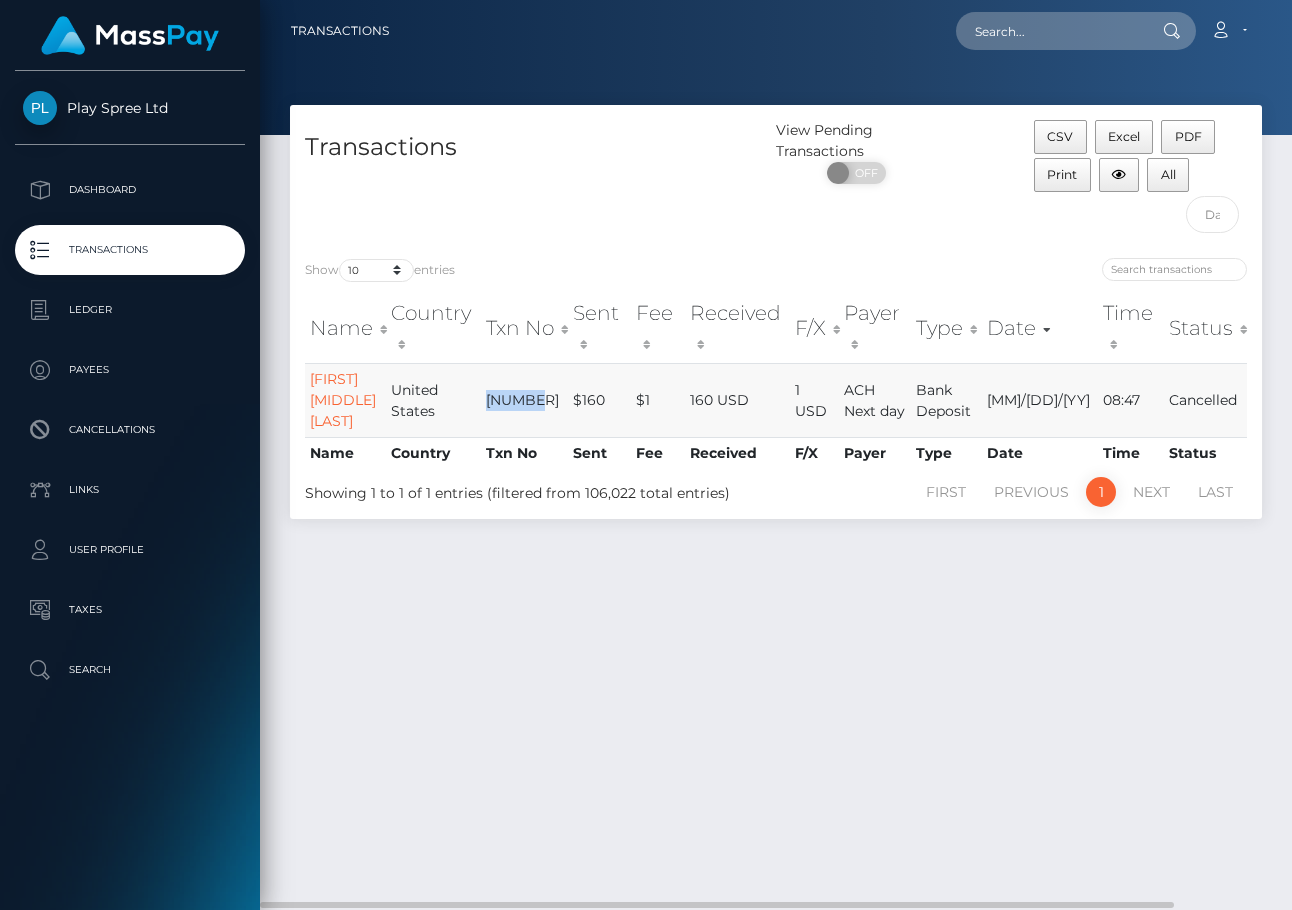 click on "[NUMBER]" at bounding box center (525, 400) 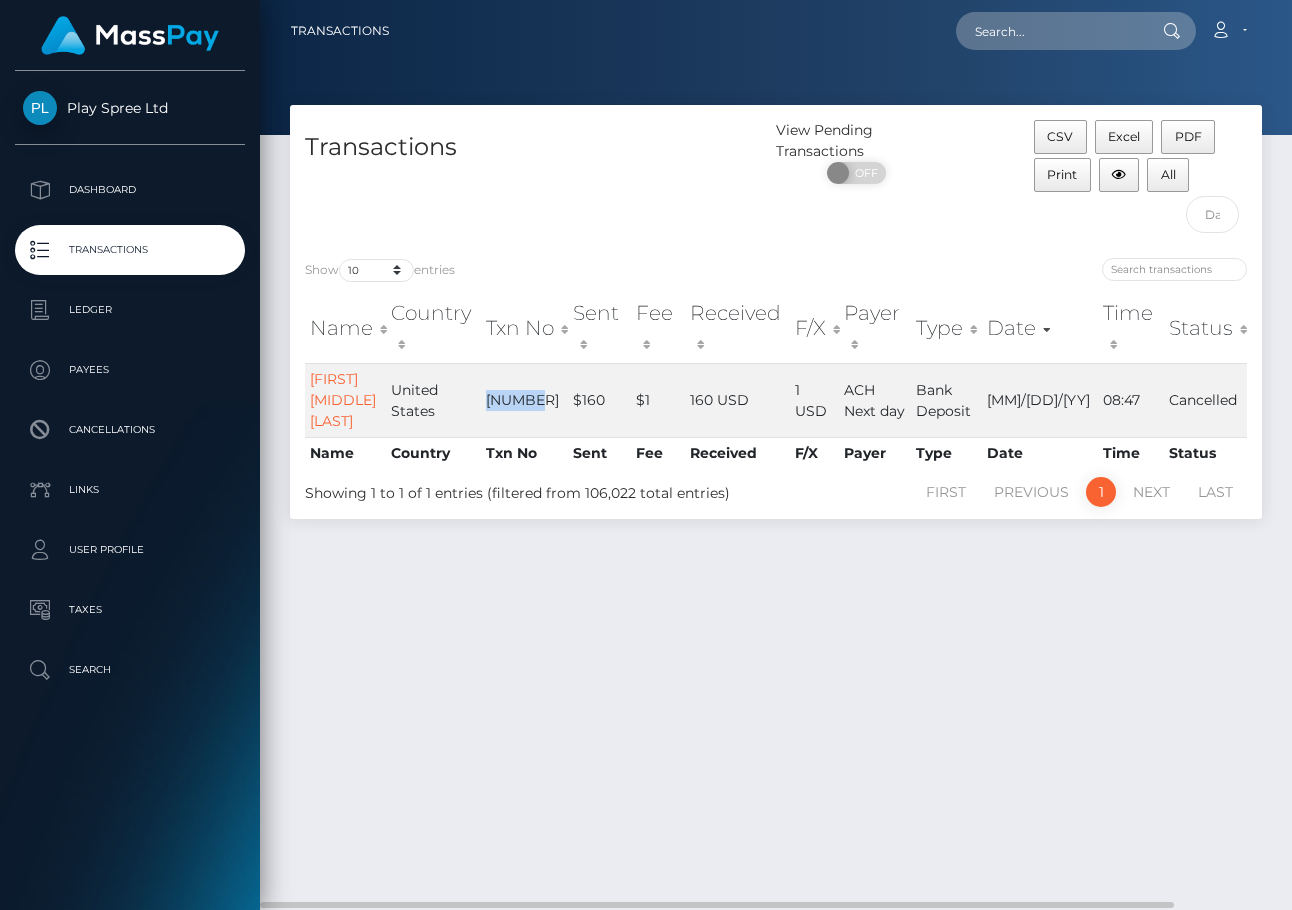 copy on "[NUMBER]" 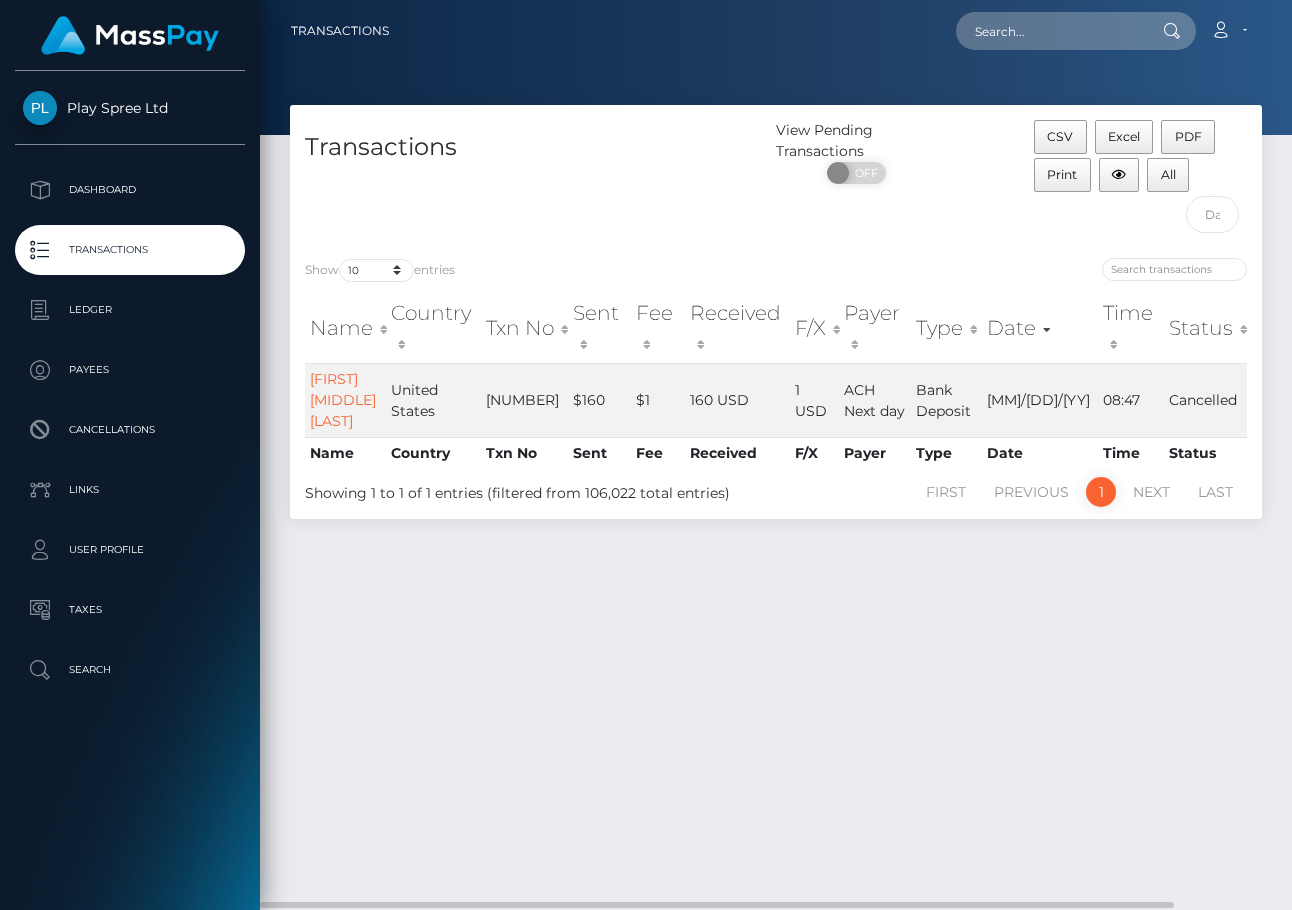 drag, startPoint x: 1119, startPoint y: 653, endPoint x: 1043, endPoint y: 677, distance: 79.69943 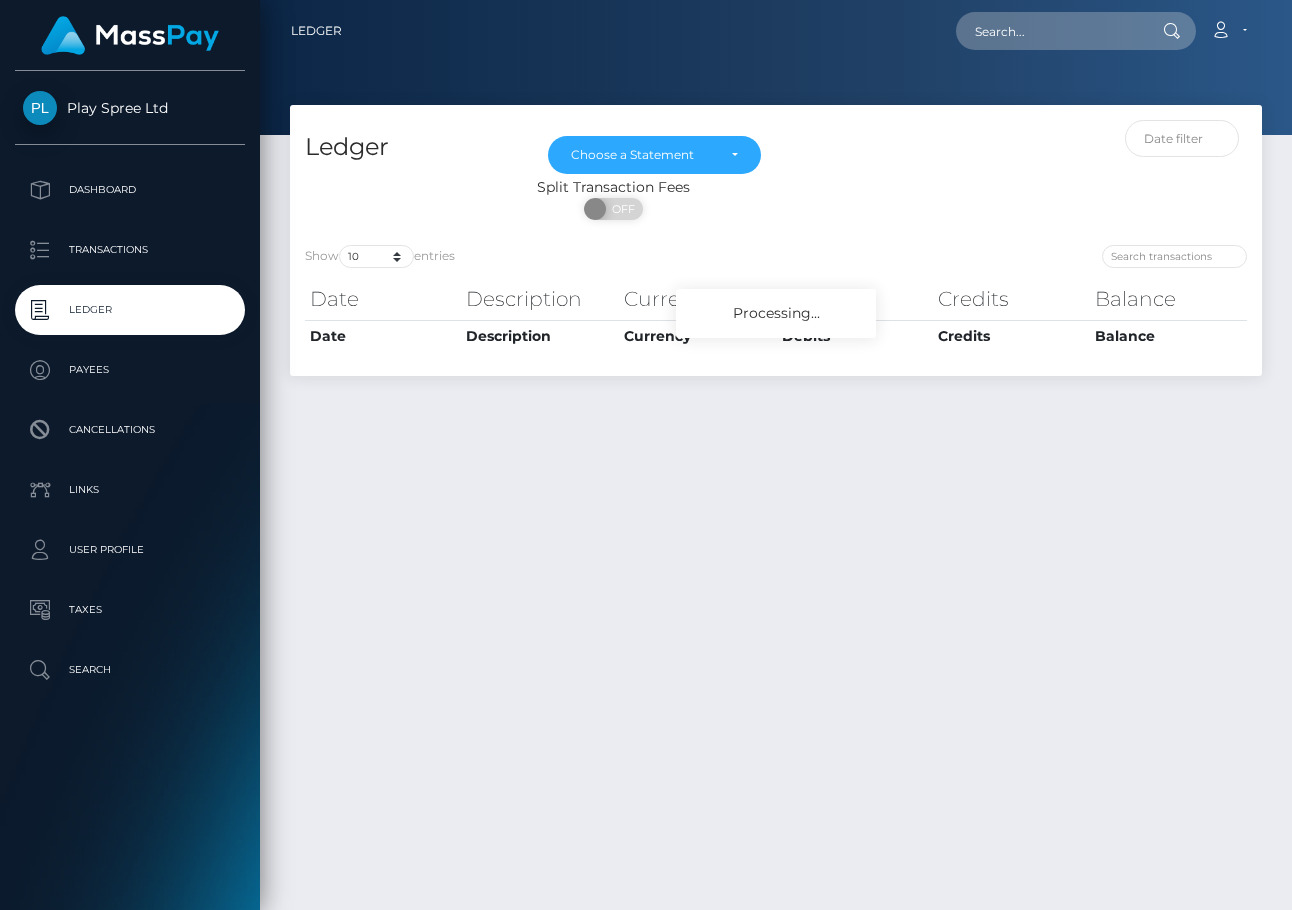 scroll, scrollTop: 0, scrollLeft: 0, axis: both 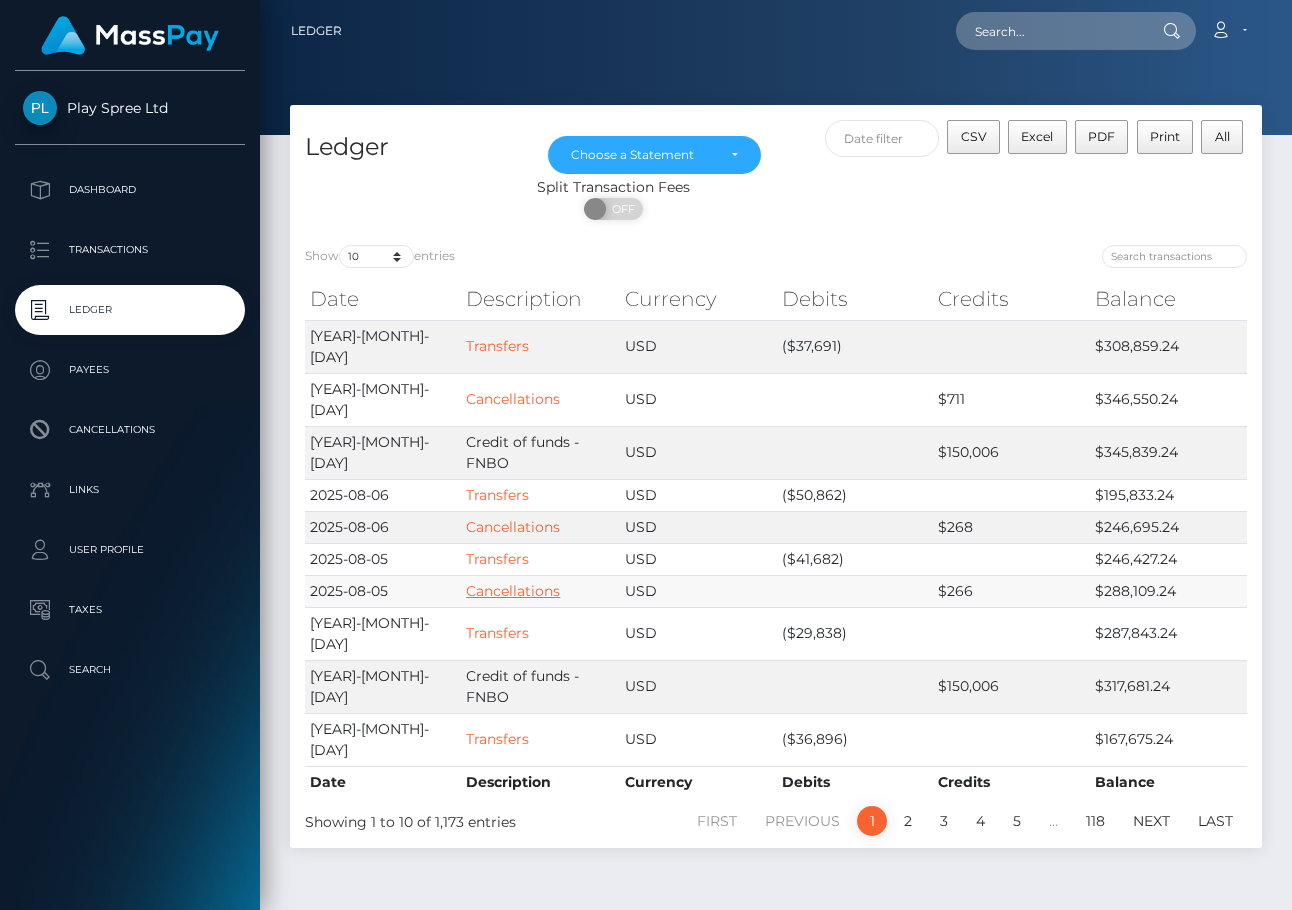 click on "Cancellations" at bounding box center (513, 591) 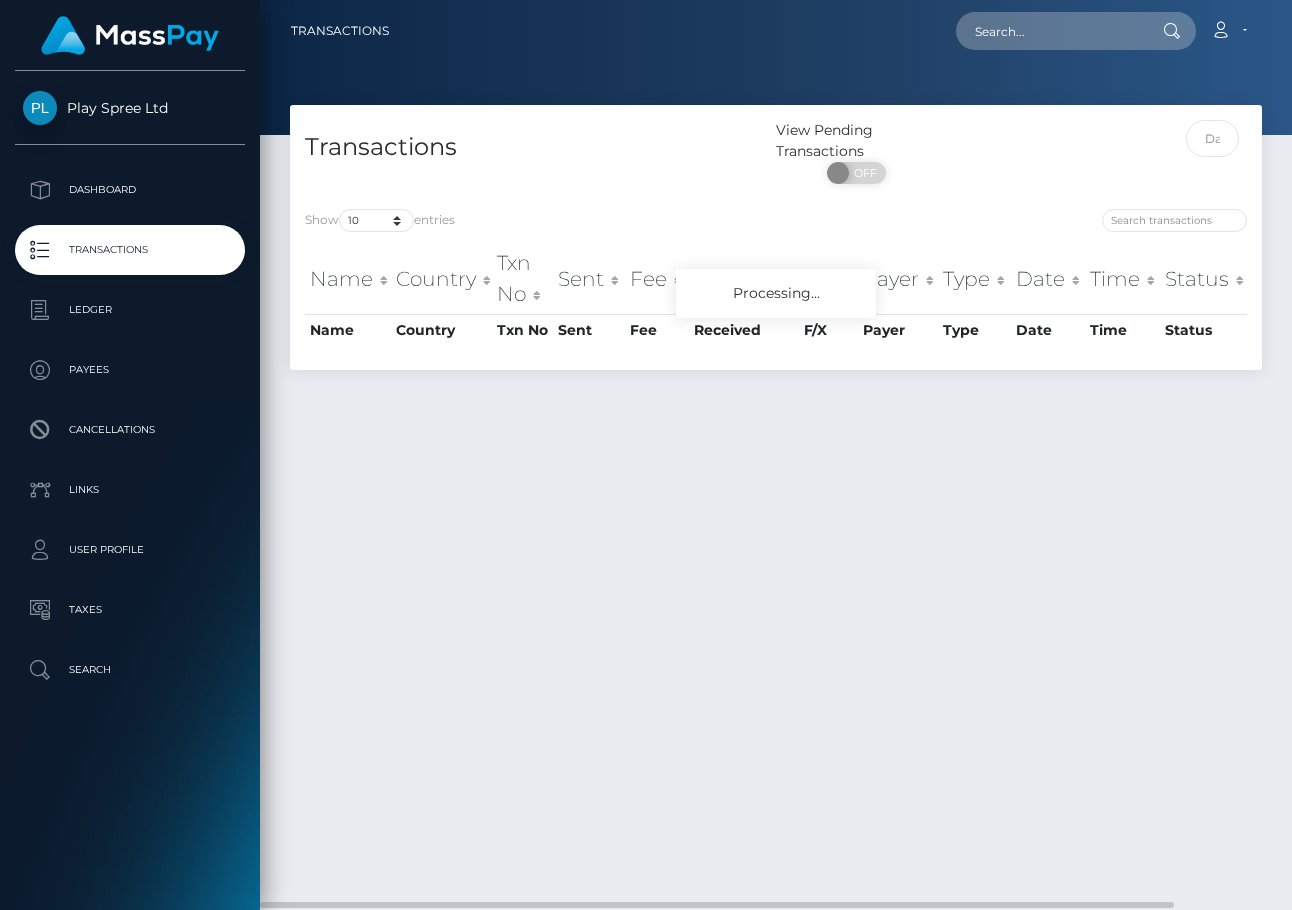 scroll, scrollTop: 0, scrollLeft: 0, axis: both 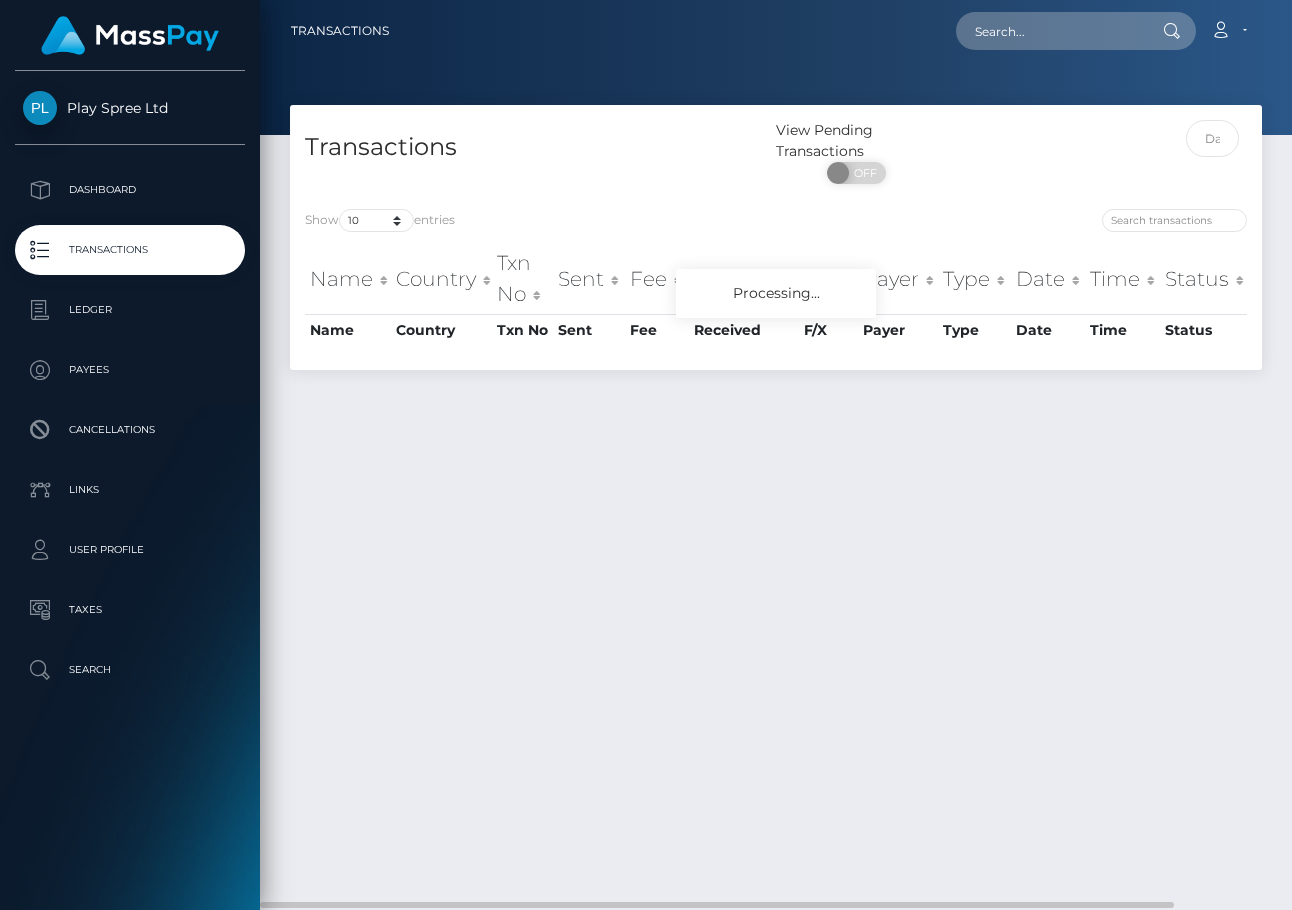 click on "Transactions
View Pending Transactions
ON   OFF
Show  10 25 50 100 250 500 1,000 3,500  entries
Name Country Txn No Sent Fee" at bounding box center [776, 498] 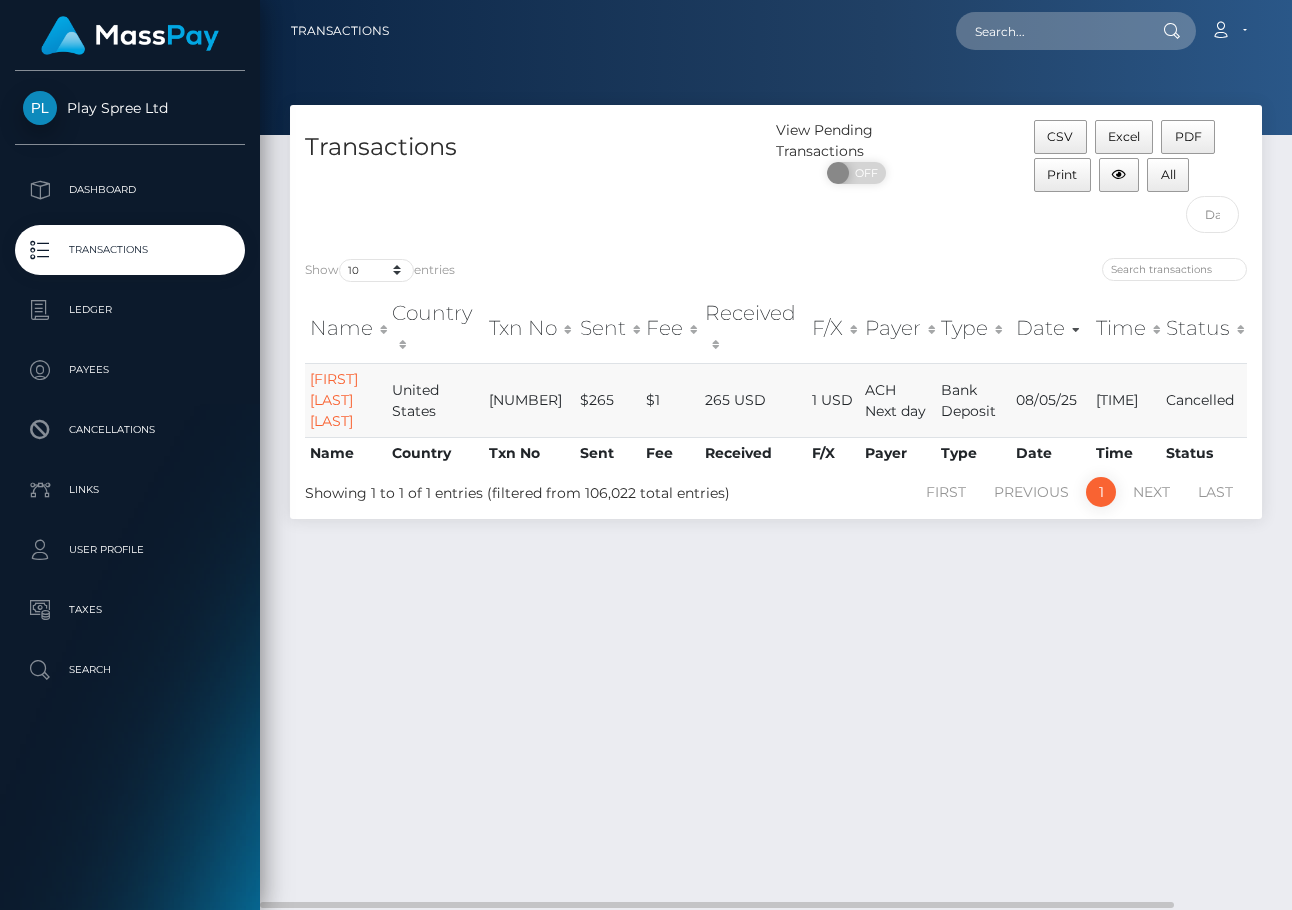 click on "315756" at bounding box center (529, 400) 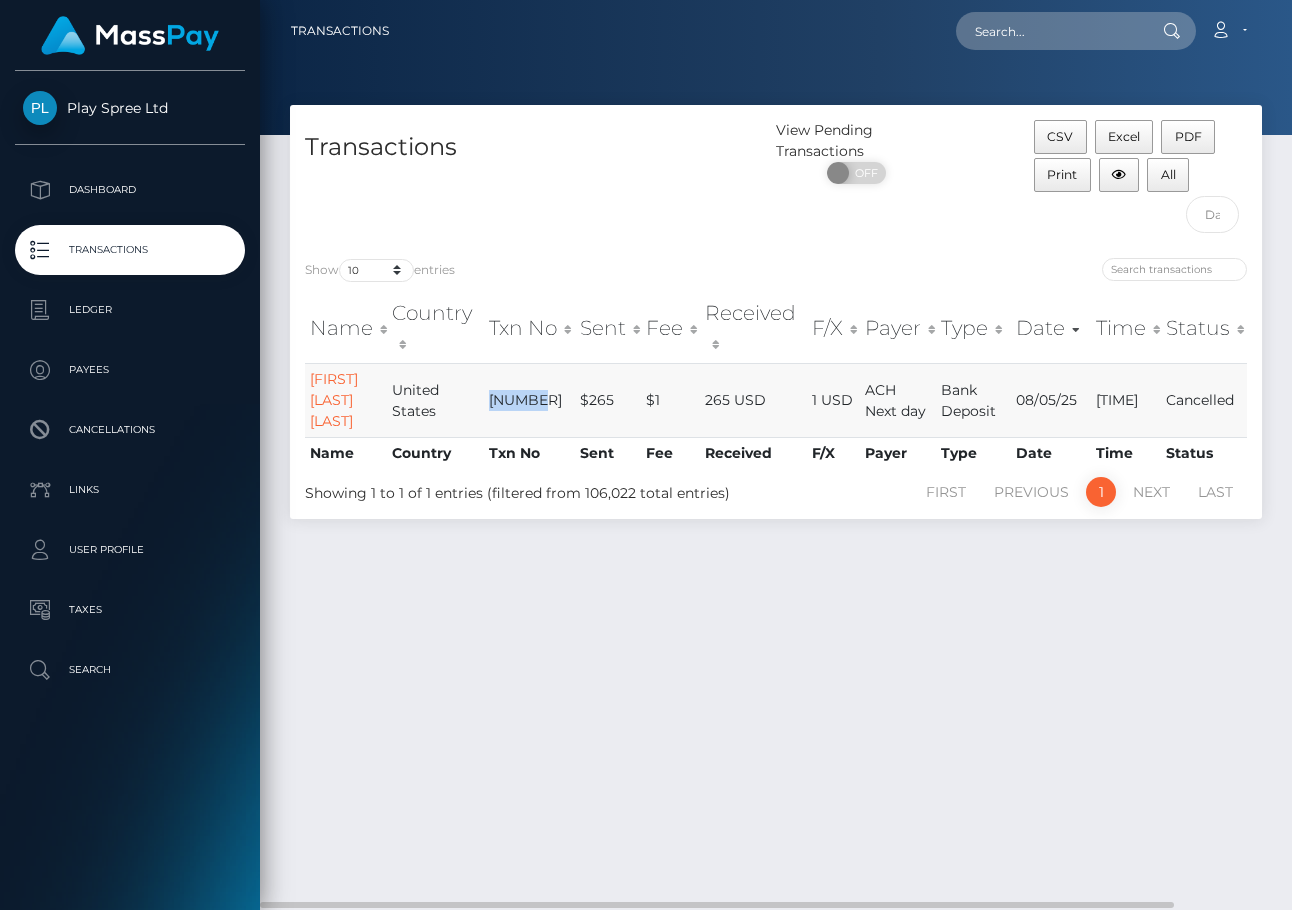 click on "315756" at bounding box center [529, 400] 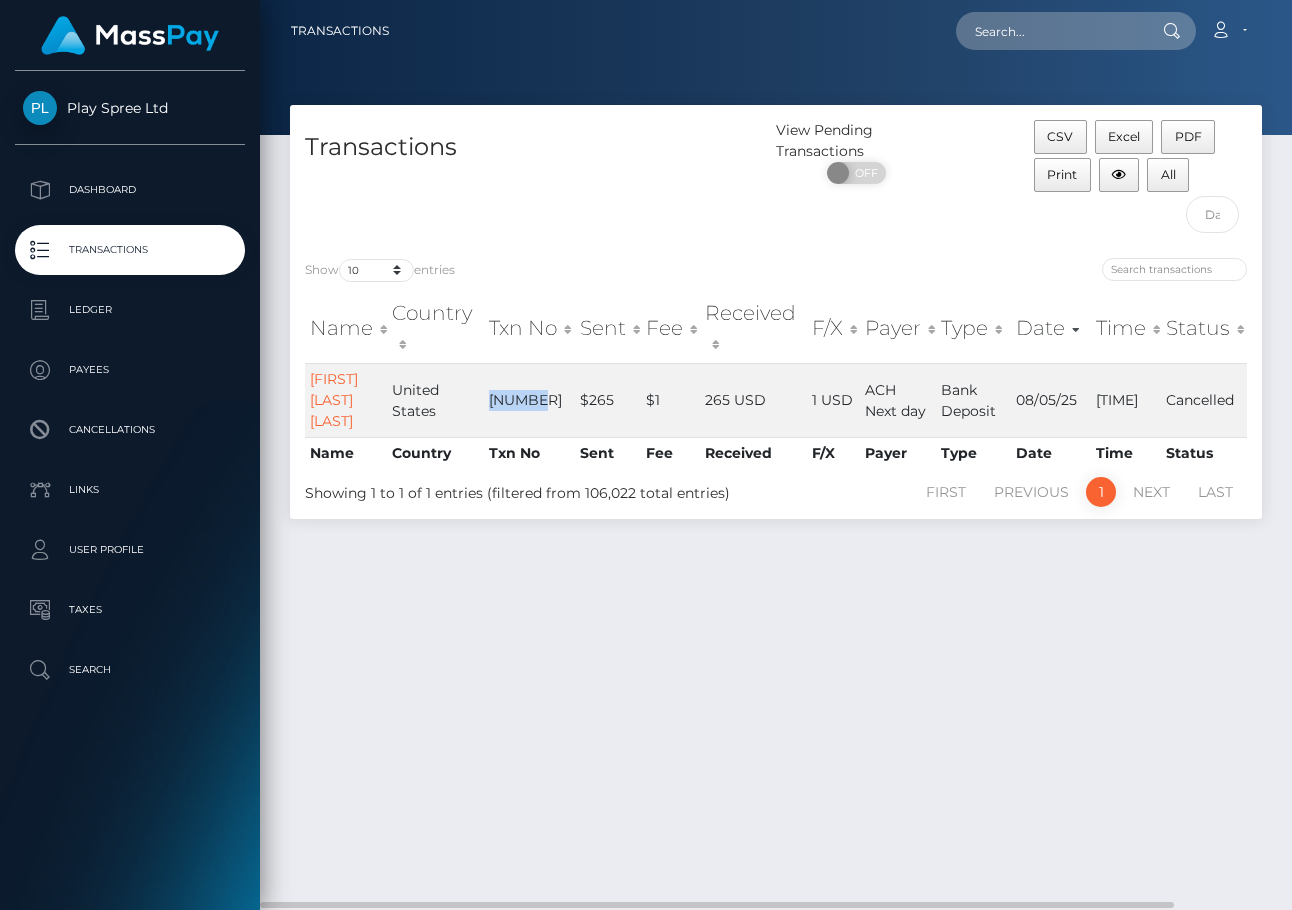 copy on "315756" 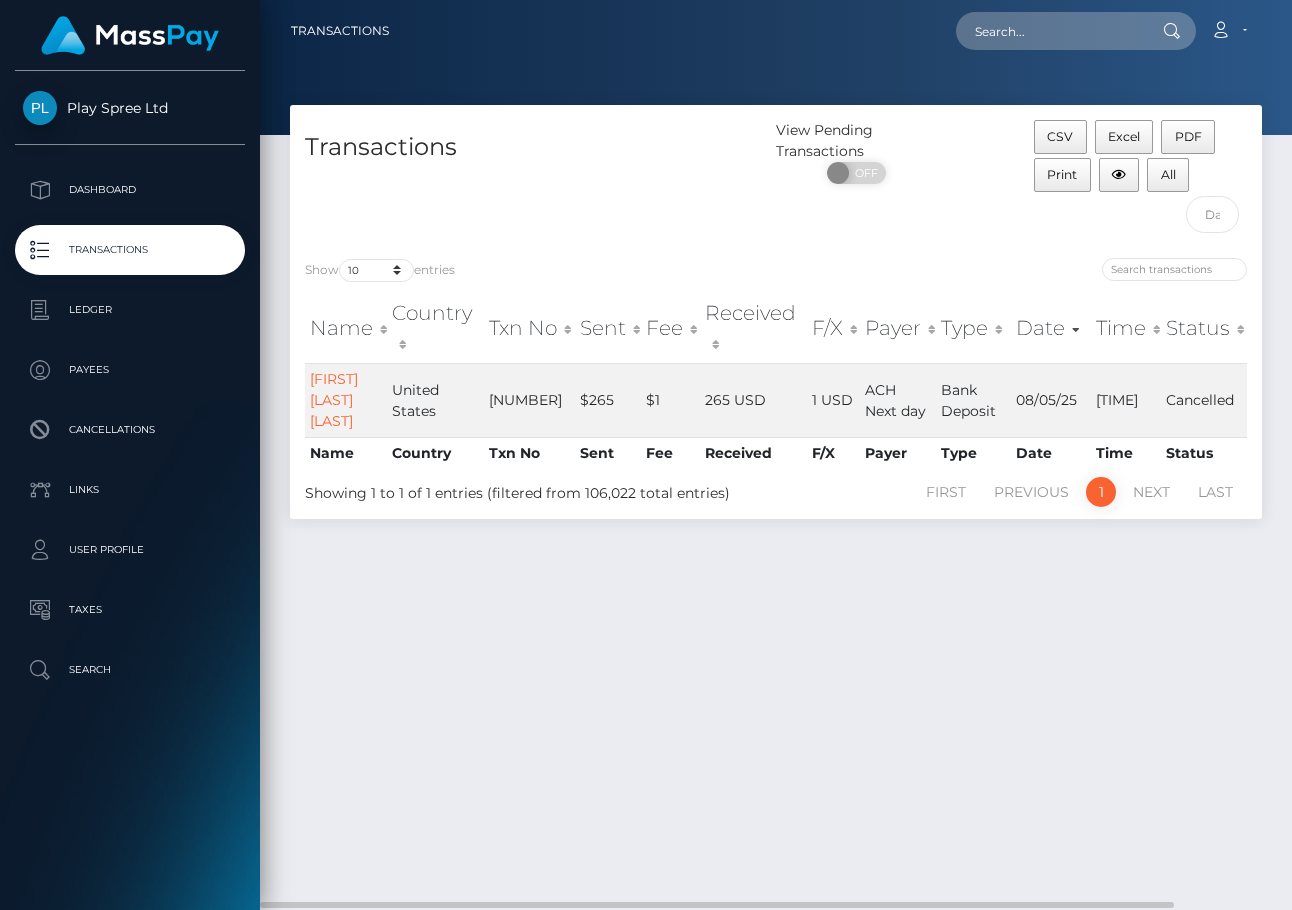 click on "Transactions
View Pending Transactions
ON   OFF
CSV   Excel   PDF   Print     All
Show  10 25 50 100 250 500 1,000 3,500  entries Name Country Fee" at bounding box center [776, 498] 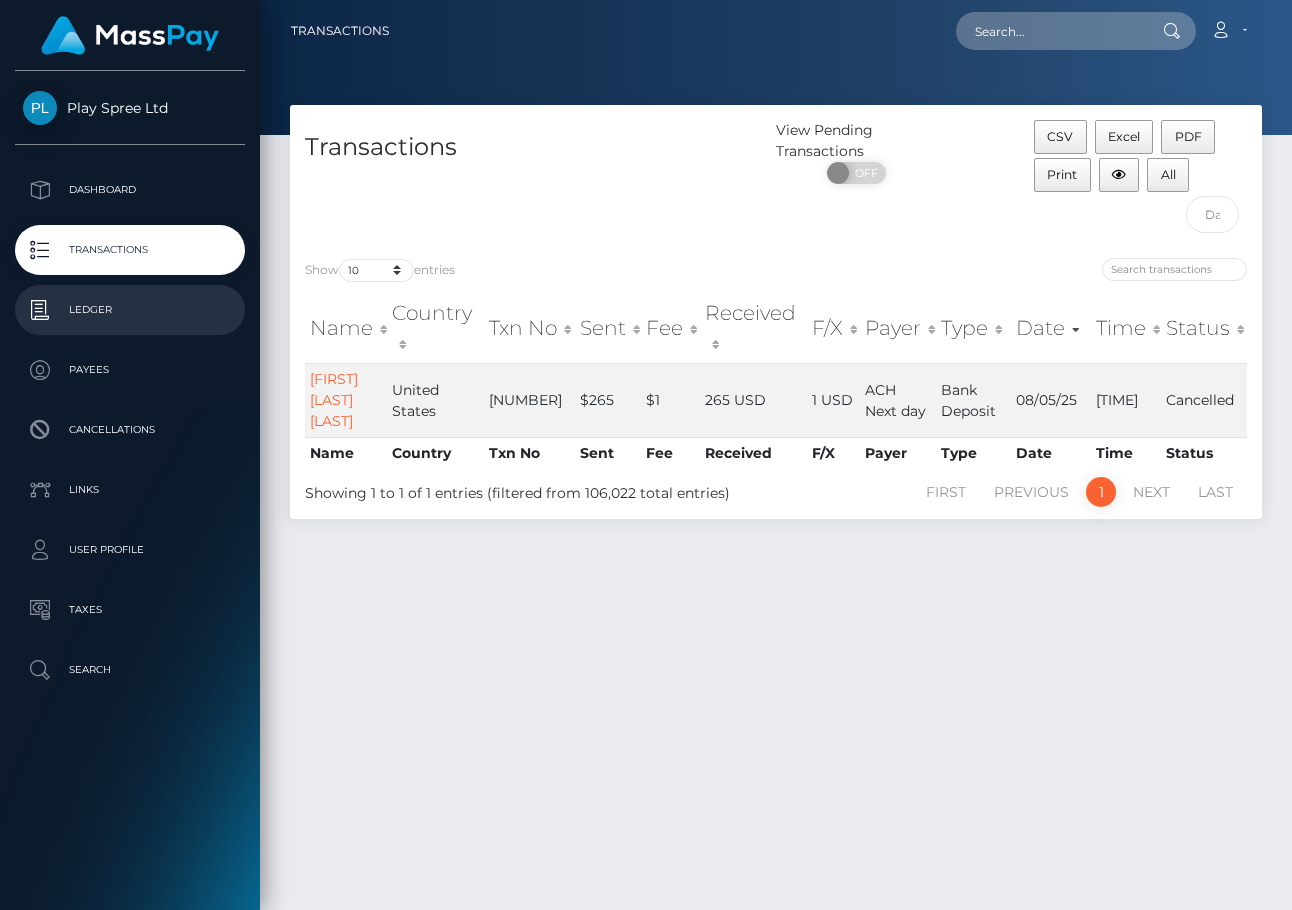 click on "Ledger" at bounding box center [130, 310] 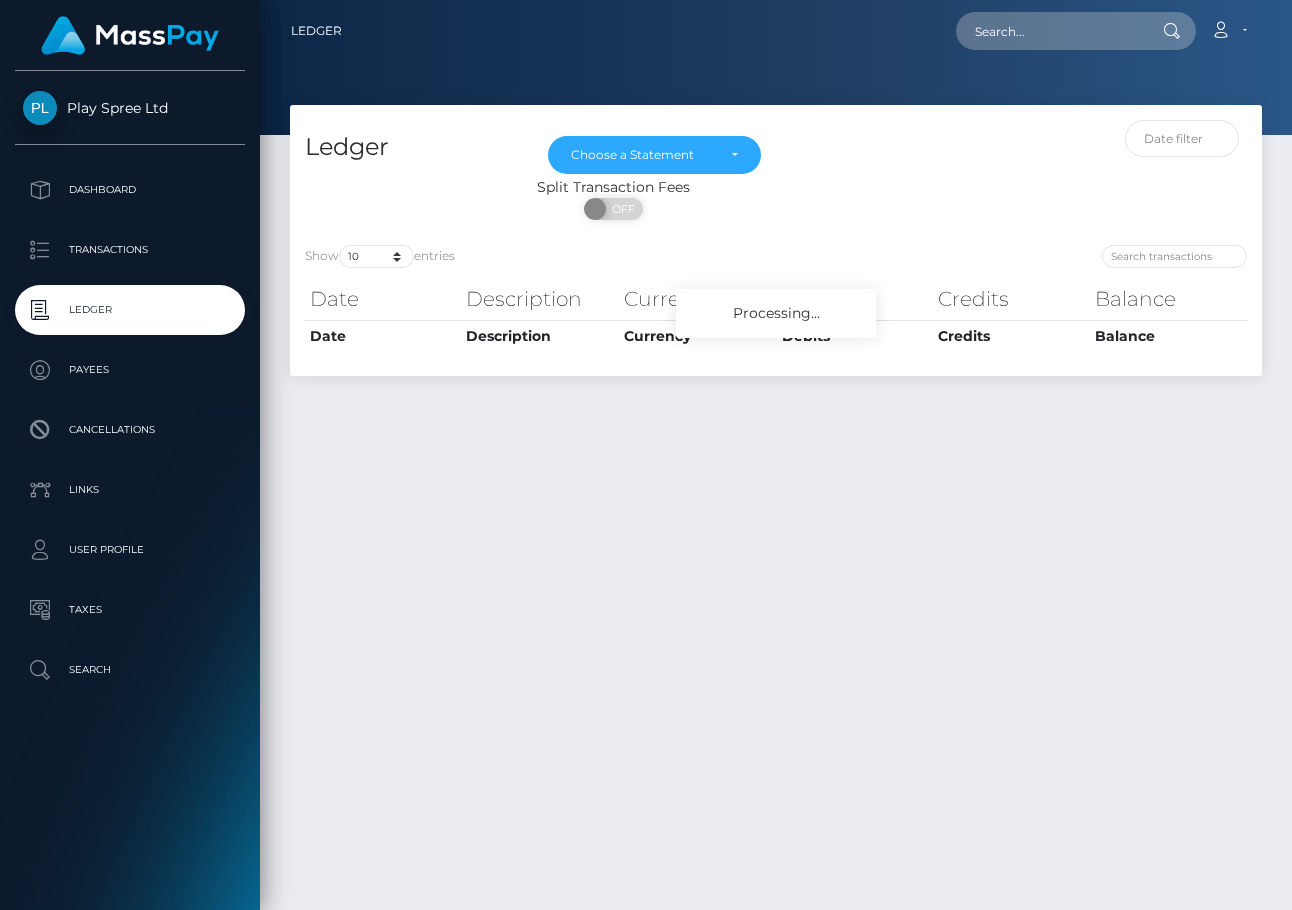 scroll, scrollTop: 0, scrollLeft: 0, axis: both 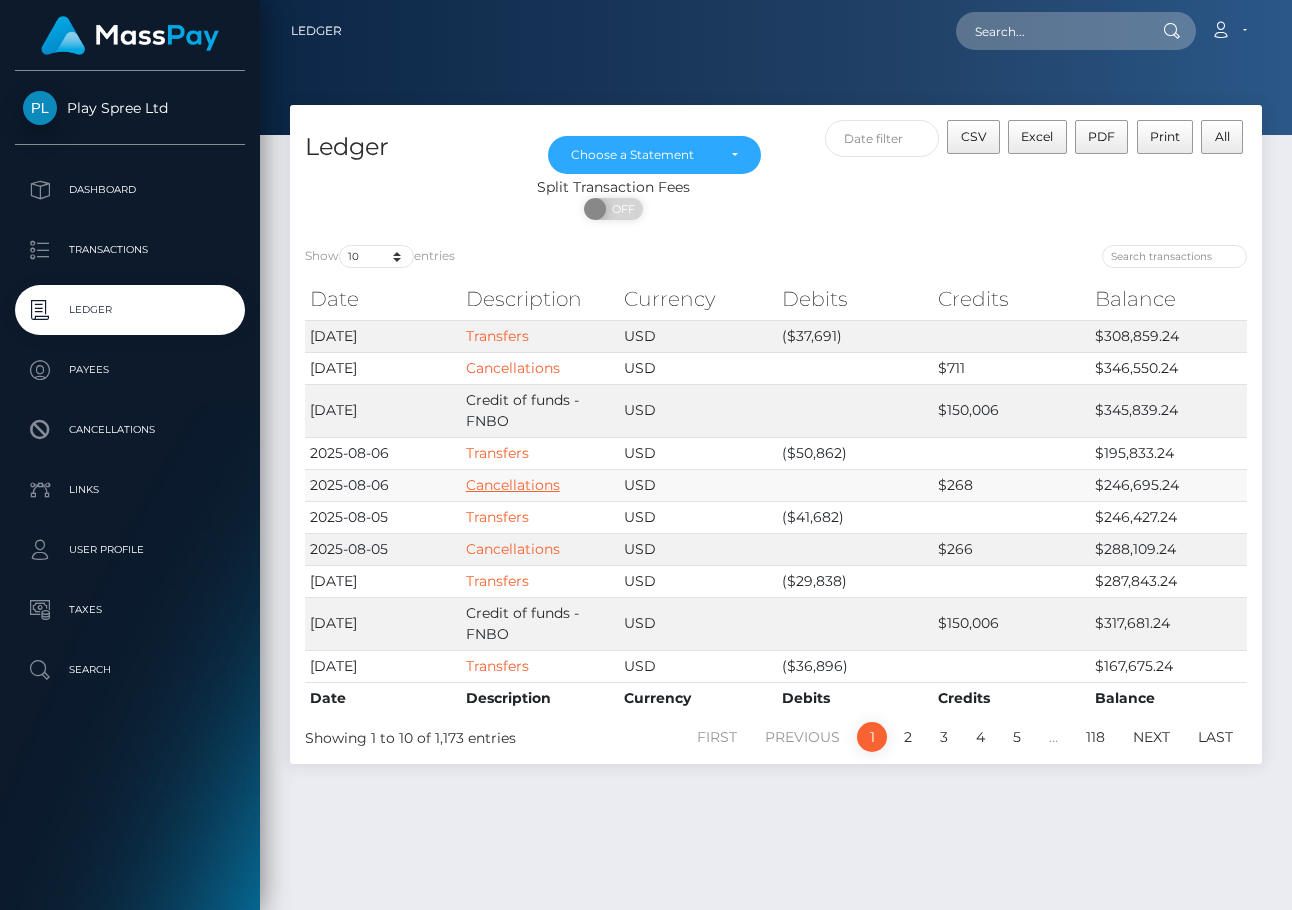 click on "Cancellations" at bounding box center [513, 485] 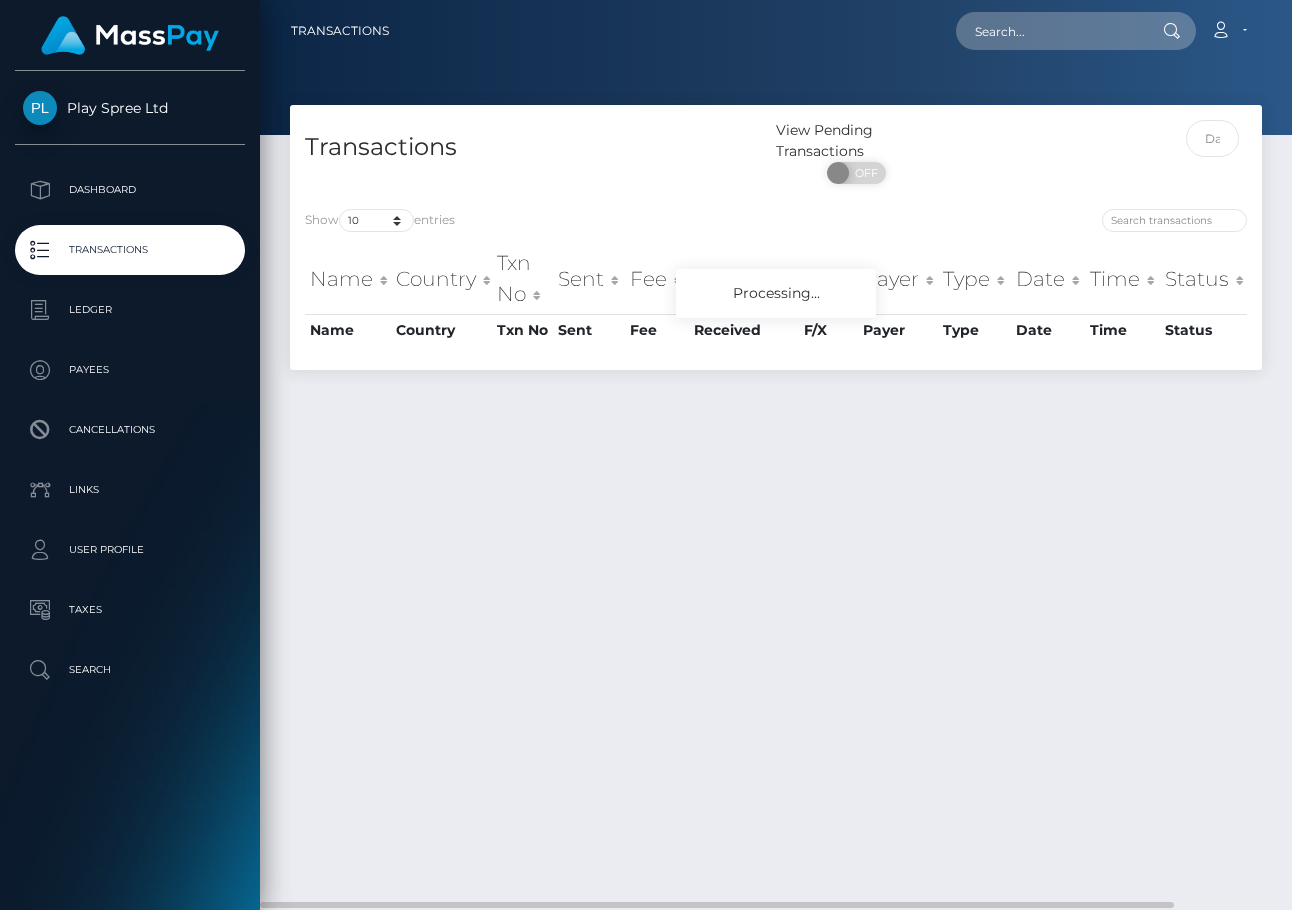 scroll, scrollTop: 0, scrollLeft: 0, axis: both 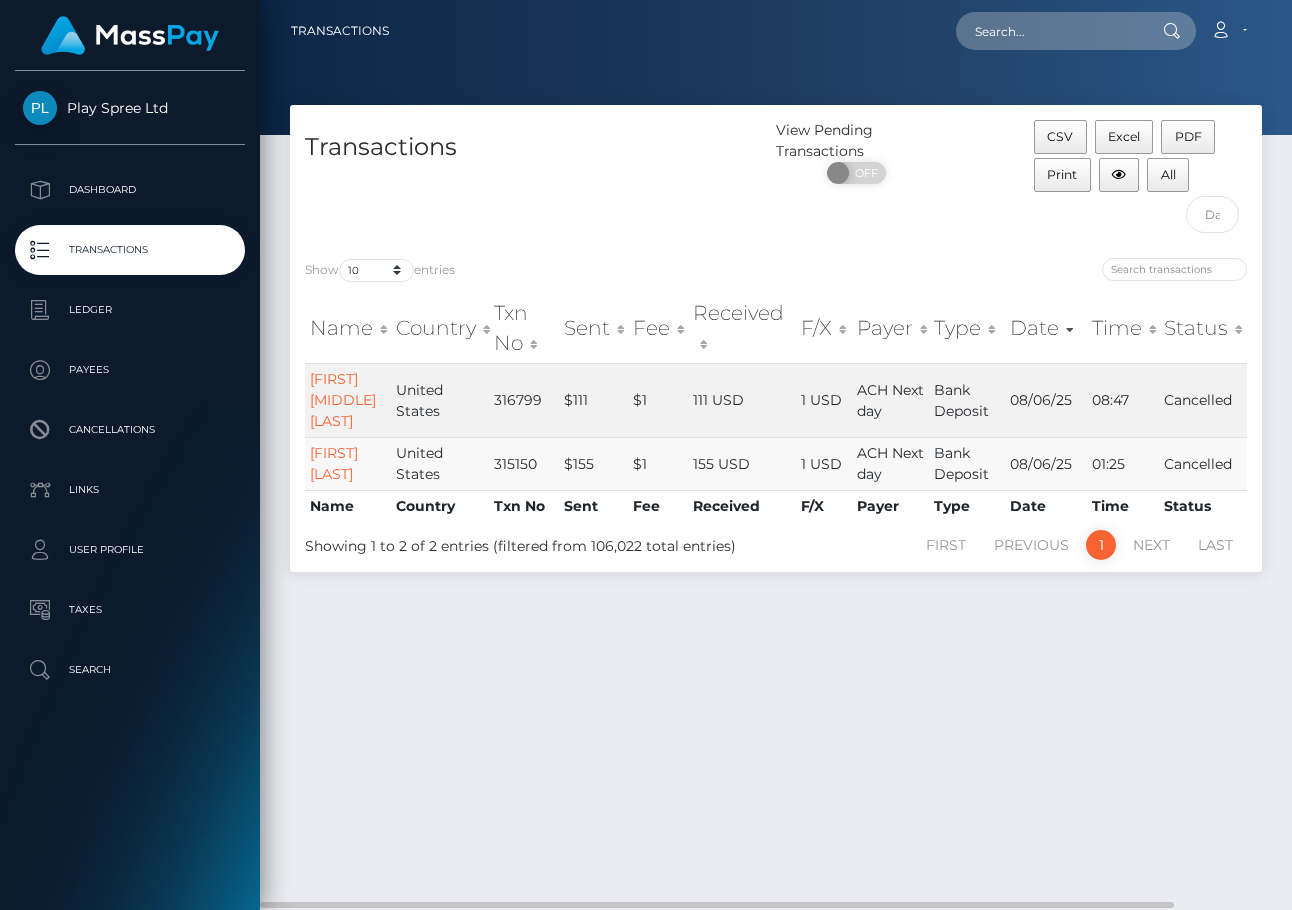 click on "315150" at bounding box center (524, 463) 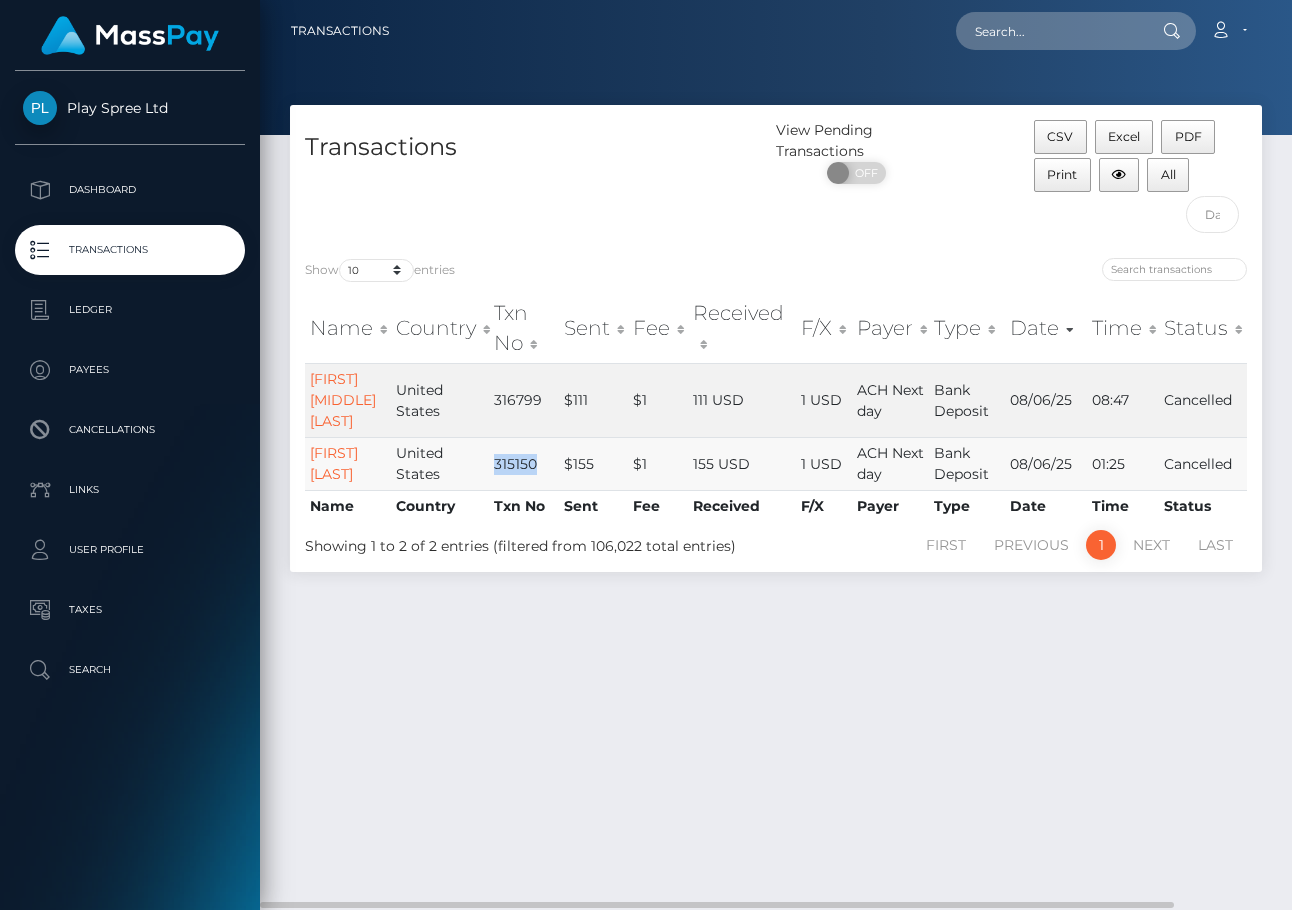click on "315150" at bounding box center (524, 463) 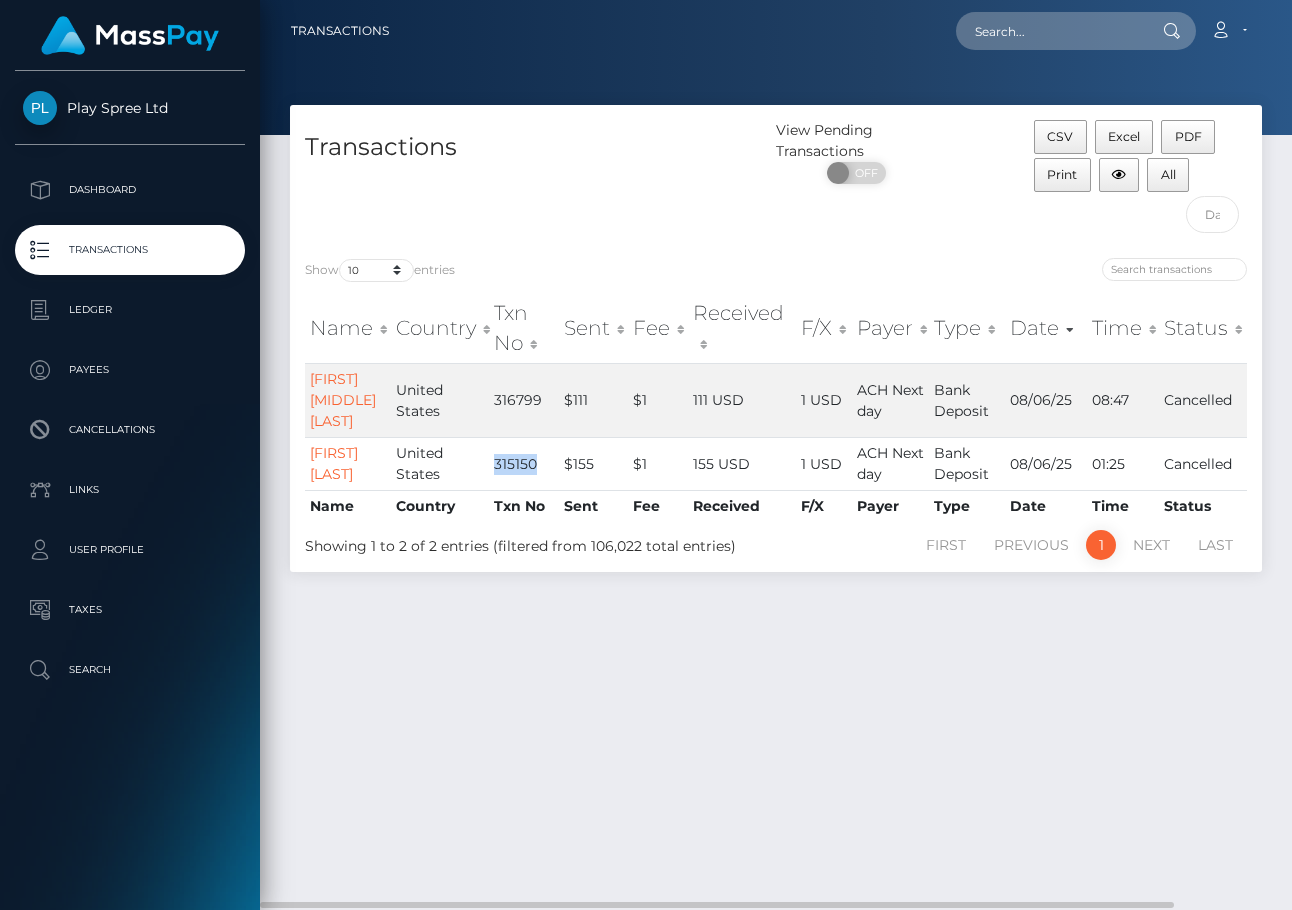 copy on "315150" 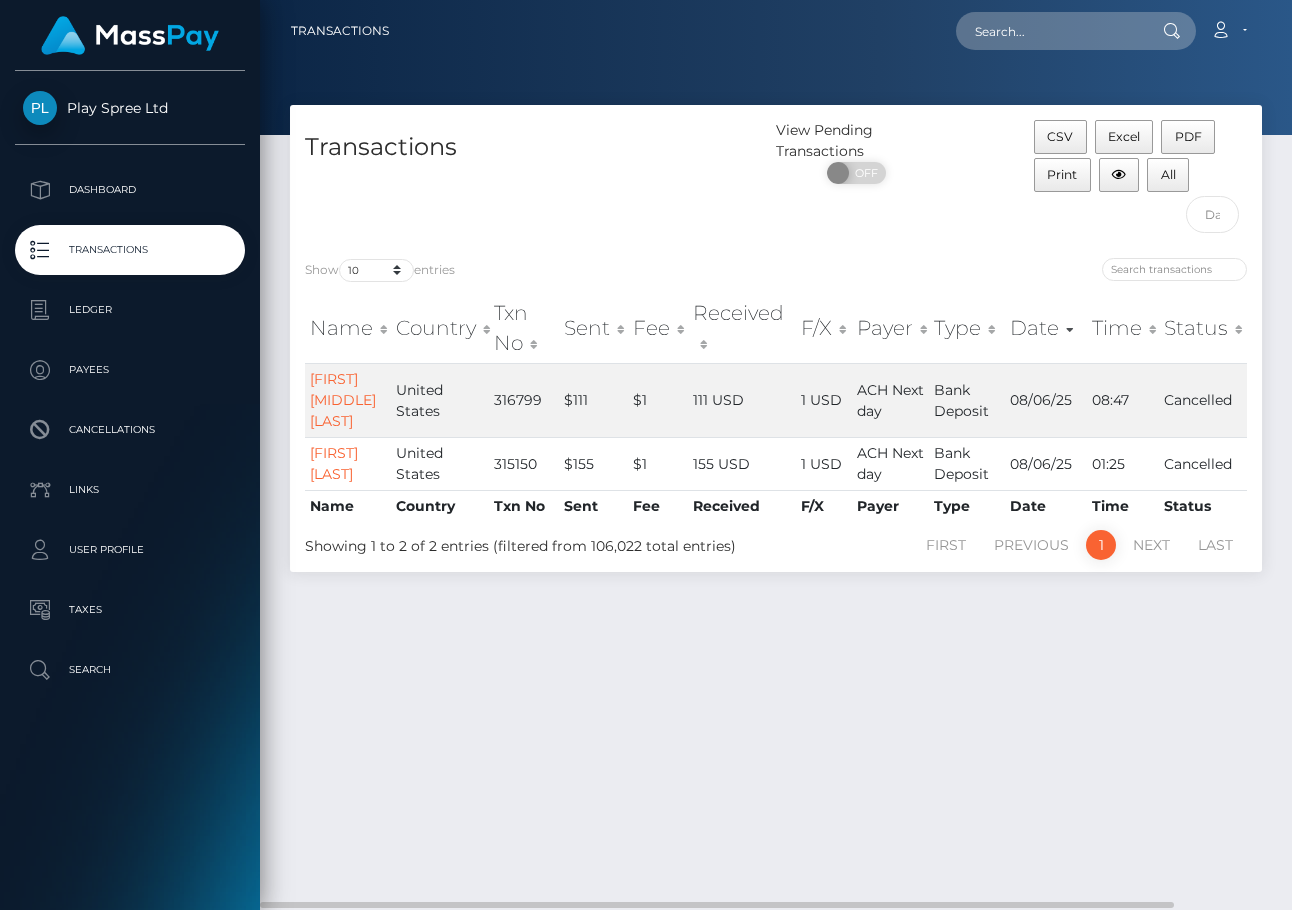 click on "Transactions
View Pending Transactions
ON   OFF
CSV   Excel   PDF   Print     All
Show  10 25 50 100 250 500 1,000 3,500  entries Name Country Fee" at bounding box center [776, 498] 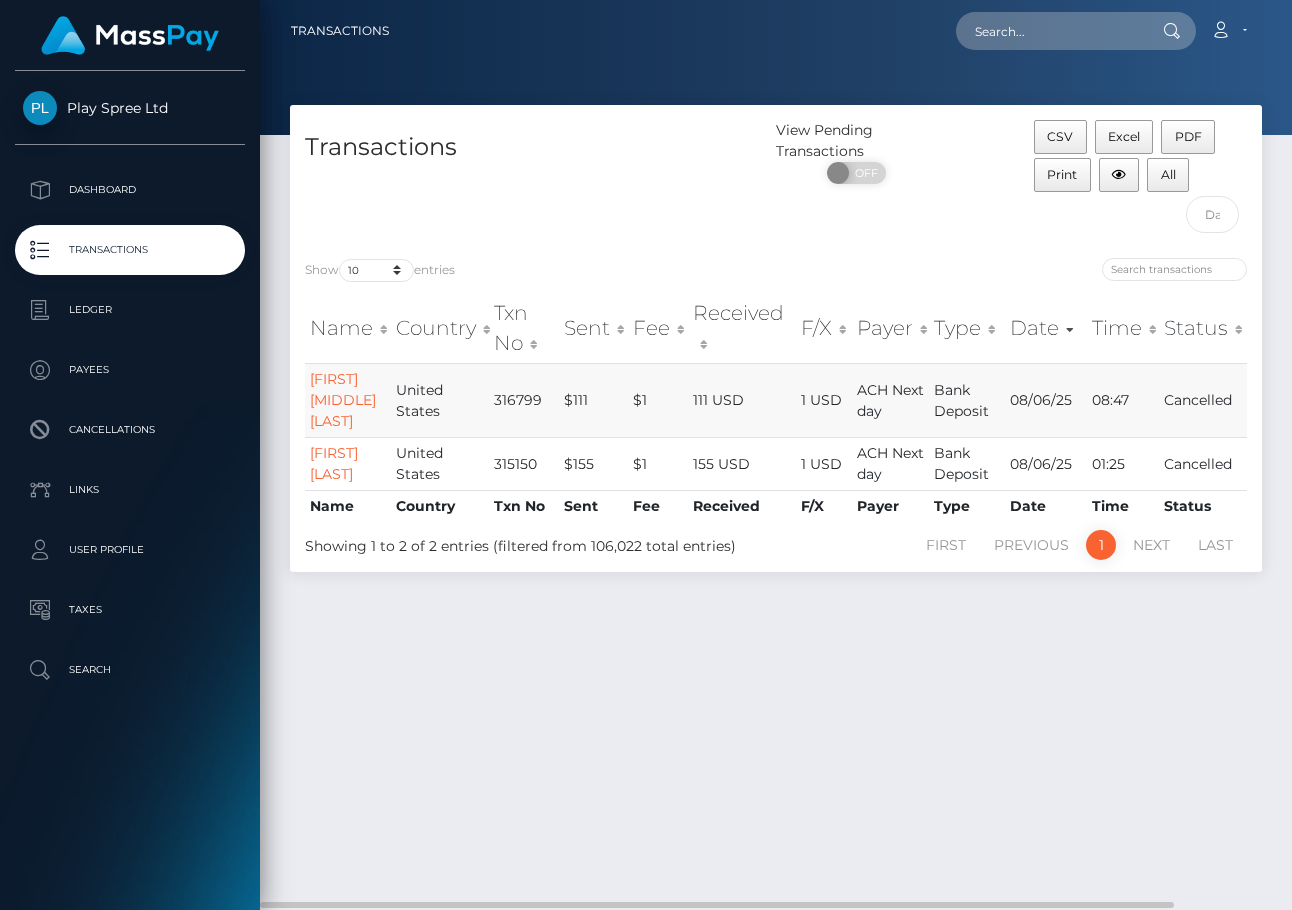 click on "316799" at bounding box center [524, 400] 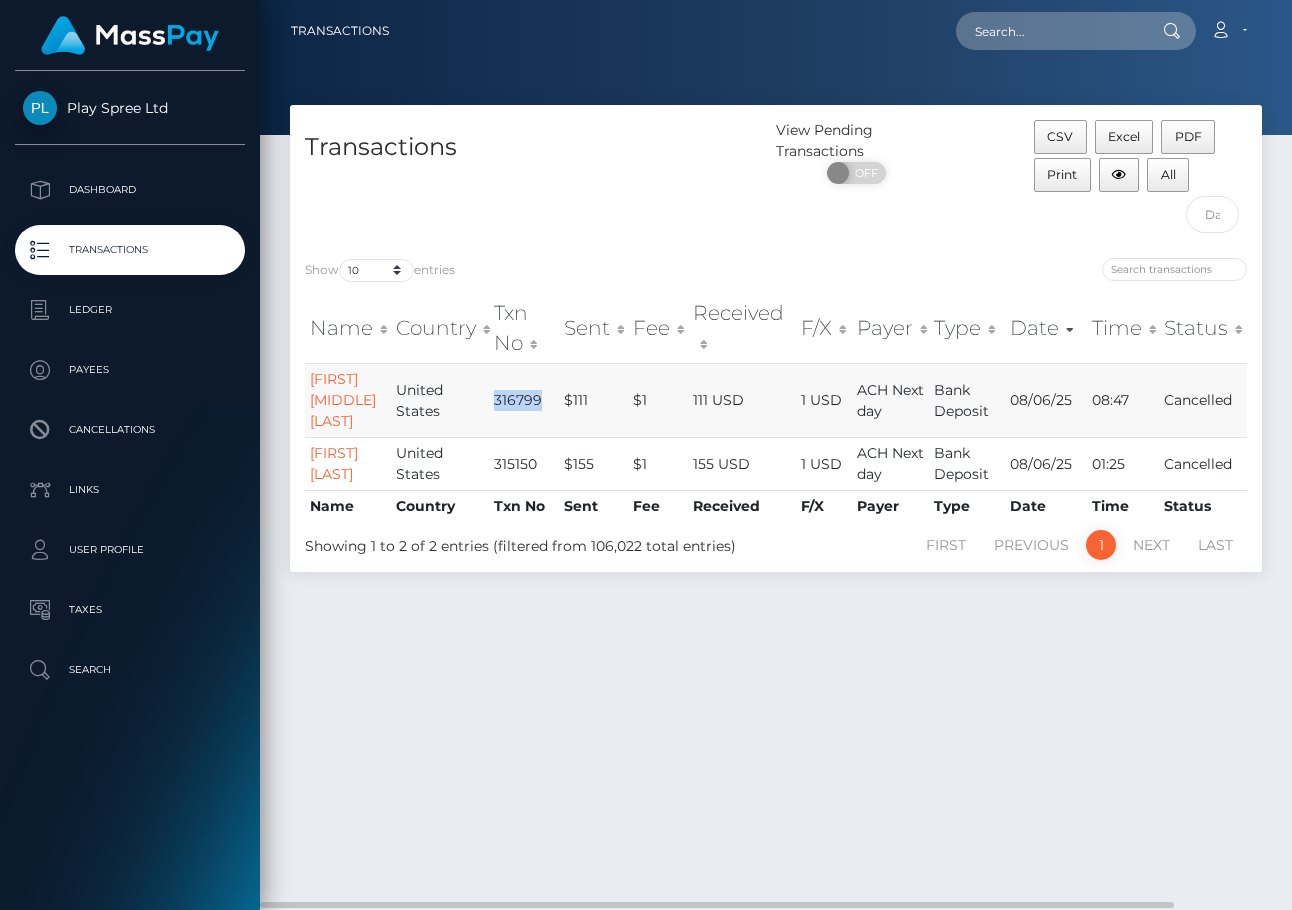 click on "316799" at bounding box center [524, 400] 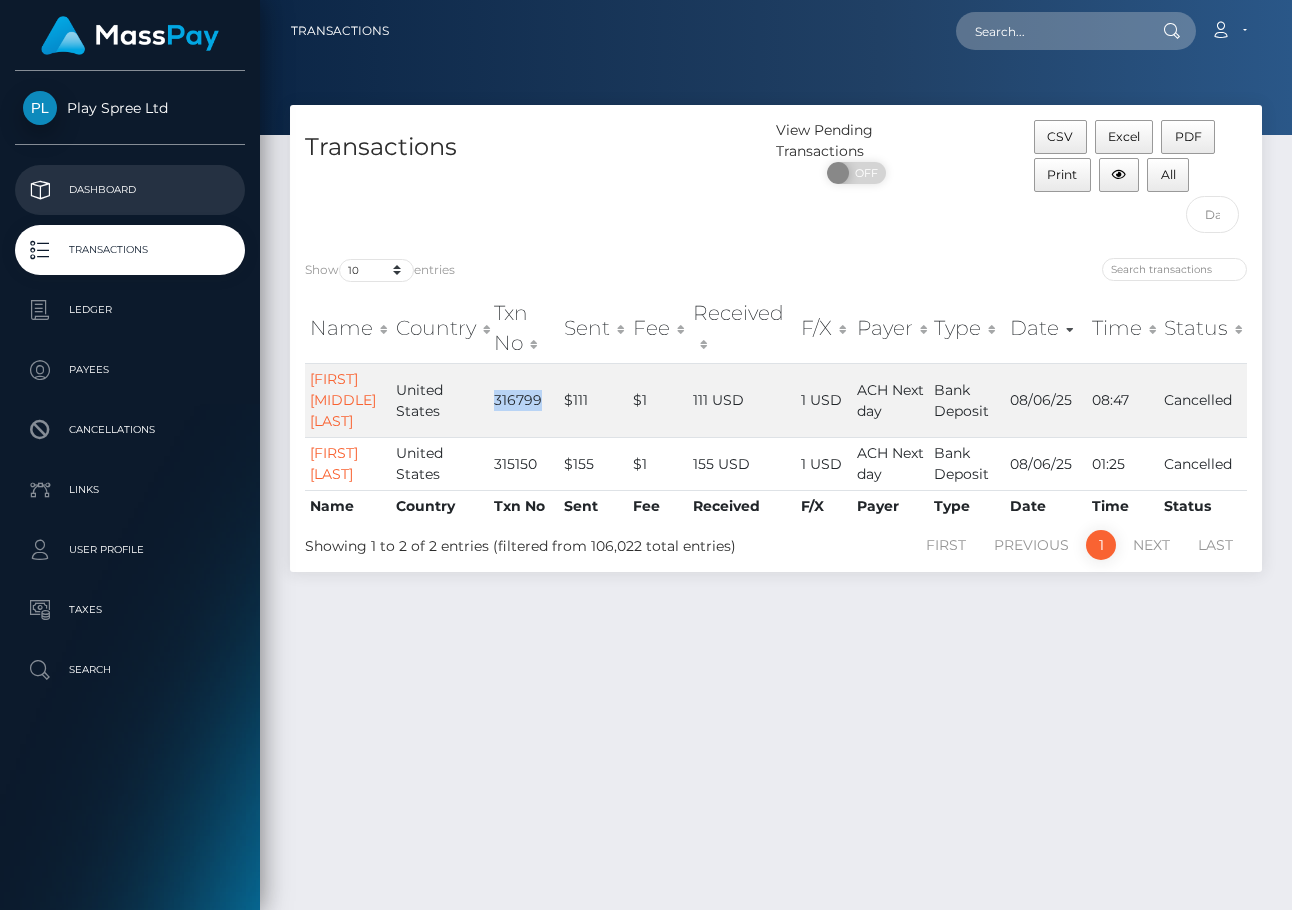 copy on "316799" 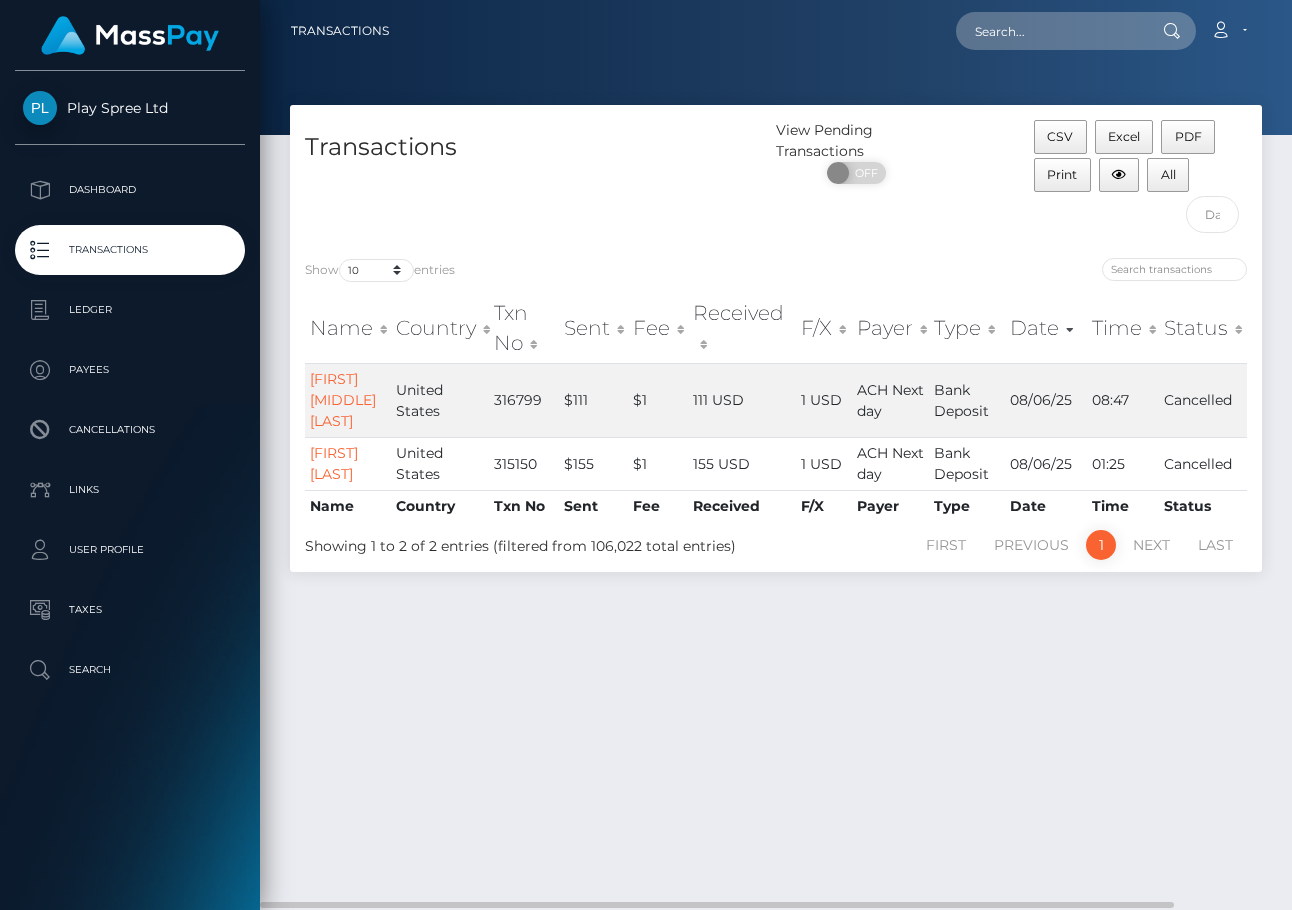 click on "Transactions
View Pending Transactions
ON   OFF
CSV   Excel   PDF   Print     All
Show  10 25 50 100 250 500 1,000 3,500  entries Name Country Fee" at bounding box center (776, 498) 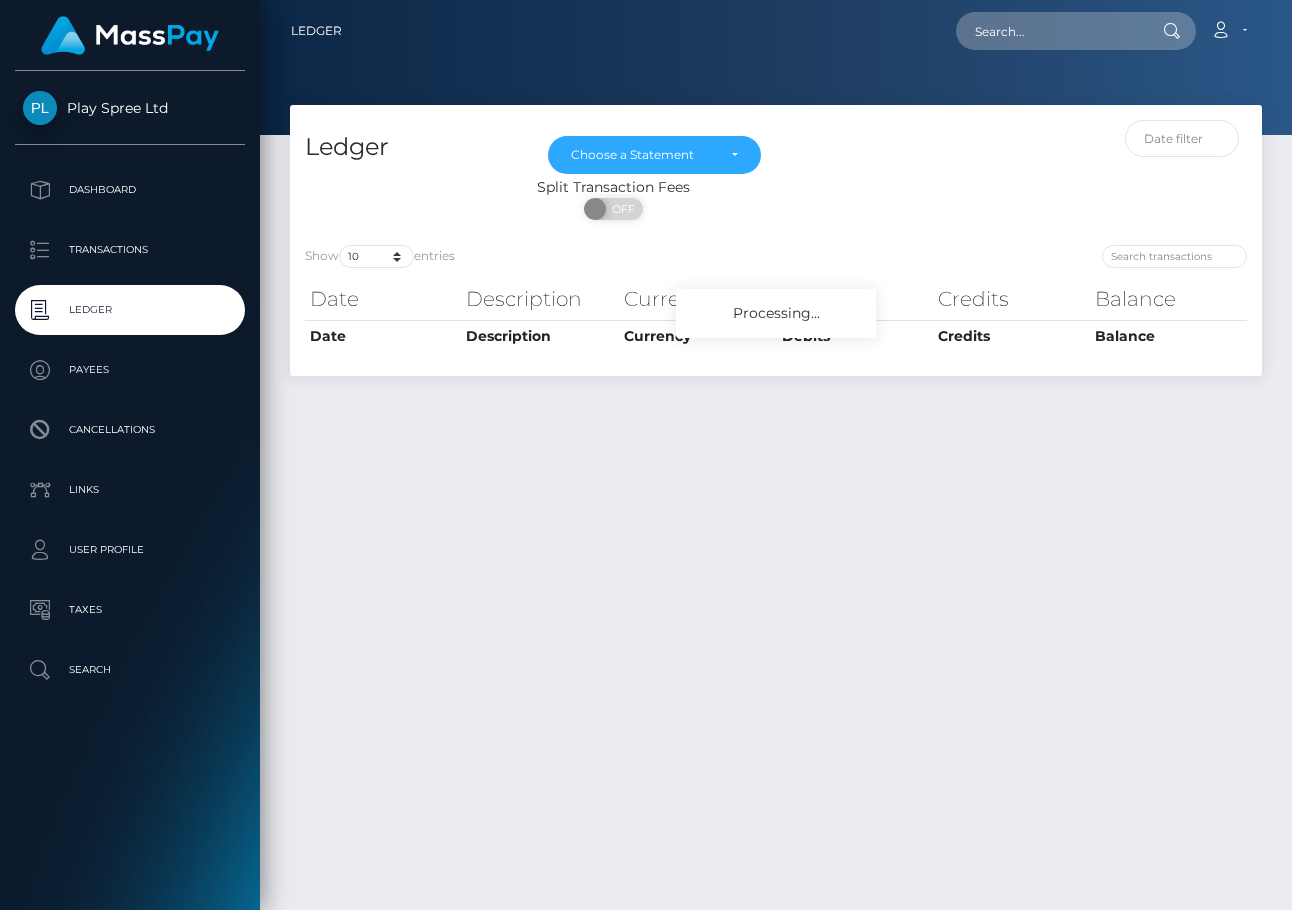 scroll, scrollTop: 0, scrollLeft: 0, axis: both 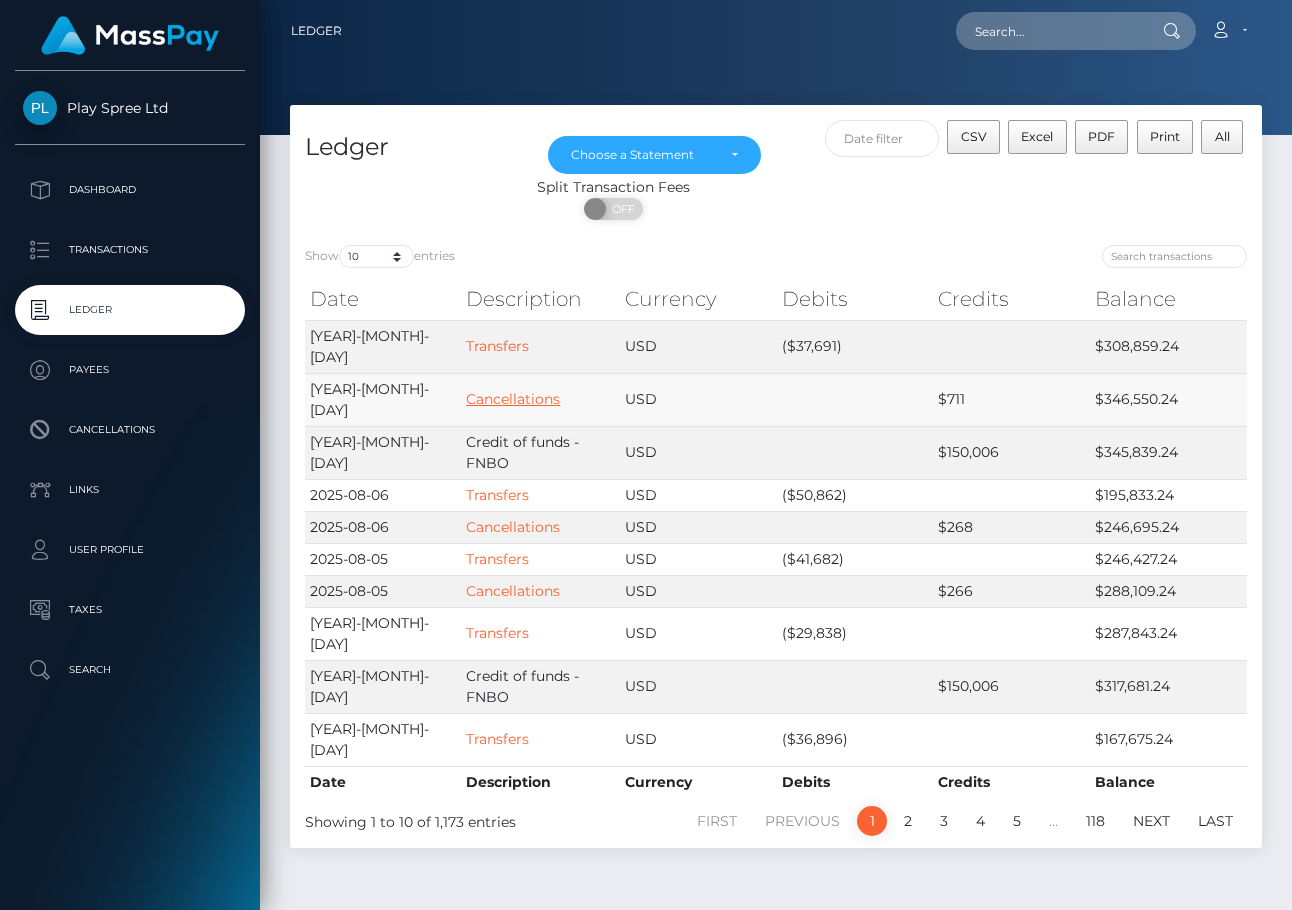 click on "Cancellations" at bounding box center (513, 399) 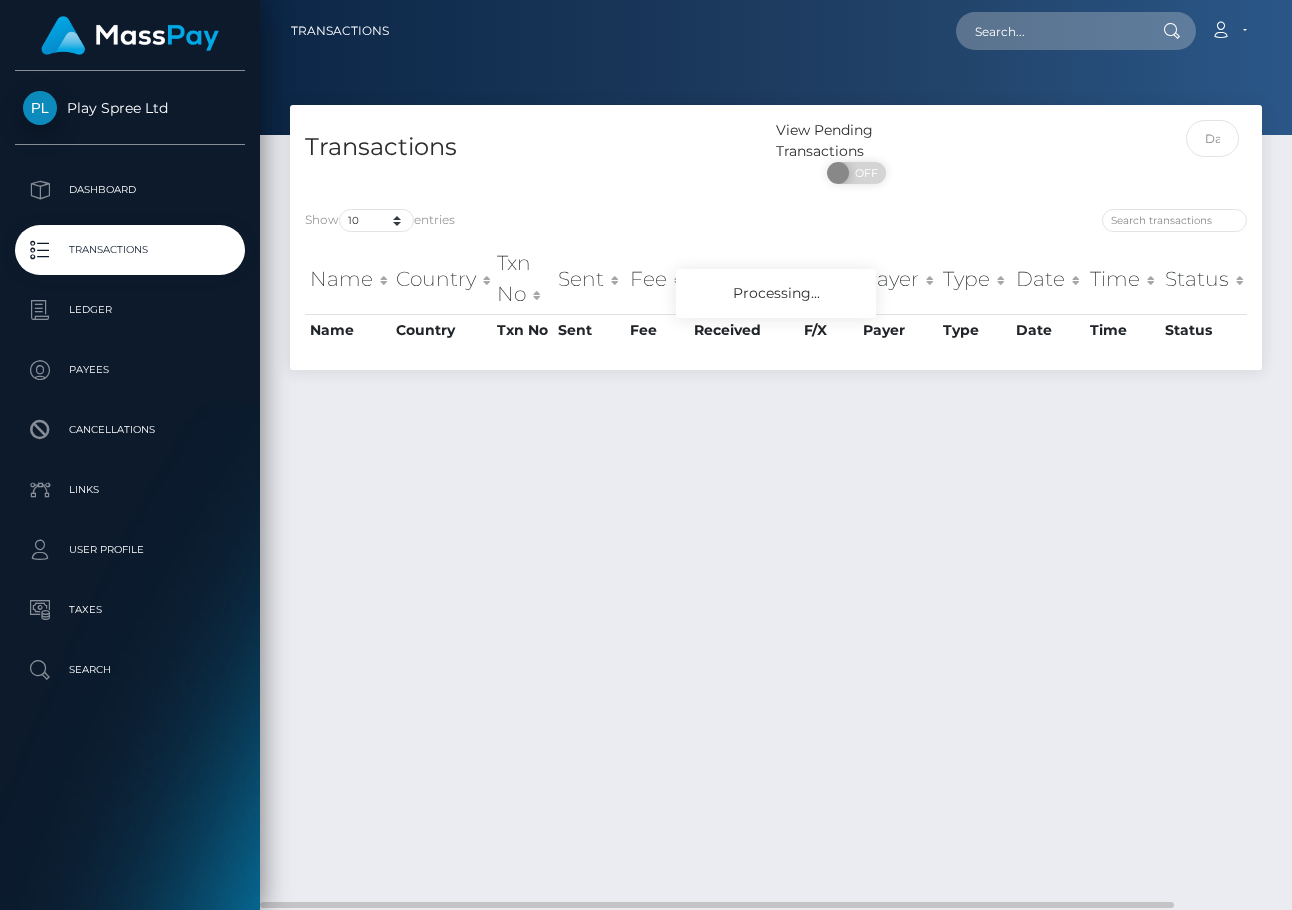 scroll, scrollTop: 0, scrollLeft: 0, axis: both 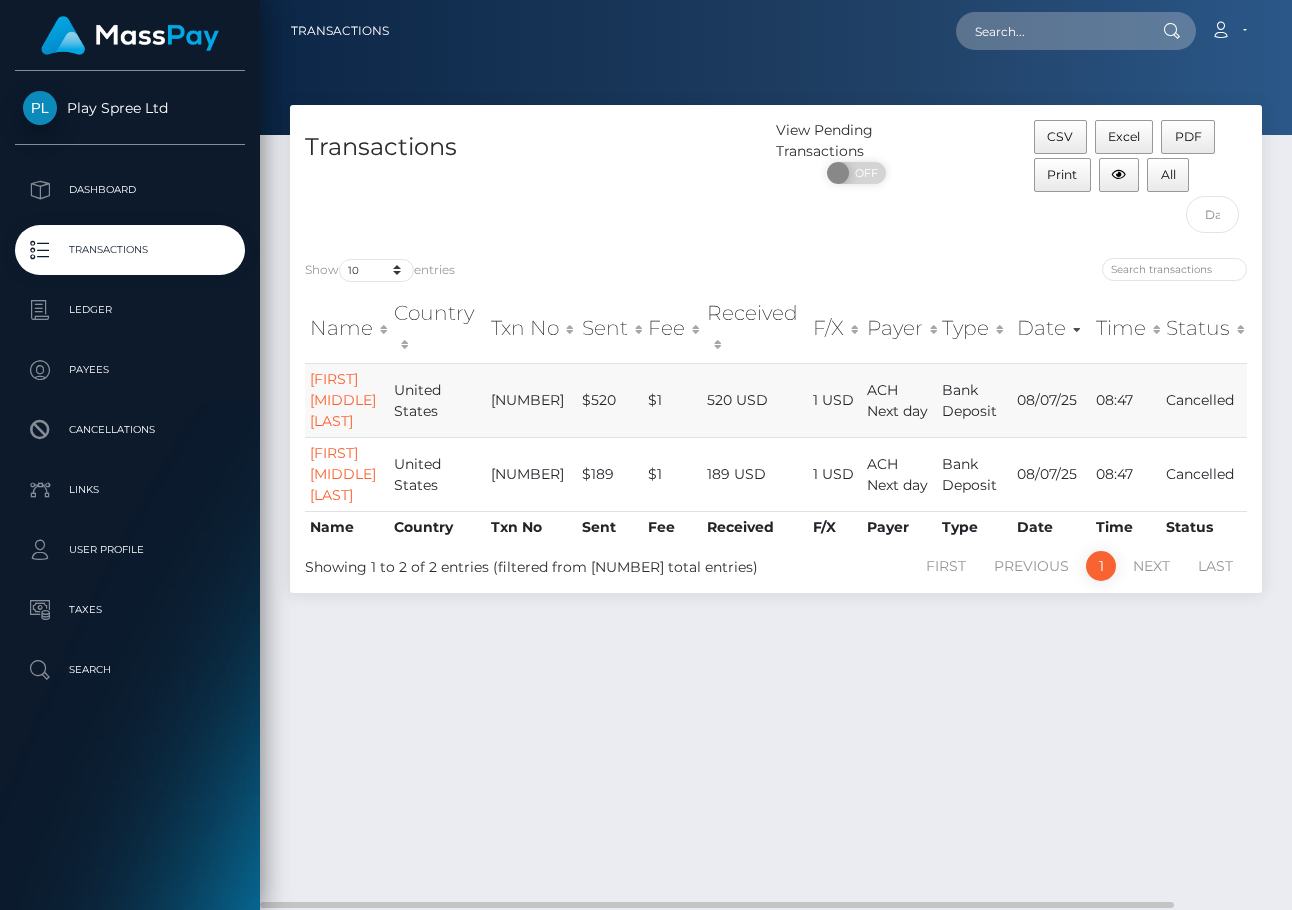click on "319078" at bounding box center [531, 400] 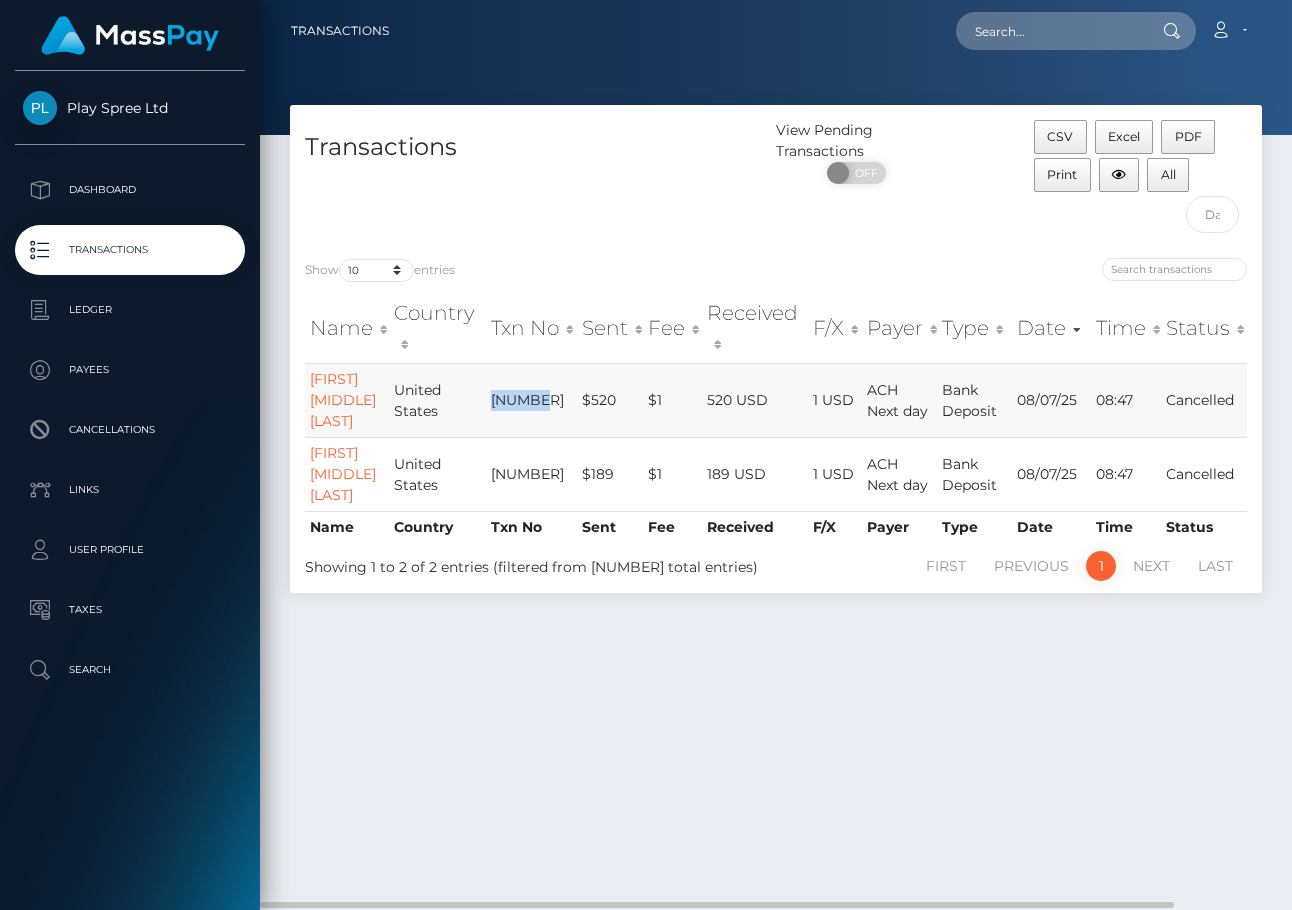 click on "319078" at bounding box center [531, 400] 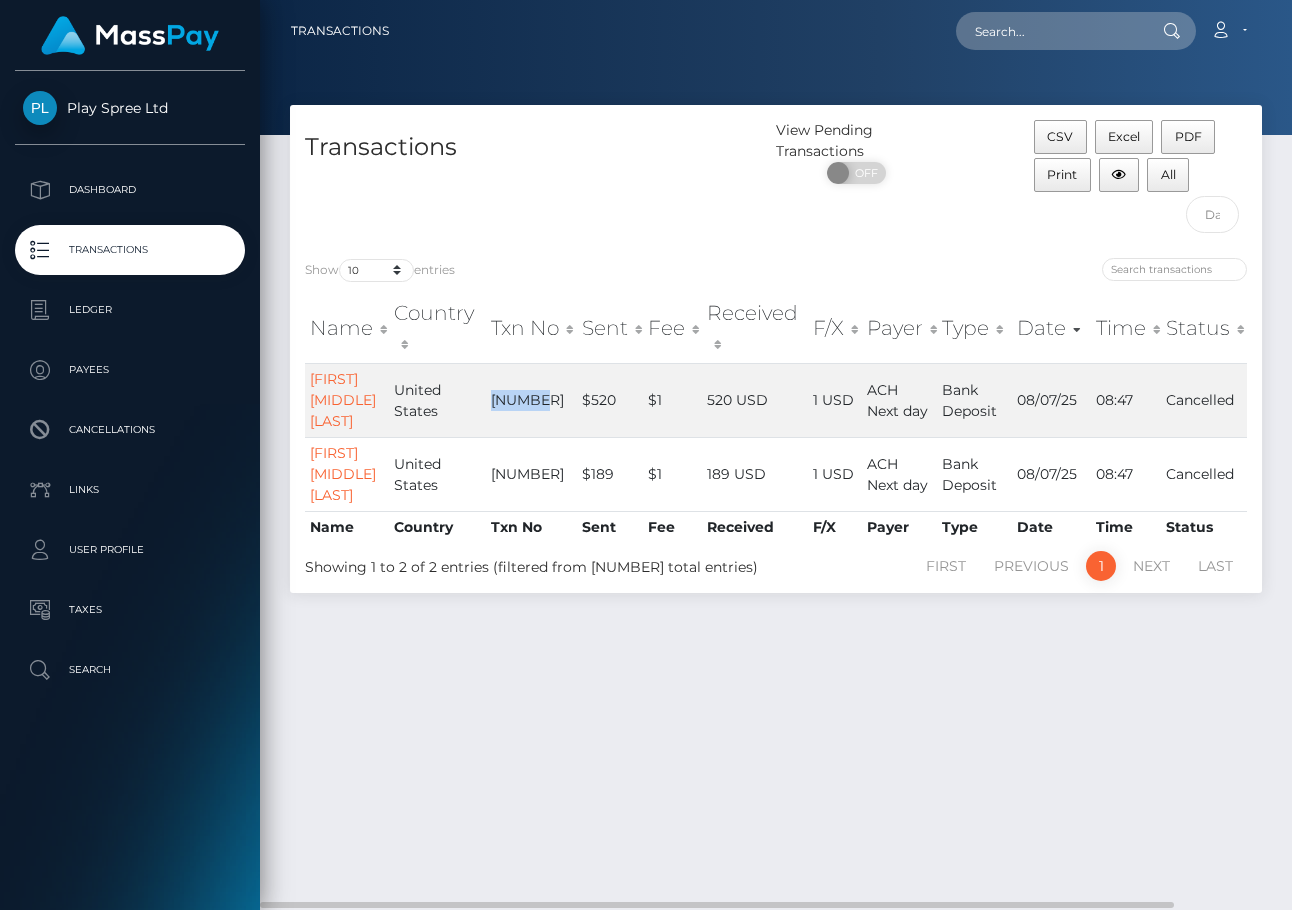 copy on "319078" 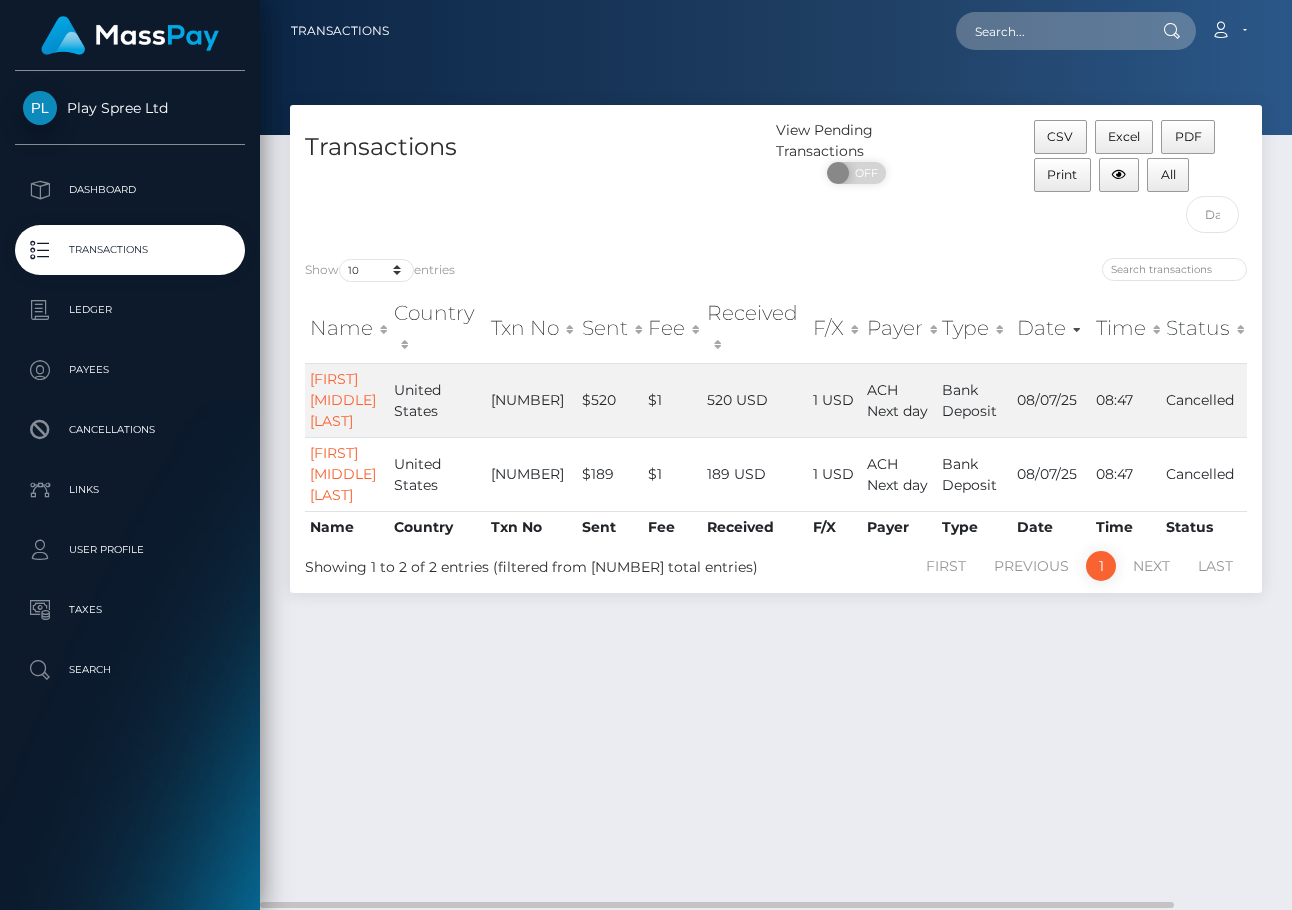 click on "Transactions
View Pending Transactions
ON   OFF
CSV   Excel   PDF   Print     All
Show  10 25 50 100 250 500 1,000 3,500  entries Name Country Fee" at bounding box center (776, 498) 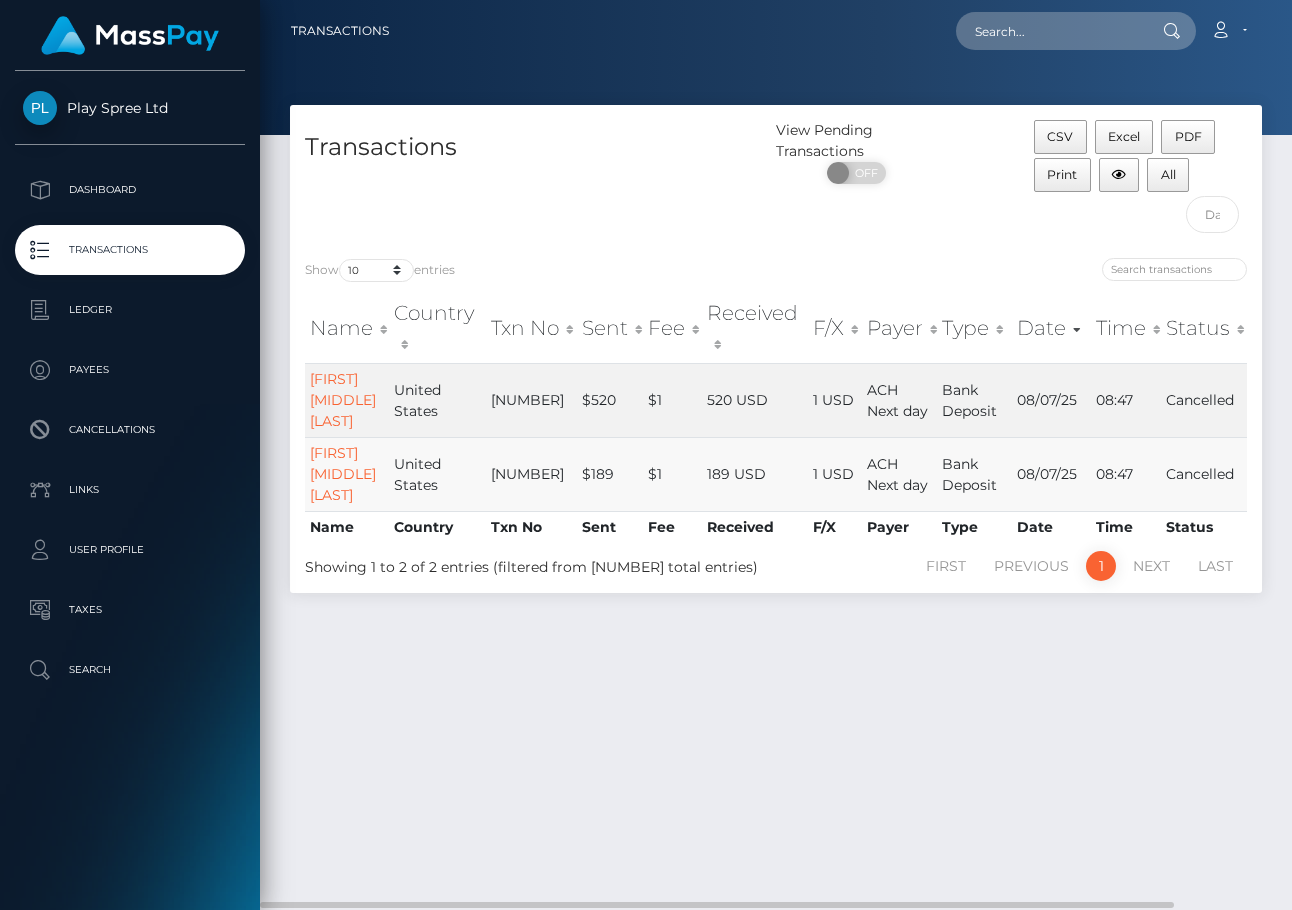 click on "316798" at bounding box center (531, 474) 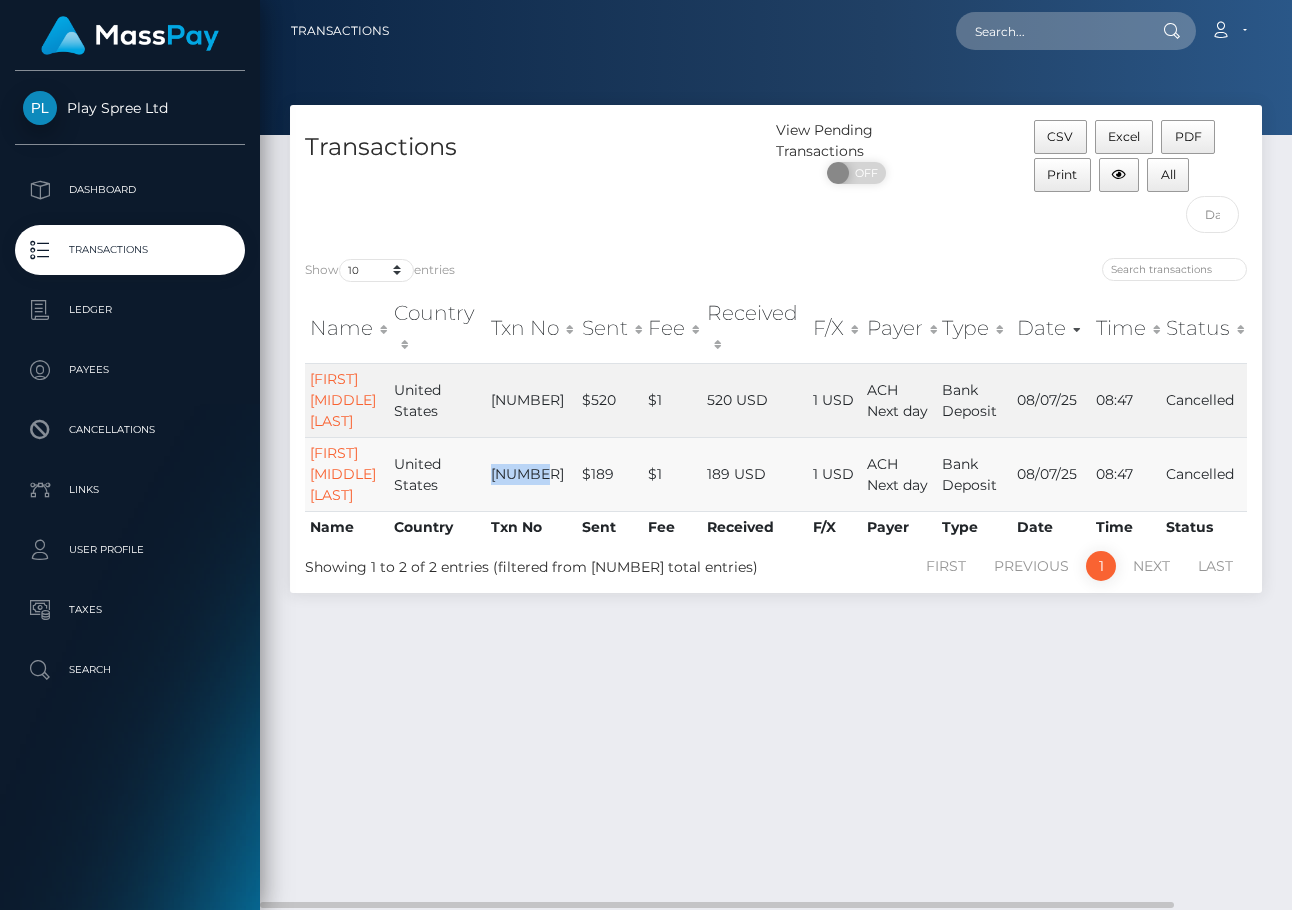 click on "316798" at bounding box center (531, 474) 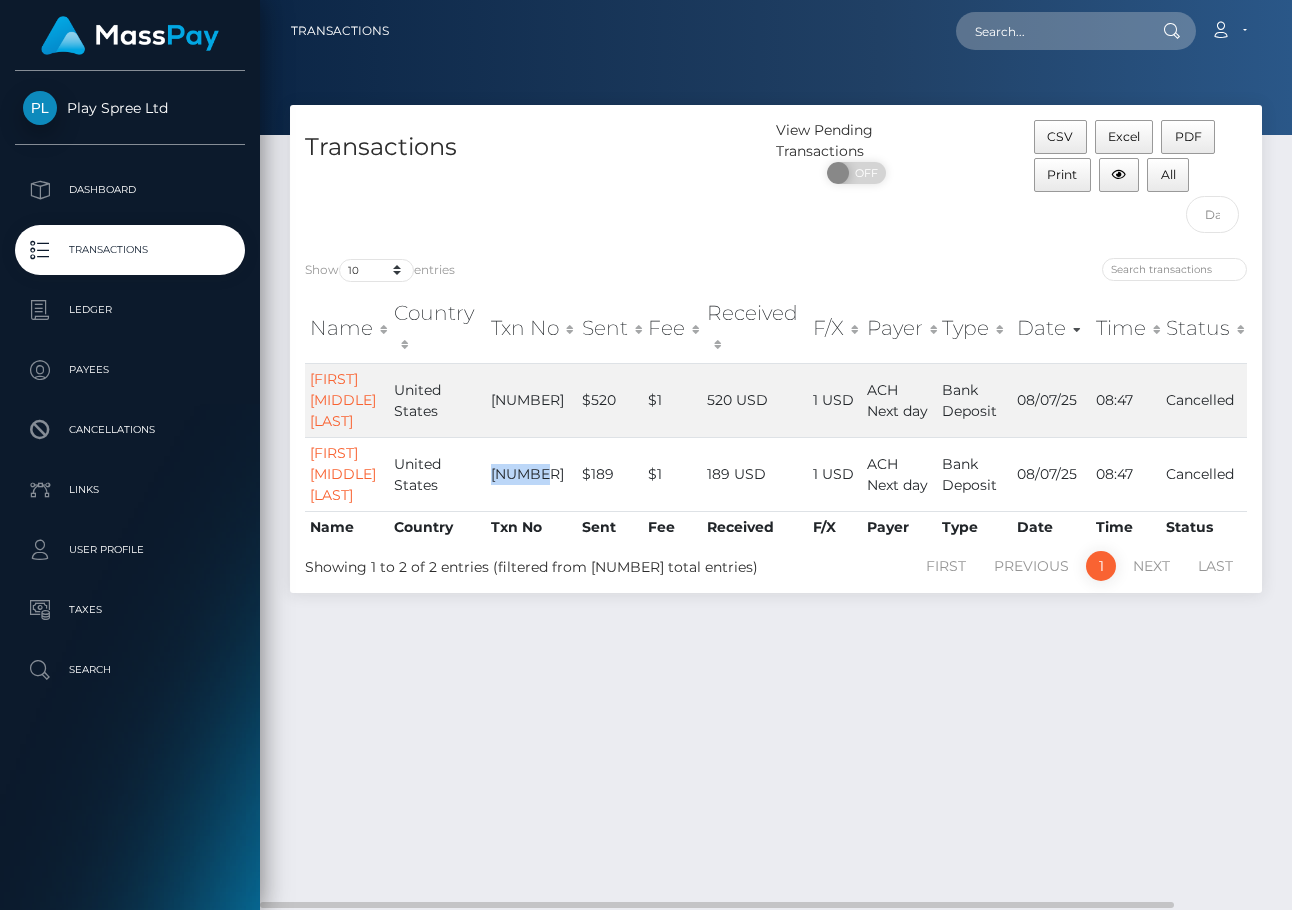 copy on "316798" 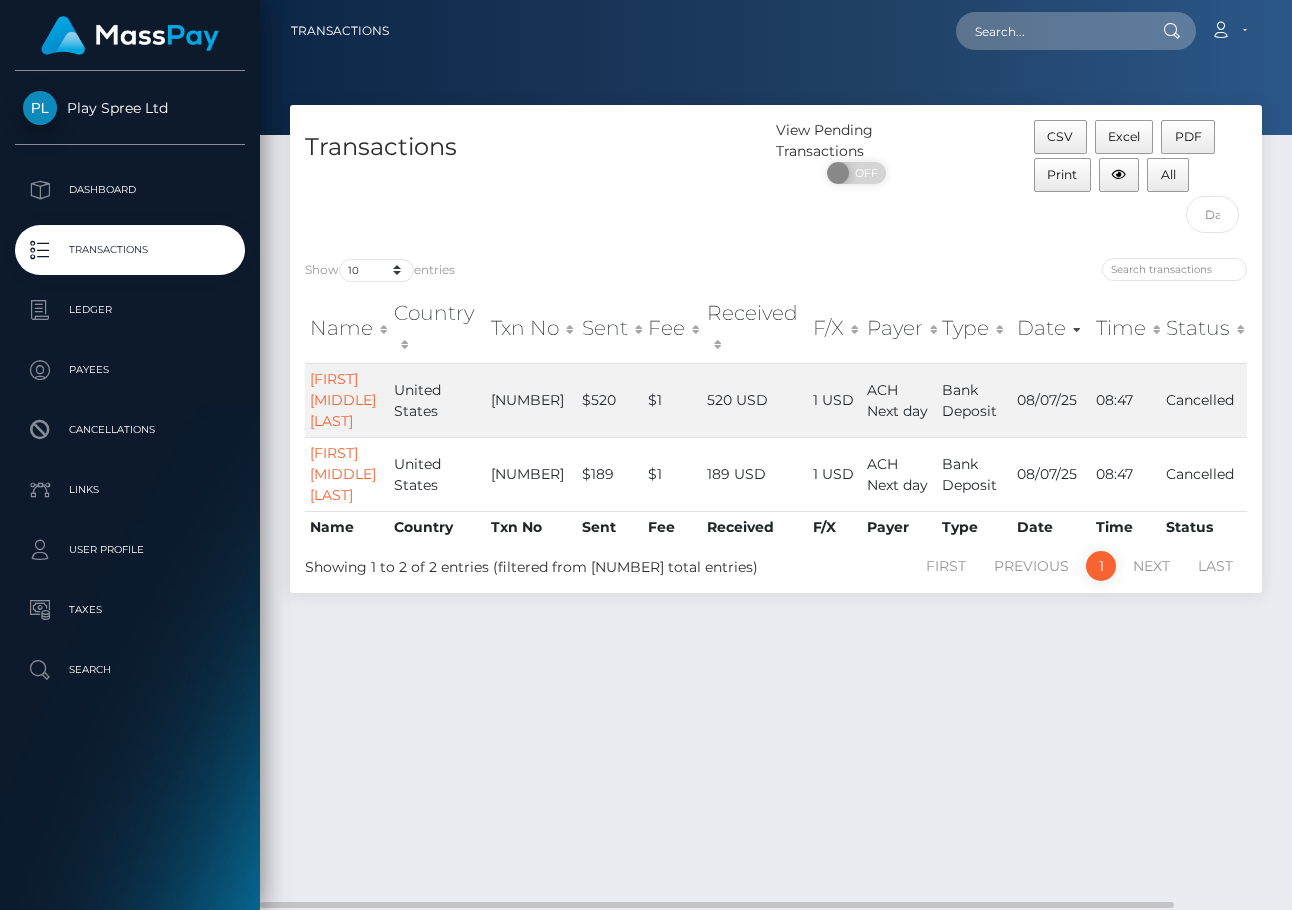 click on "Transactions
View Pending Transactions
ON   OFF
CSV   Excel   PDF   Print     All
Show  10 25 50 100 250 500 1,000 3,500  entries Name Country Fee" at bounding box center [776, 498] 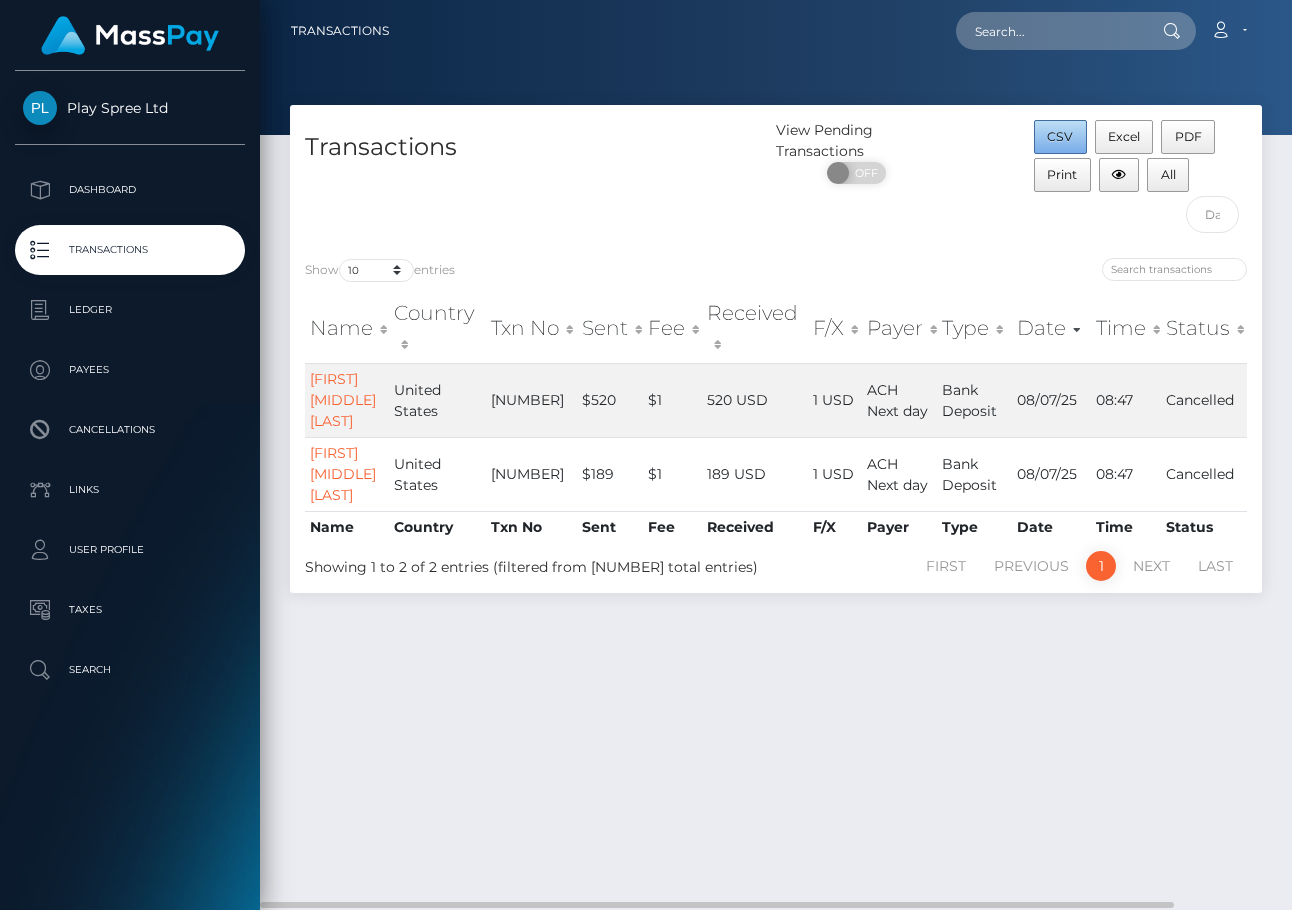 click on "CSV" at bounding box center [1060, 136] 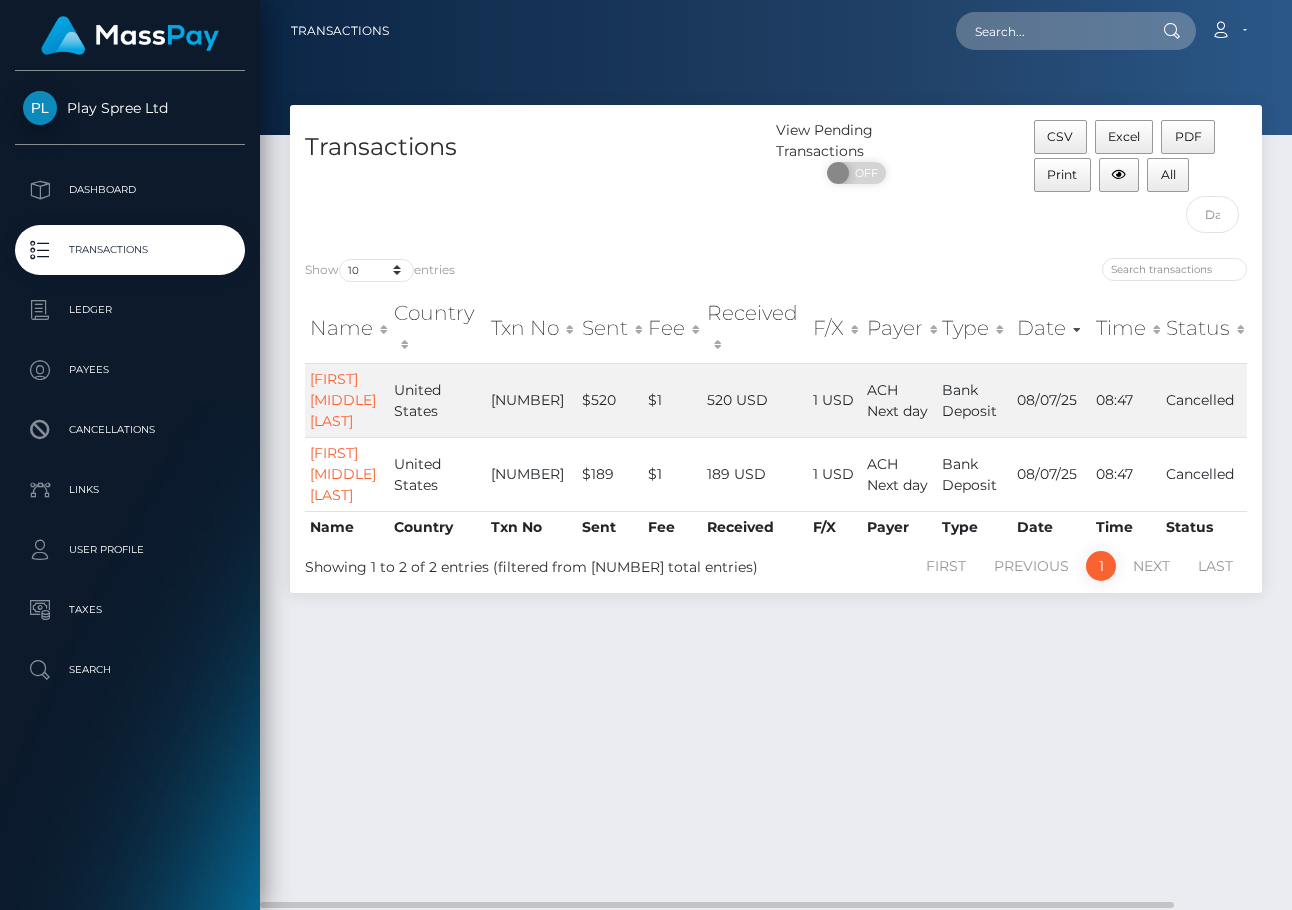 click on "Transactions
View Pending Transactions
ON   OFF
CSV   Excel   PDF   Print     All
Show  10 25 50 100 250 500 1,000 3,500  entries Name Country Fee" at bounding box center (776, 498) 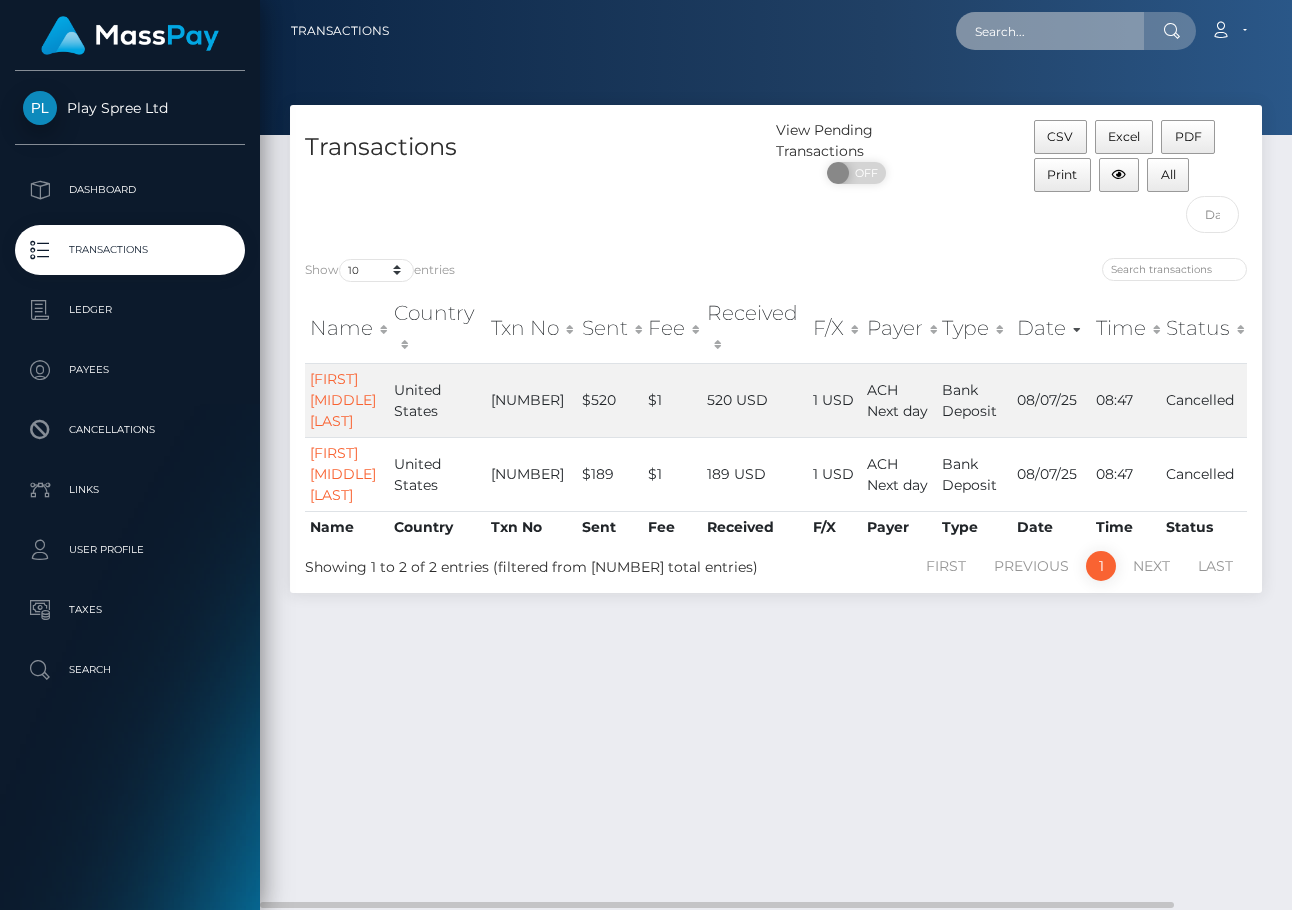 click at bounding box center [1050, 31] 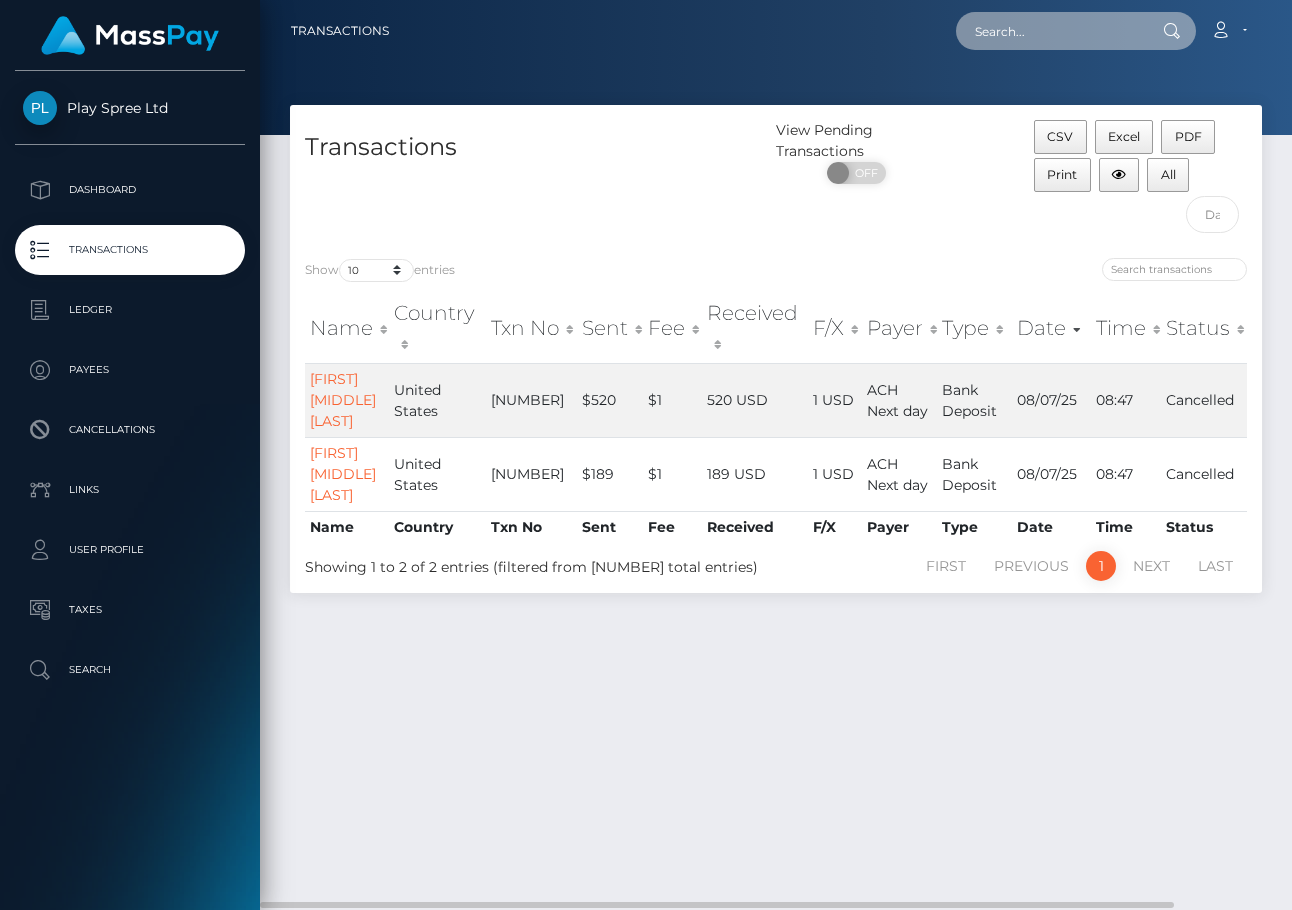 paste on "990835" 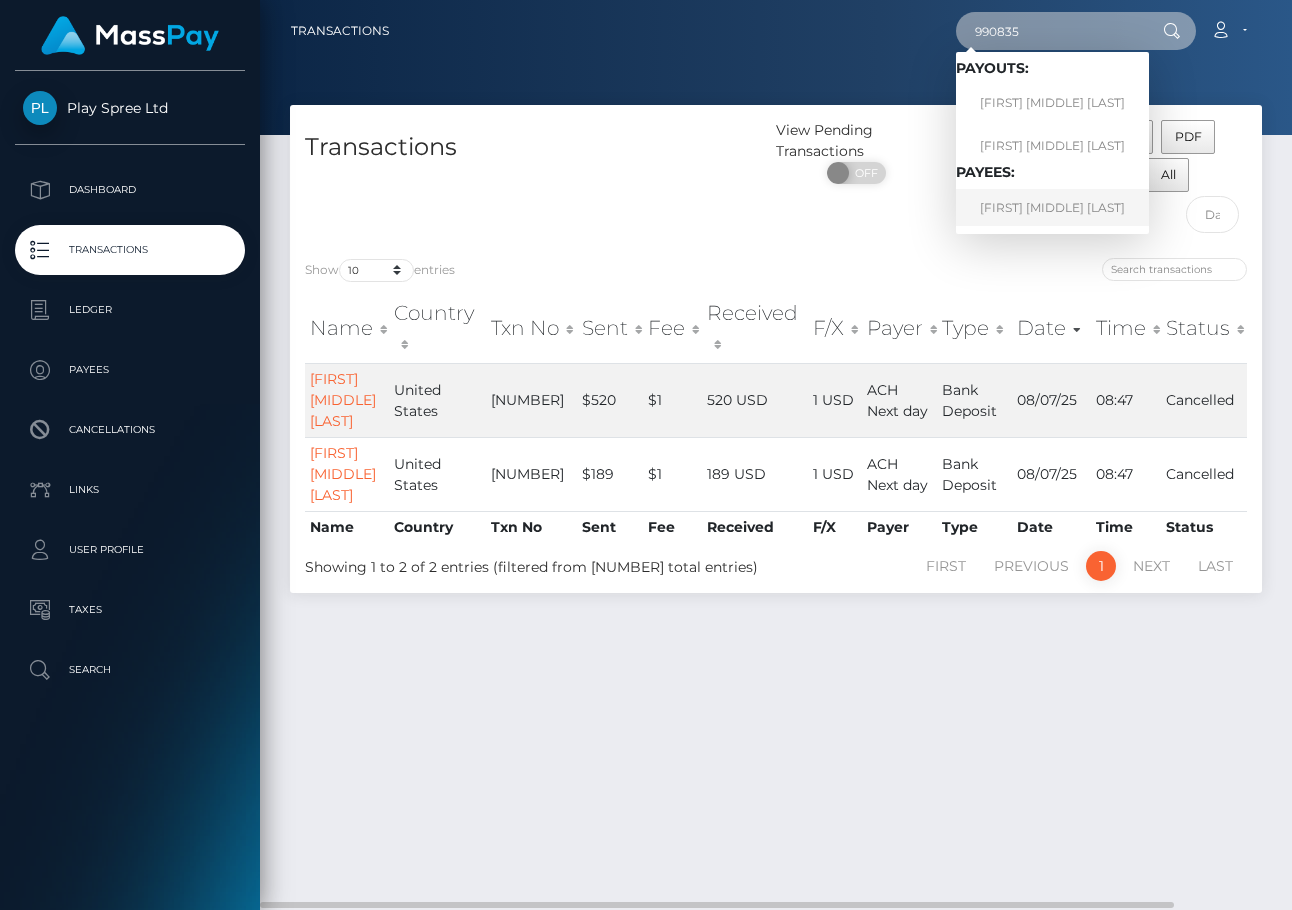 type on "990835" 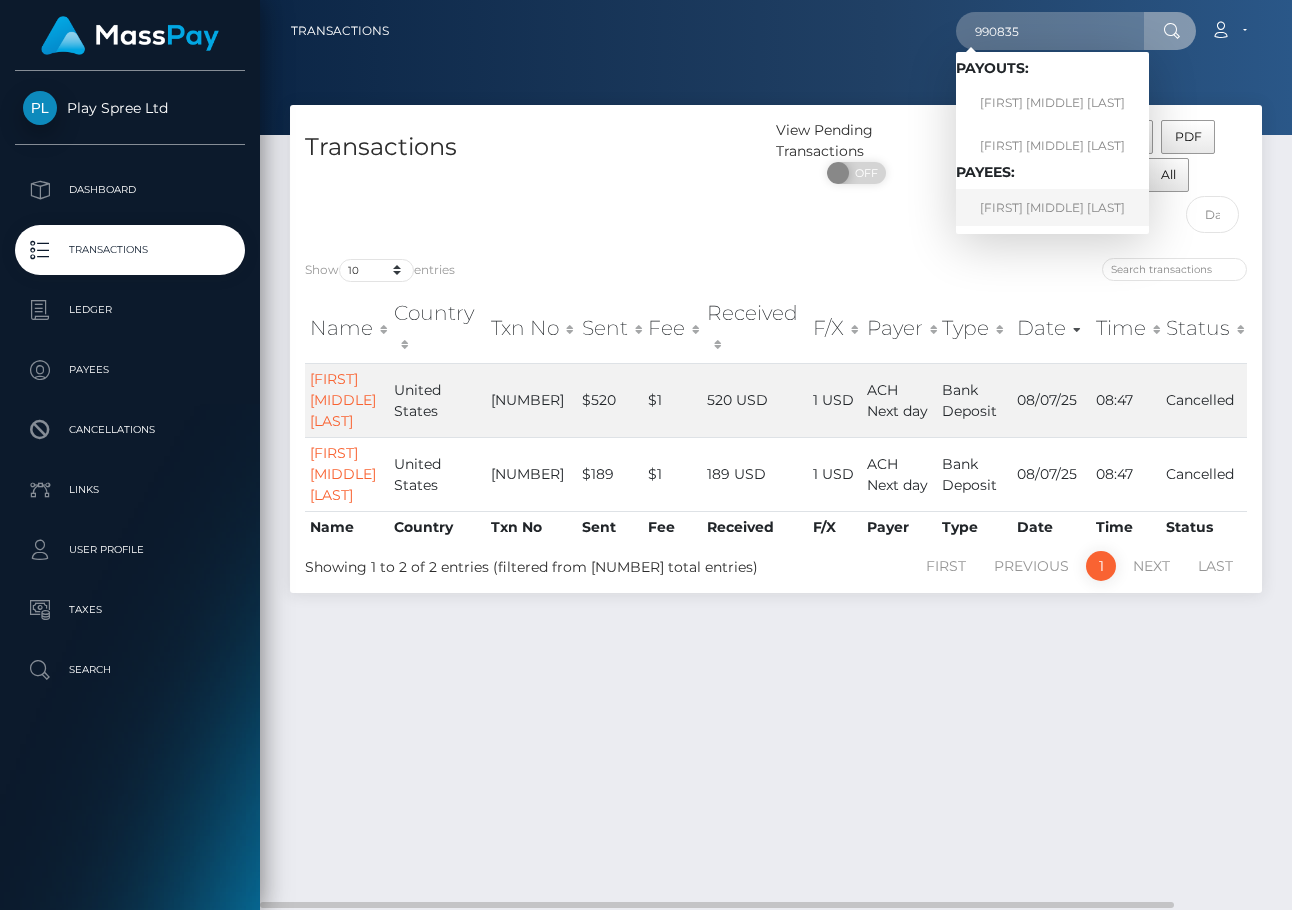 click on "OLIVIA MARGARET  MERRILL" at bounding box center (1052, 207) 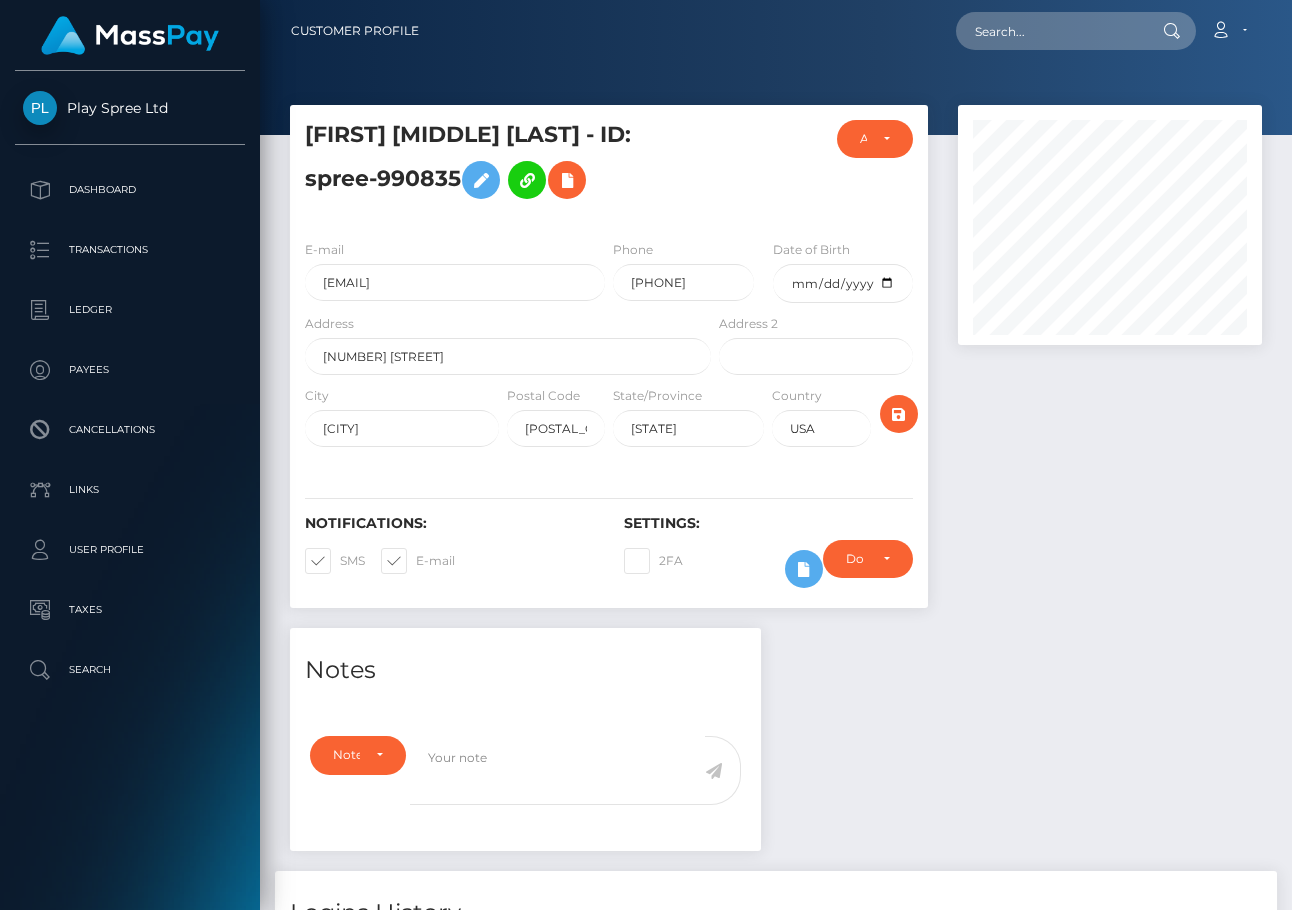 scroll, scrollTop: 0, scrollLeft: 0, axis: both 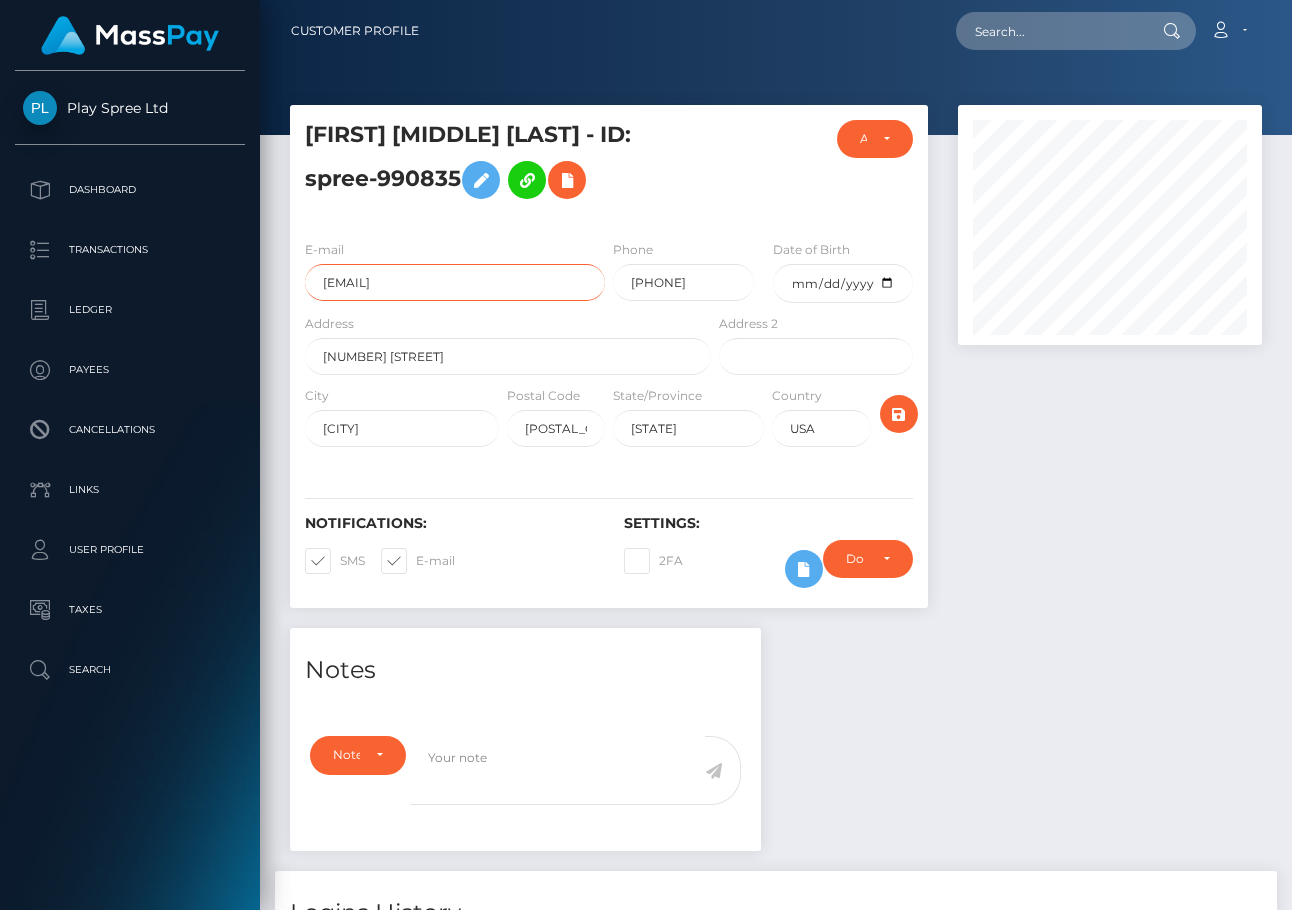 click on "dasherliv@gmail.com" at bounding box center [455, 282] 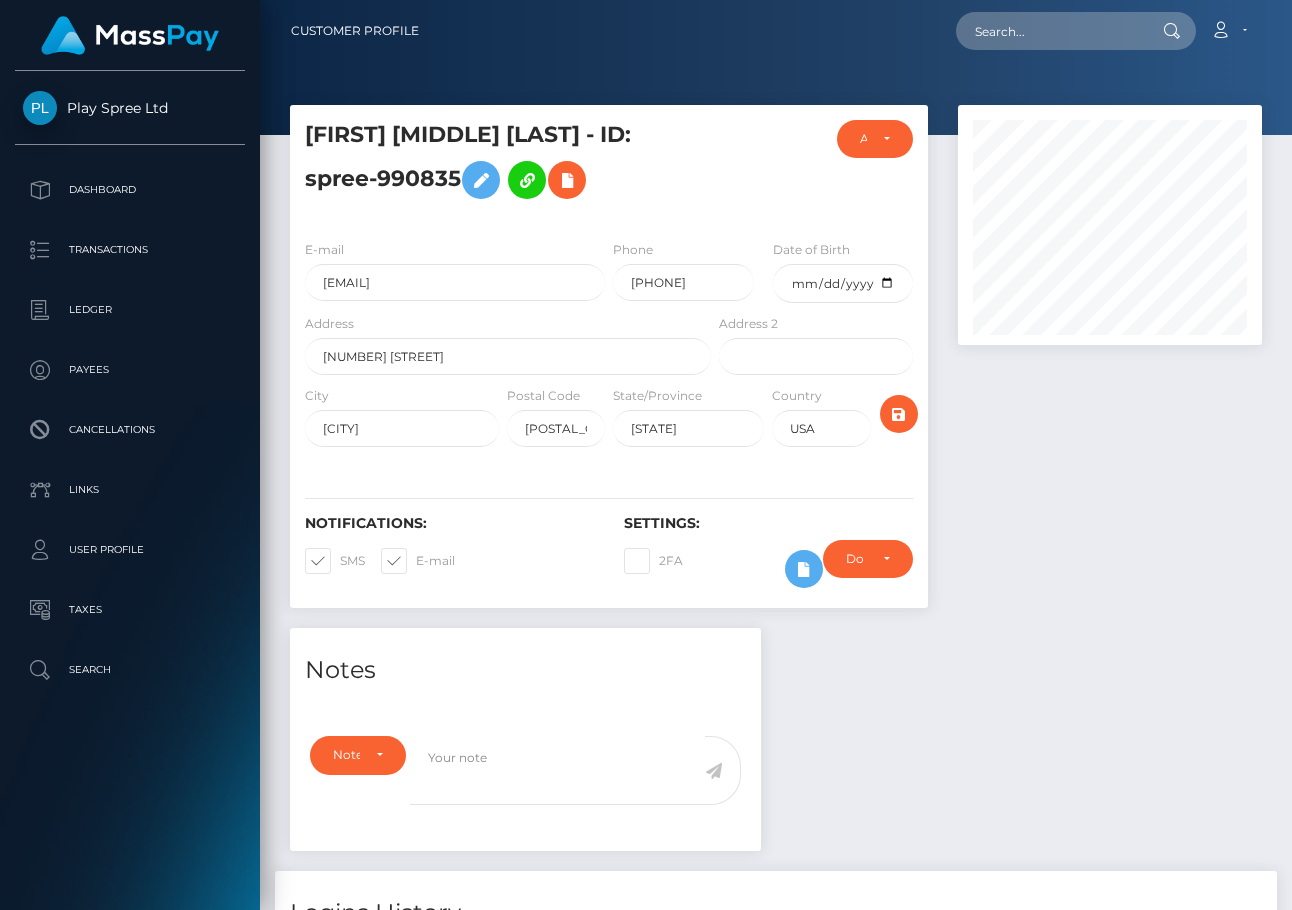click at bounding box center (1110, 366) 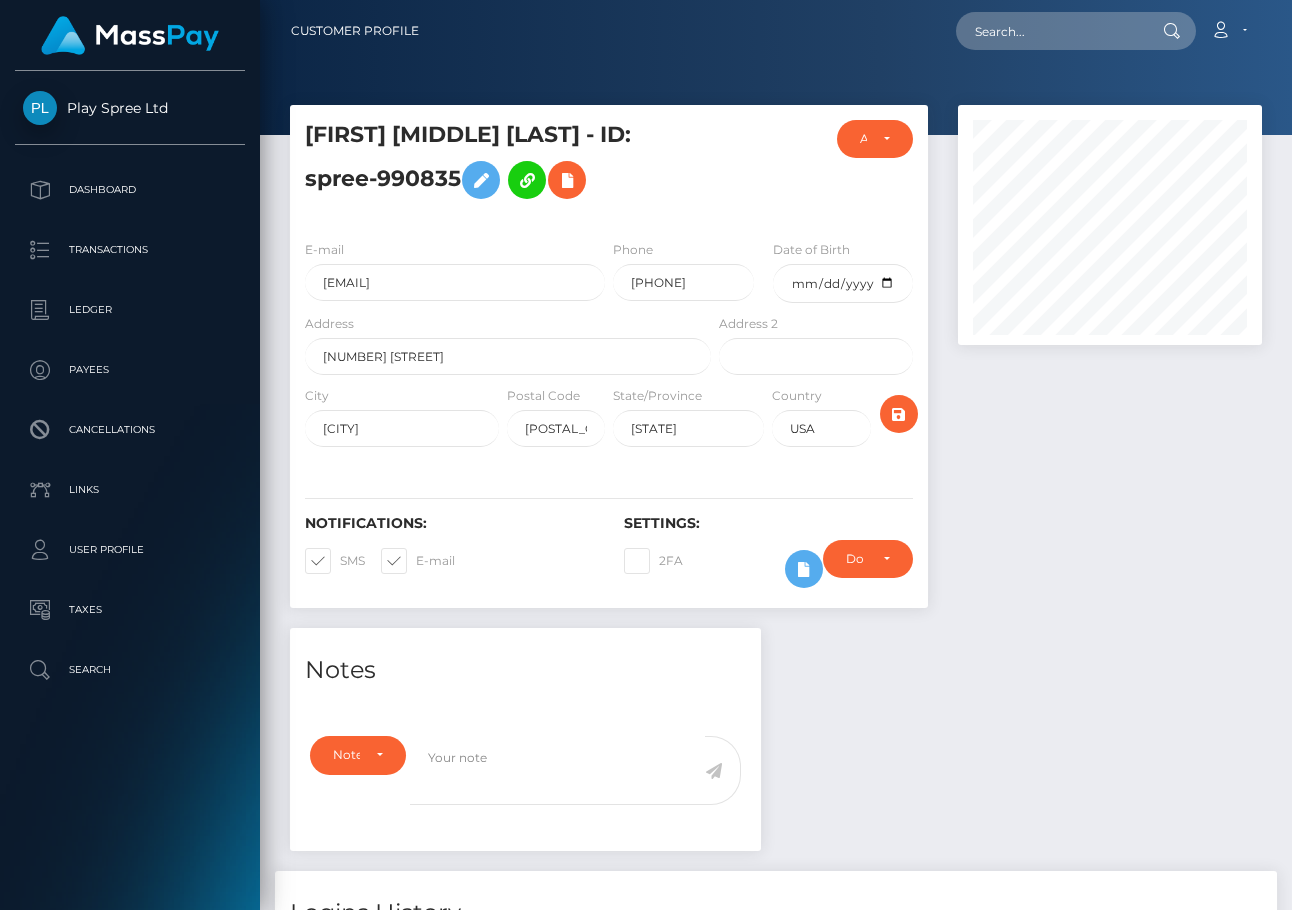 scroll, scrollTop: 853, scrollLeft: 0, axis: vertical 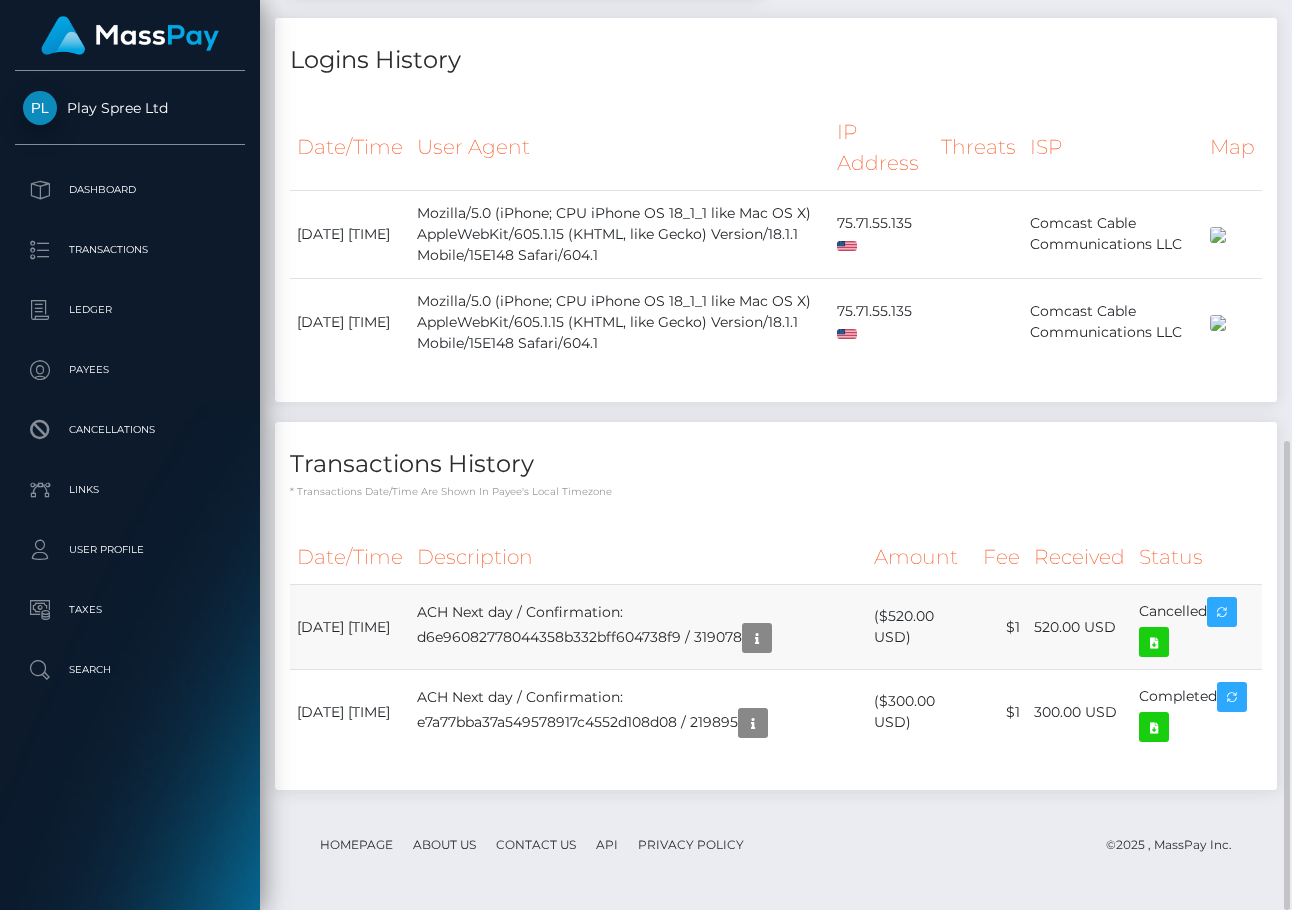click on "August  4, 2025 09:35PM" at bounding box center [350, 627] 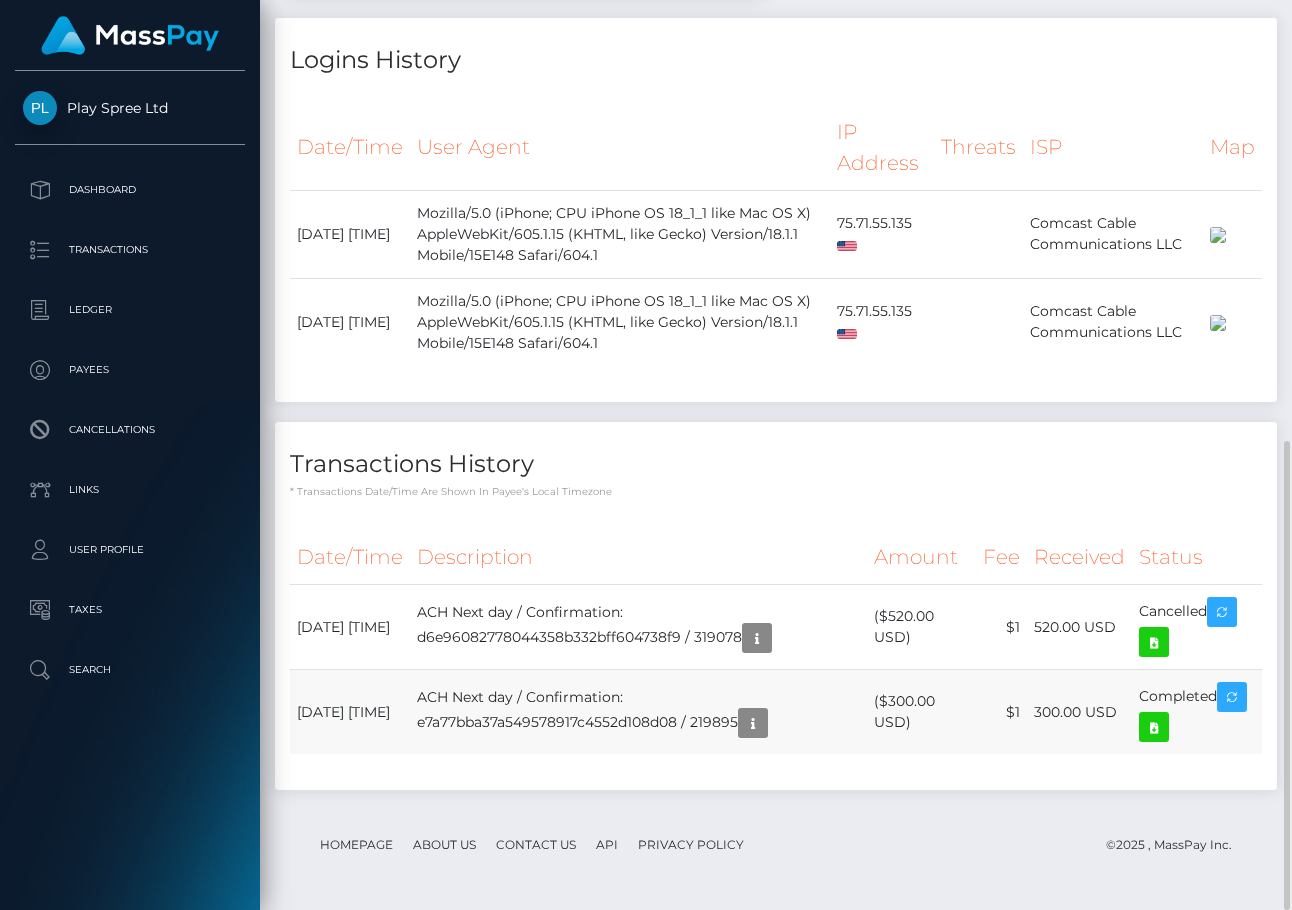 copy on "August  4, 2025 09:35PM" 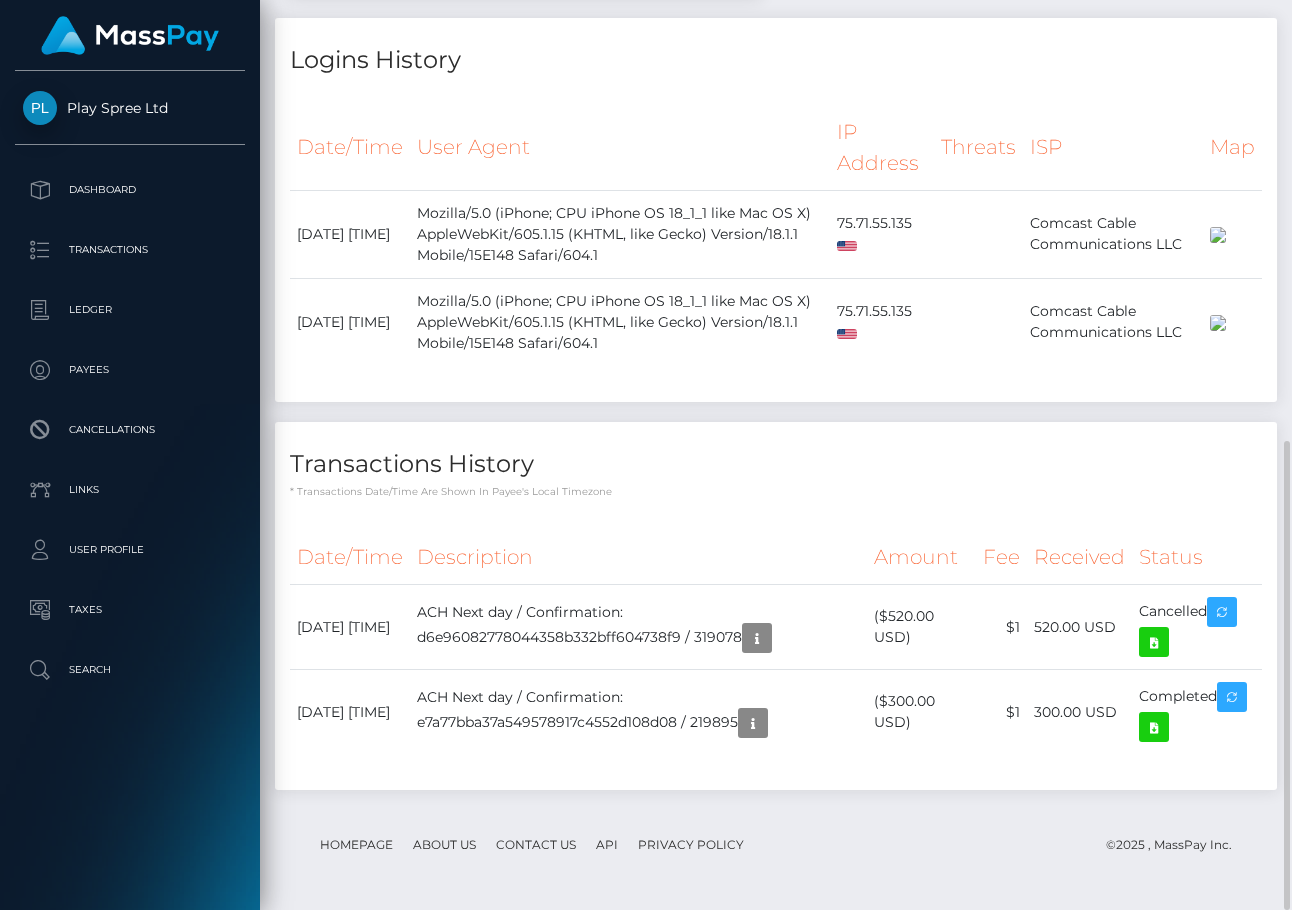 click on "Logins History" at bounding box center [776, 60] 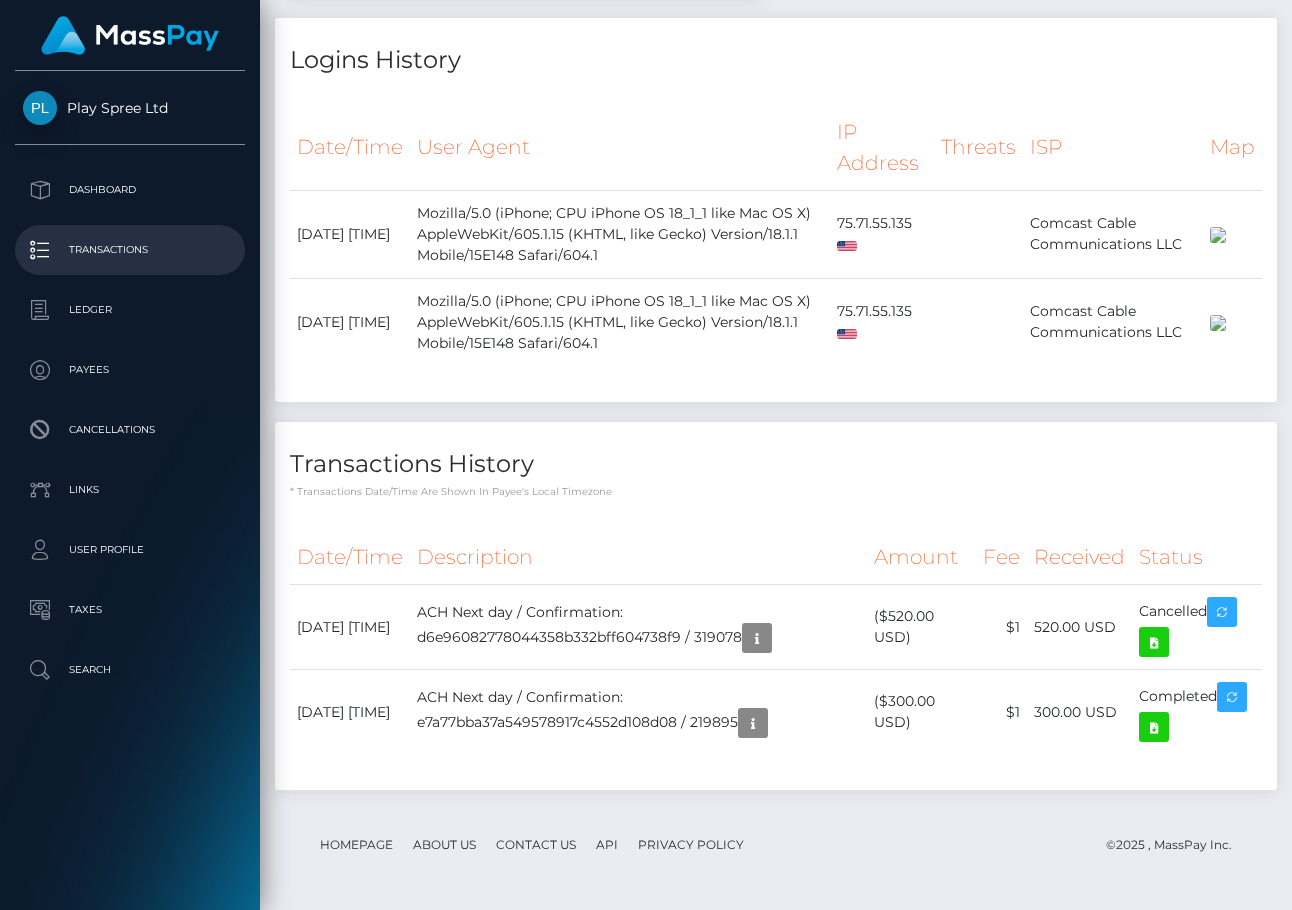 click on "Transactions" at bounding box center [130, 250] 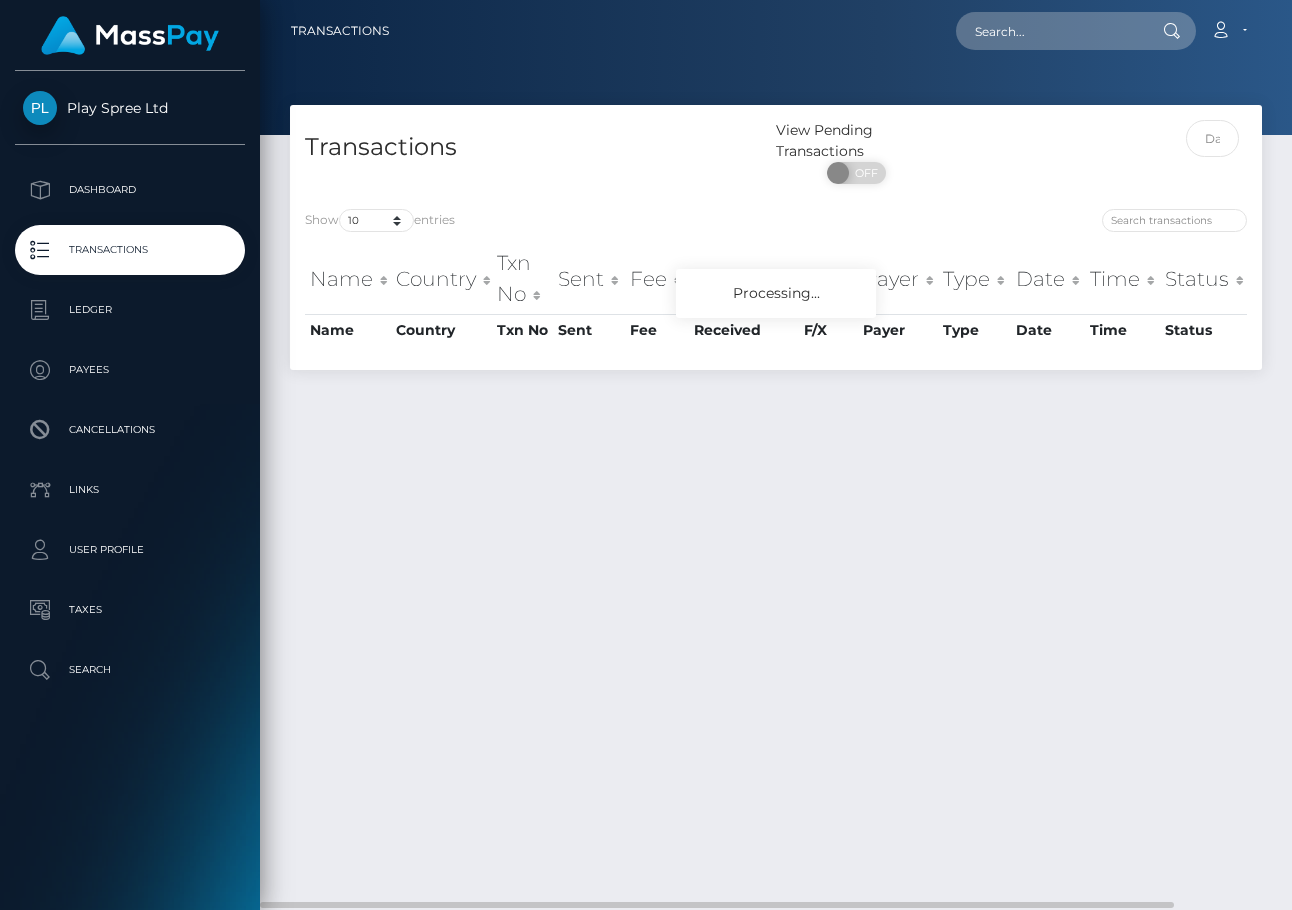 scroll, scrollTop: 0, scrollLeft: 0, axis: both 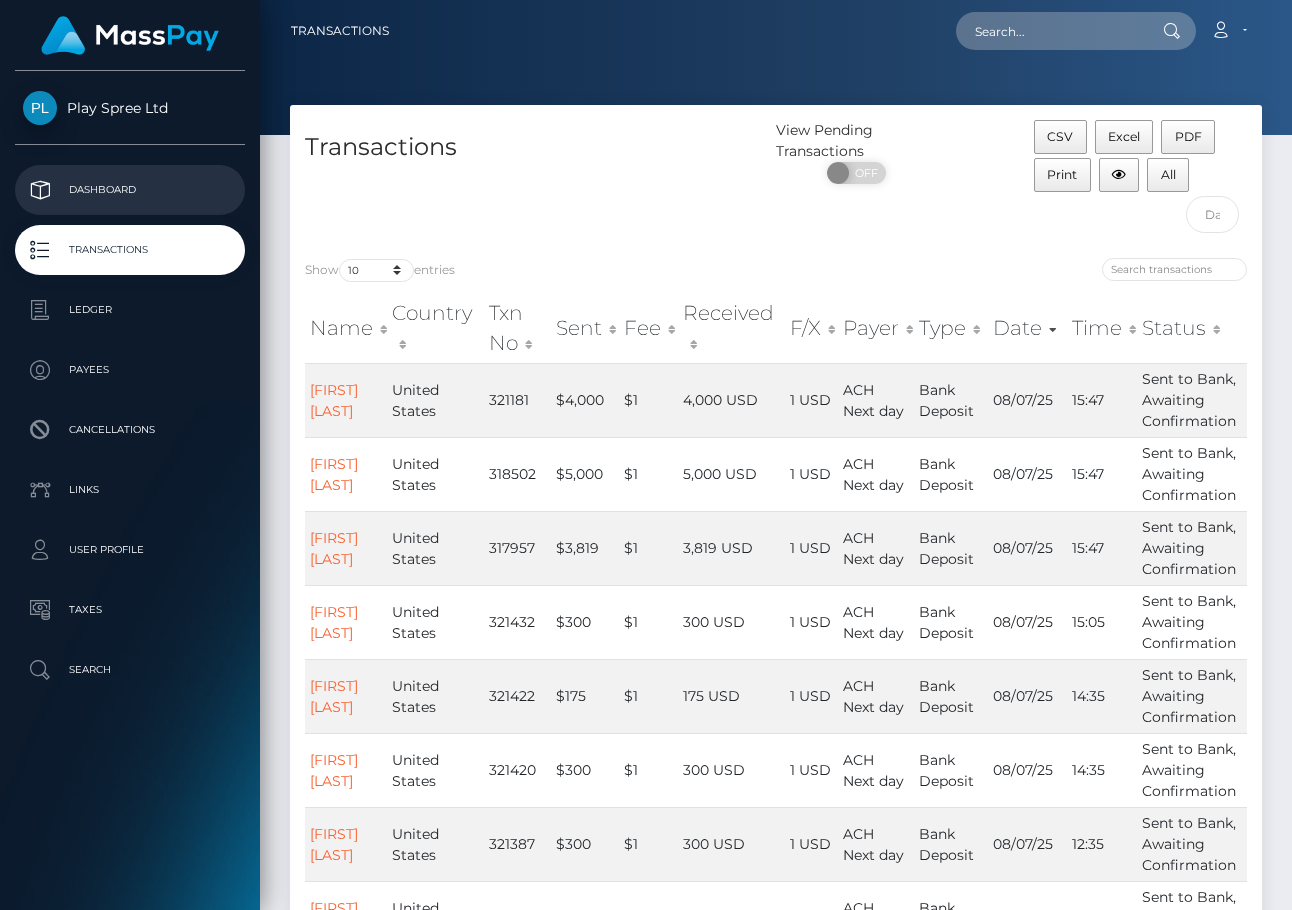 click on "Dashboard" at bounding box center [130, 190] 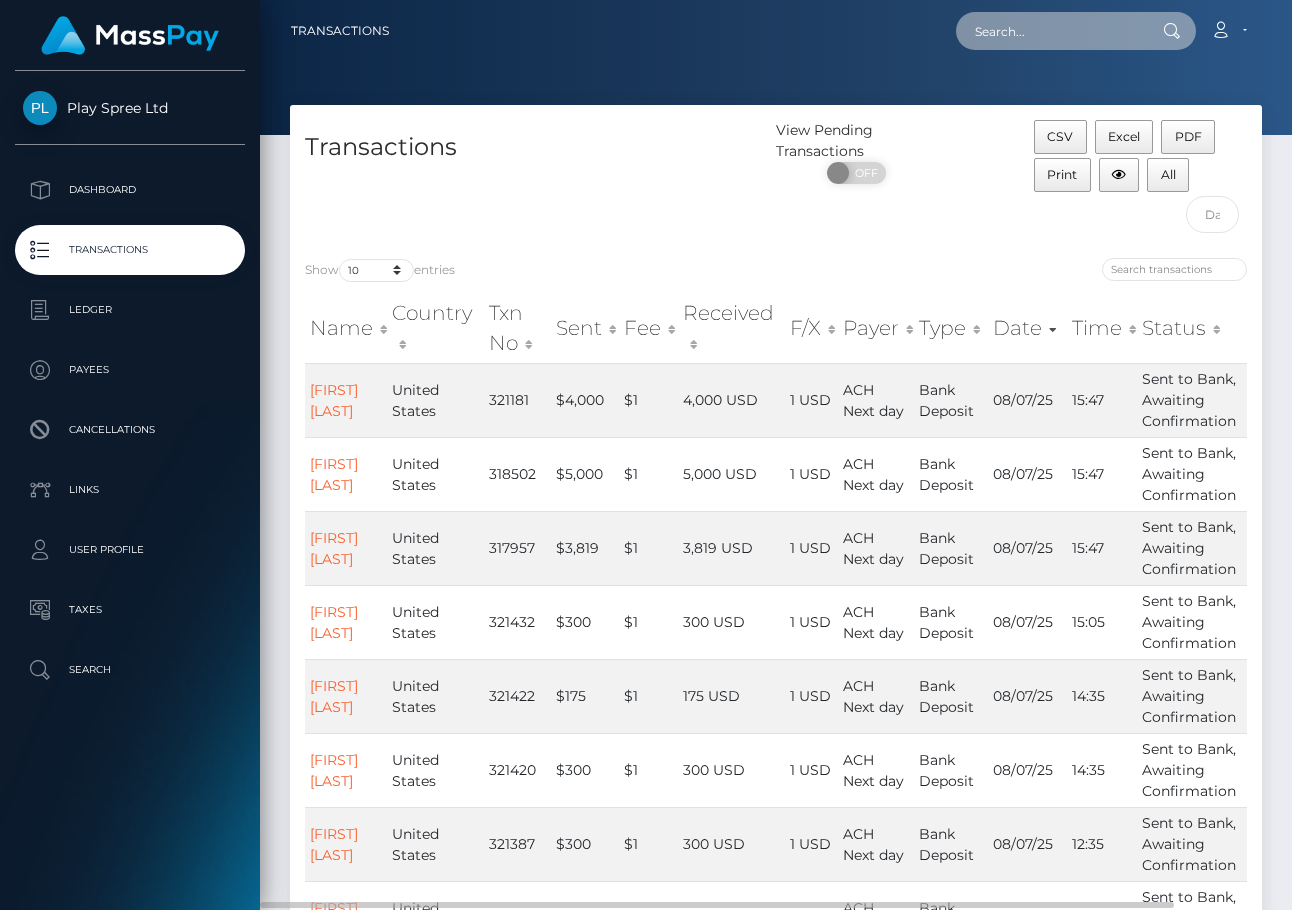 click at bounding box center [1050, 31] 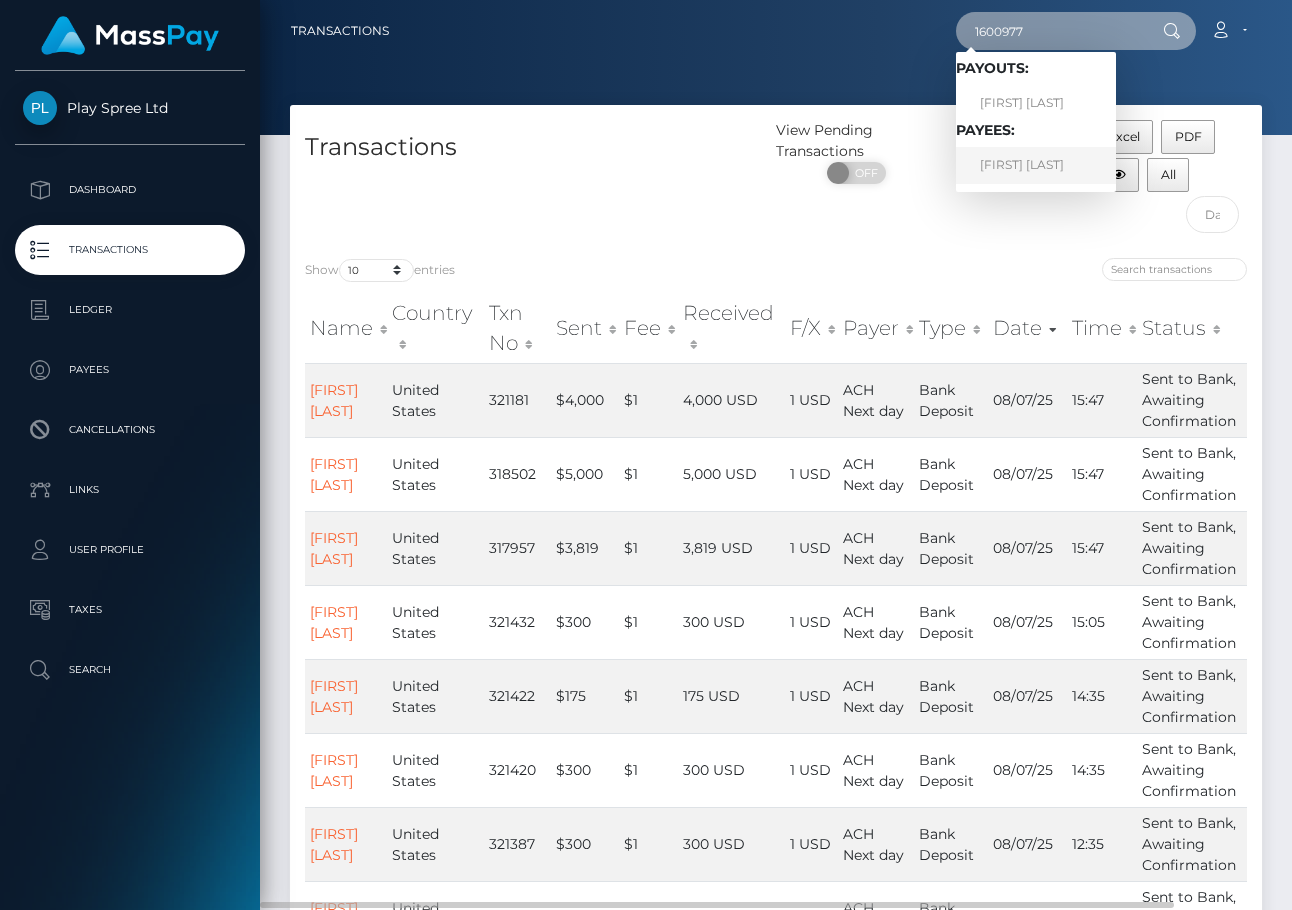 type on "1600977" 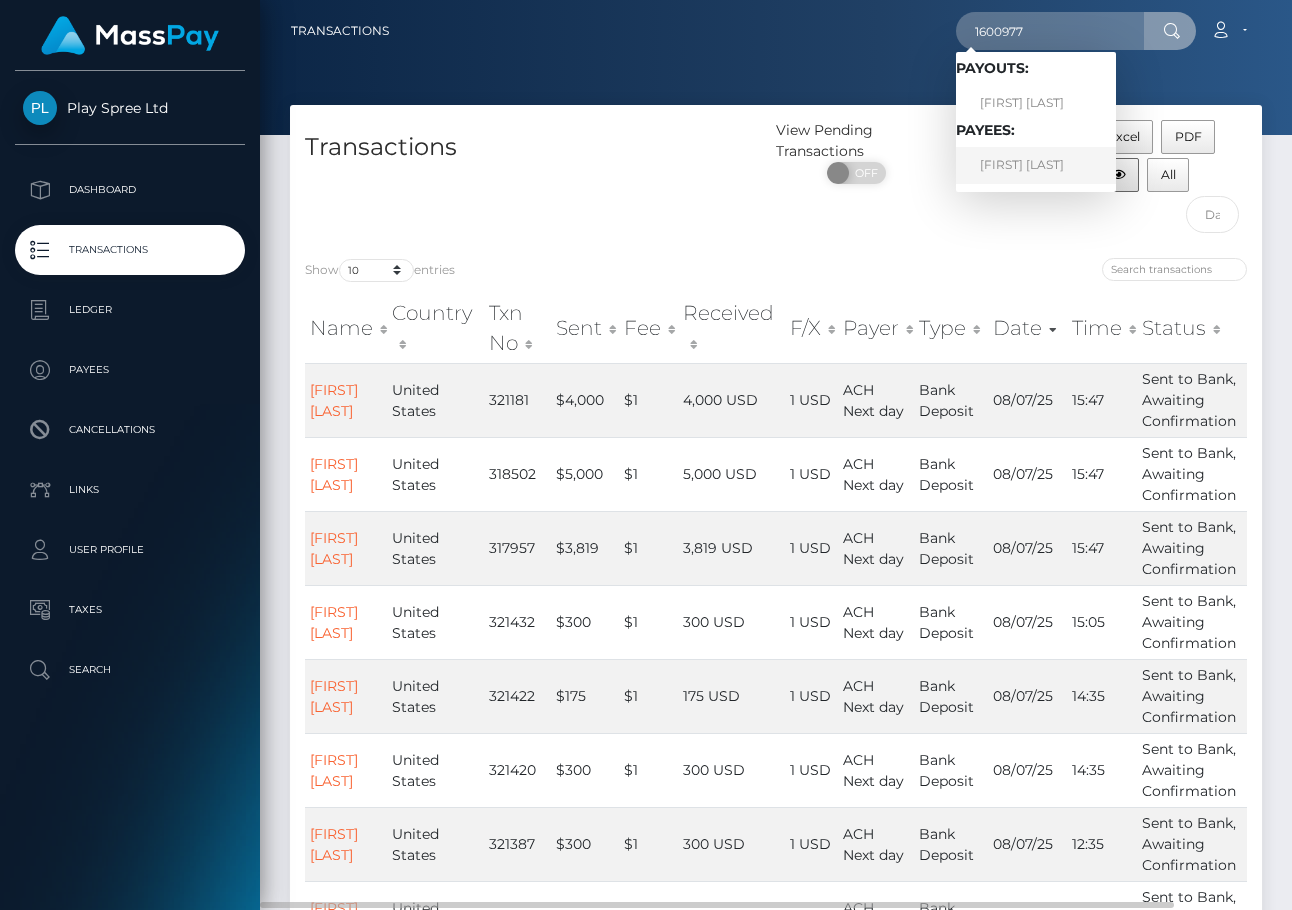 click on "[FIRST] [MIDDLE] [LAST]" at bounding box center [1036, 165] 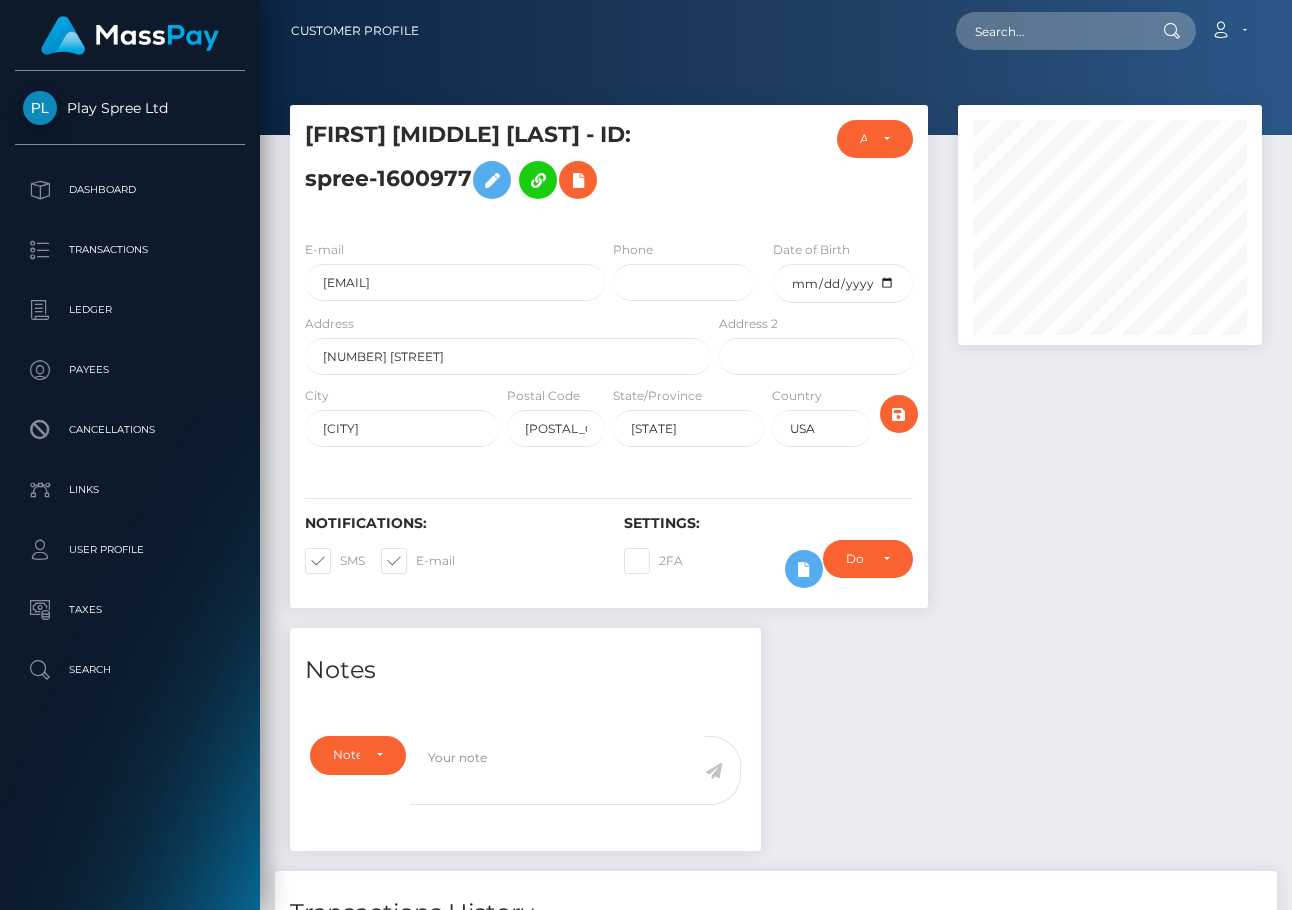 scroll, scrollTop: 0, scrollLeft: 0, axis: both 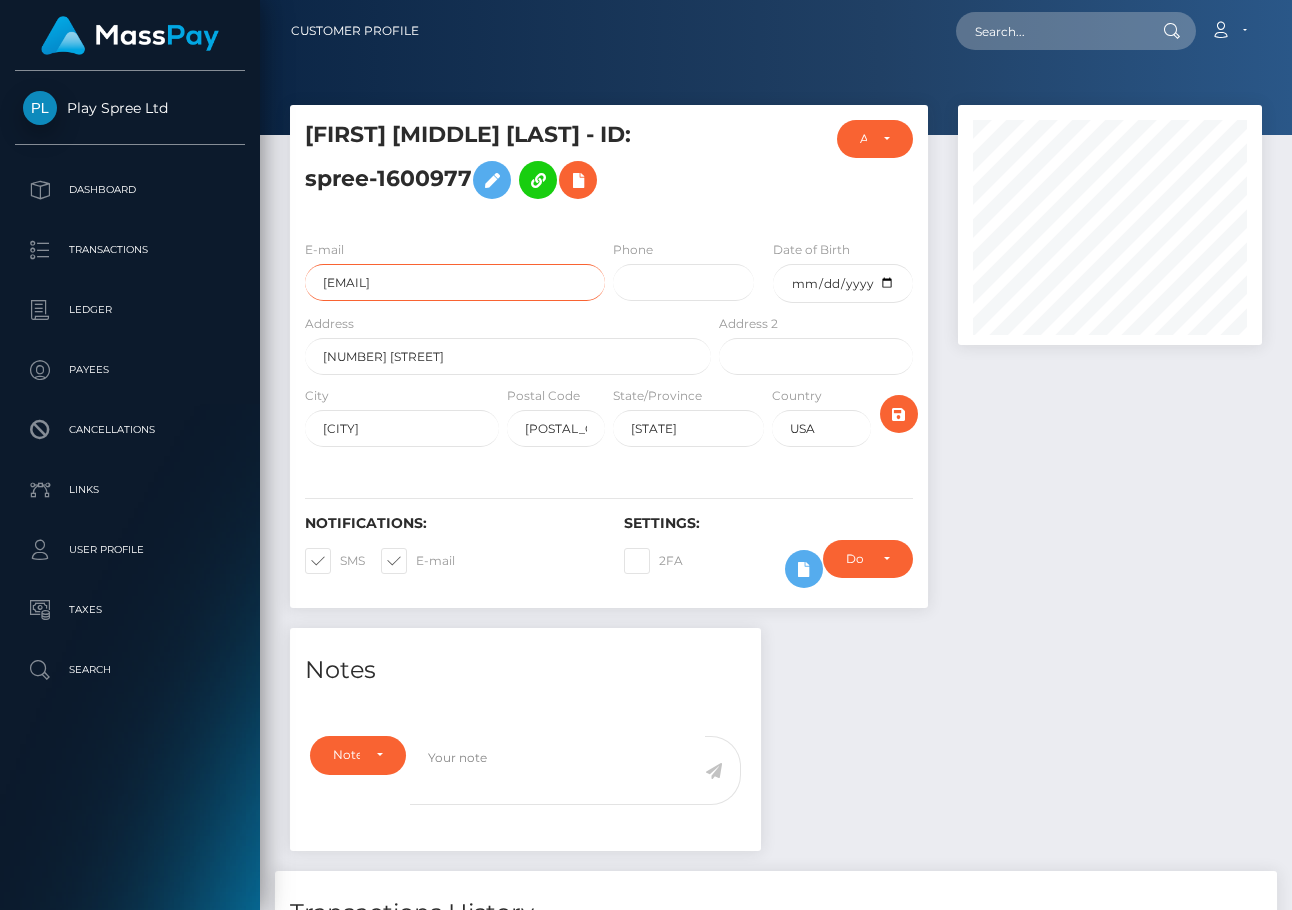 click on "[EMAIL]" at bounding box center [455, 282] 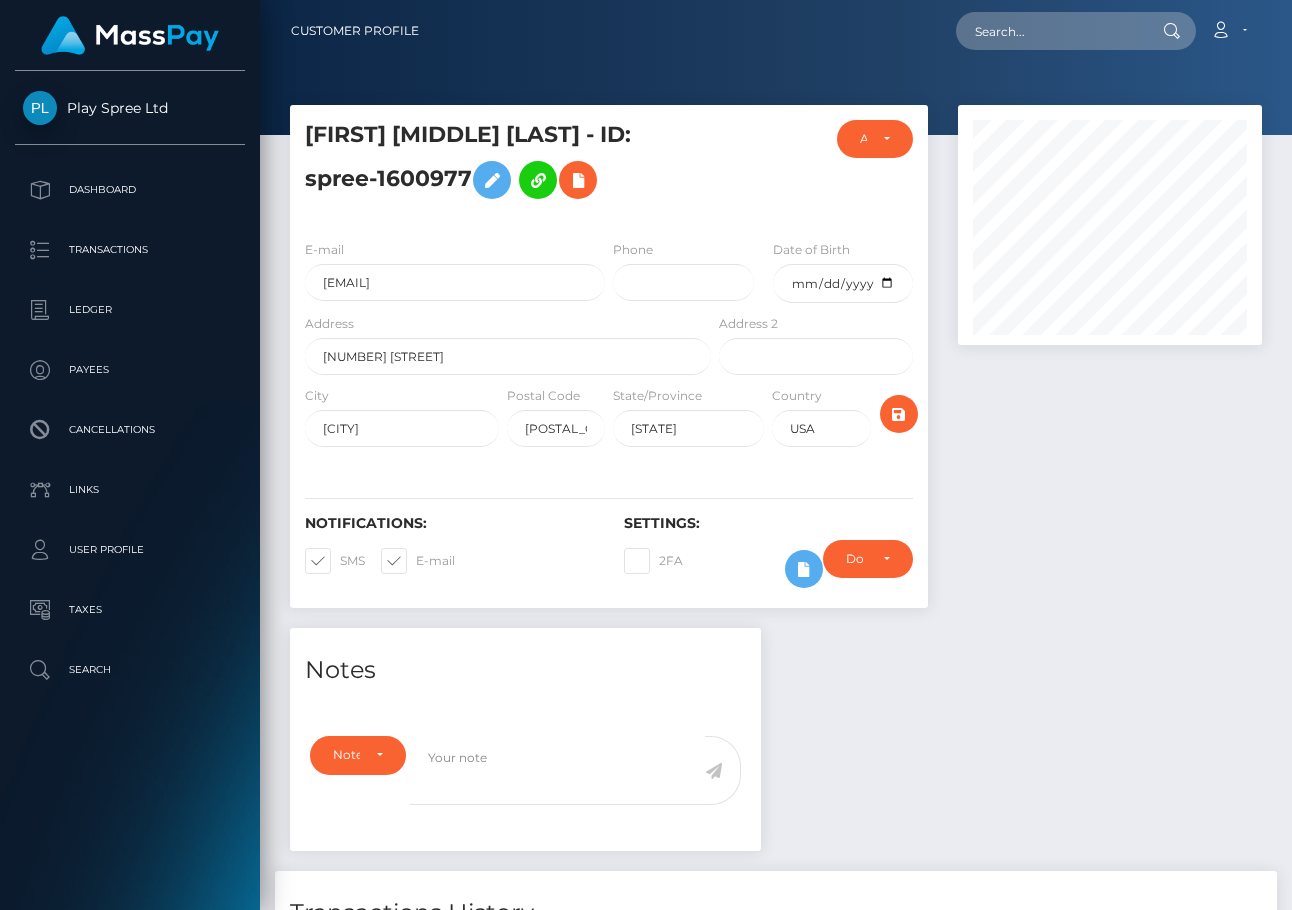 click at bounding box center (1110, 366) 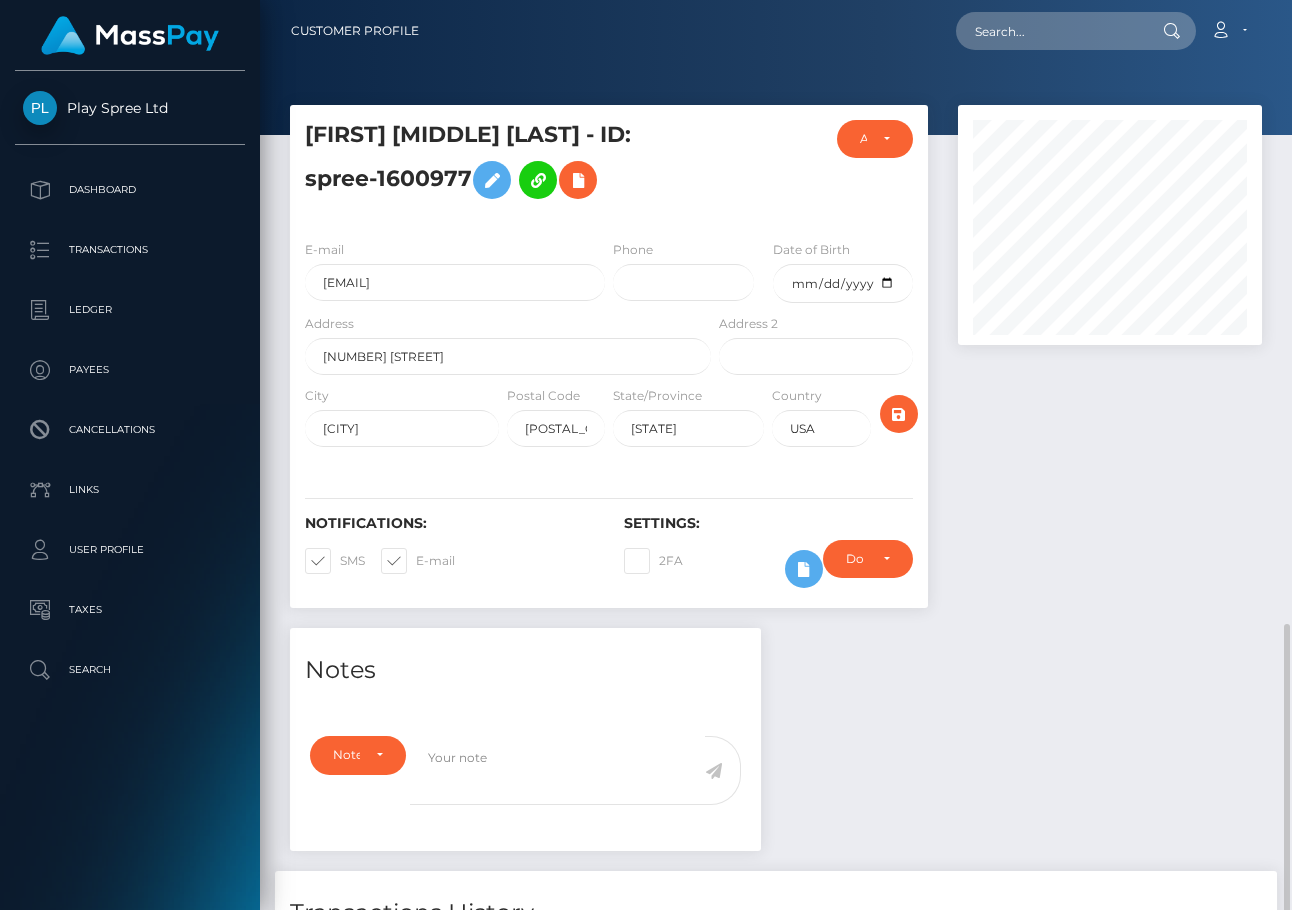 scroll, scrollTop: 364, scrollLeft: 0, axis: vertical 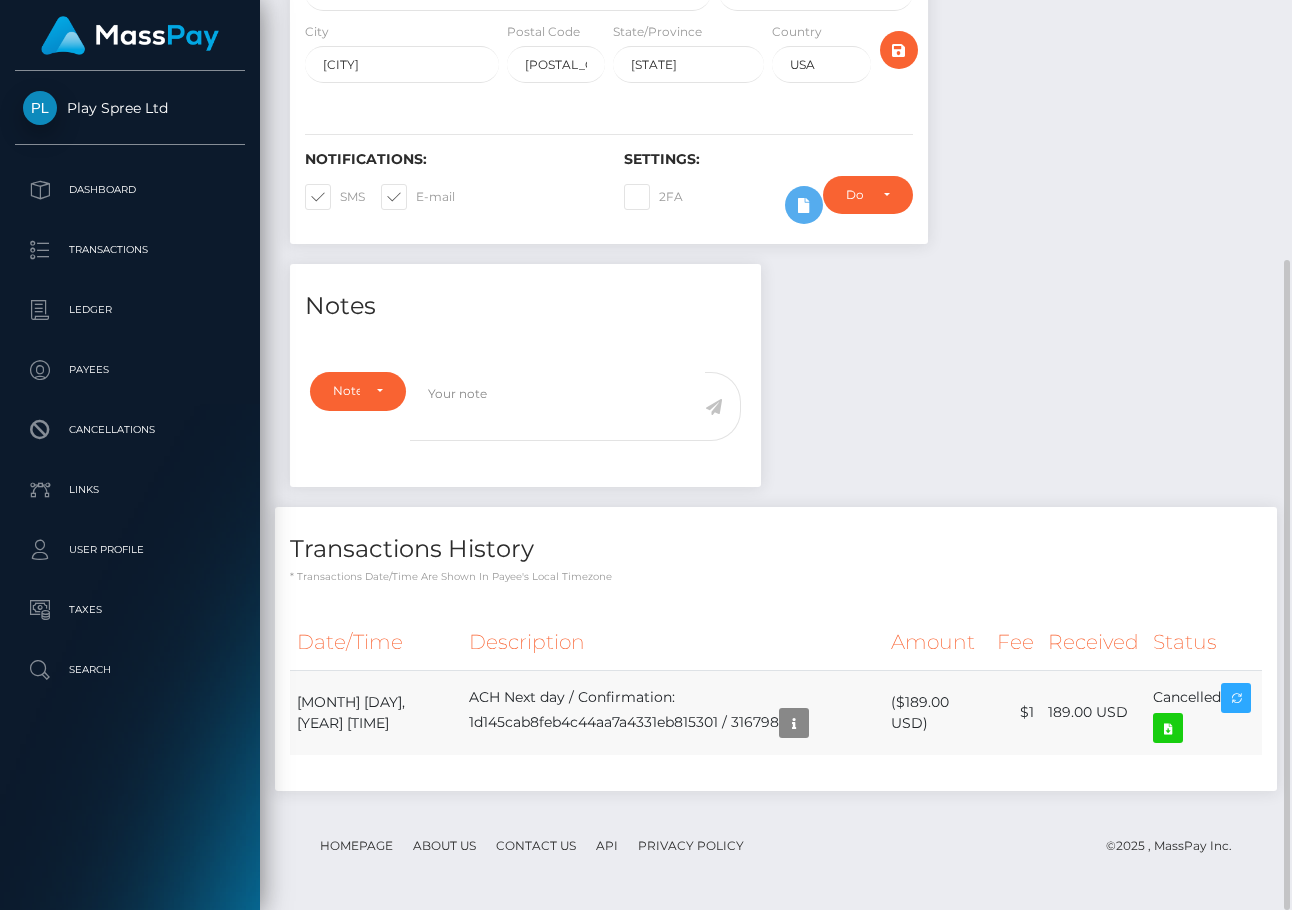 click on "August  2, 2025 06:41AM" at bounding box center (376, 712) 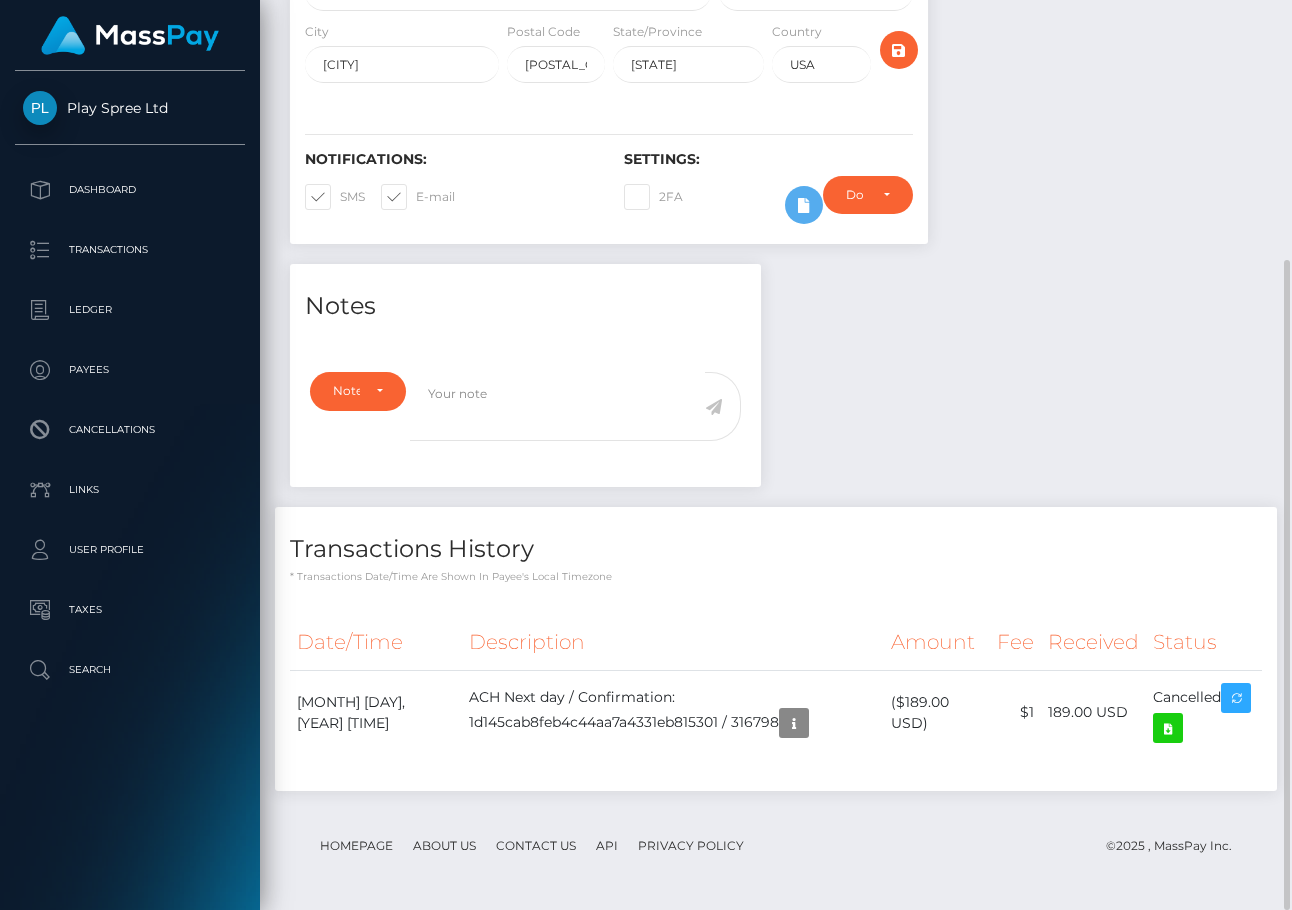 copy on "[MONTH]  [DAY], [YEAR] [TIME]" 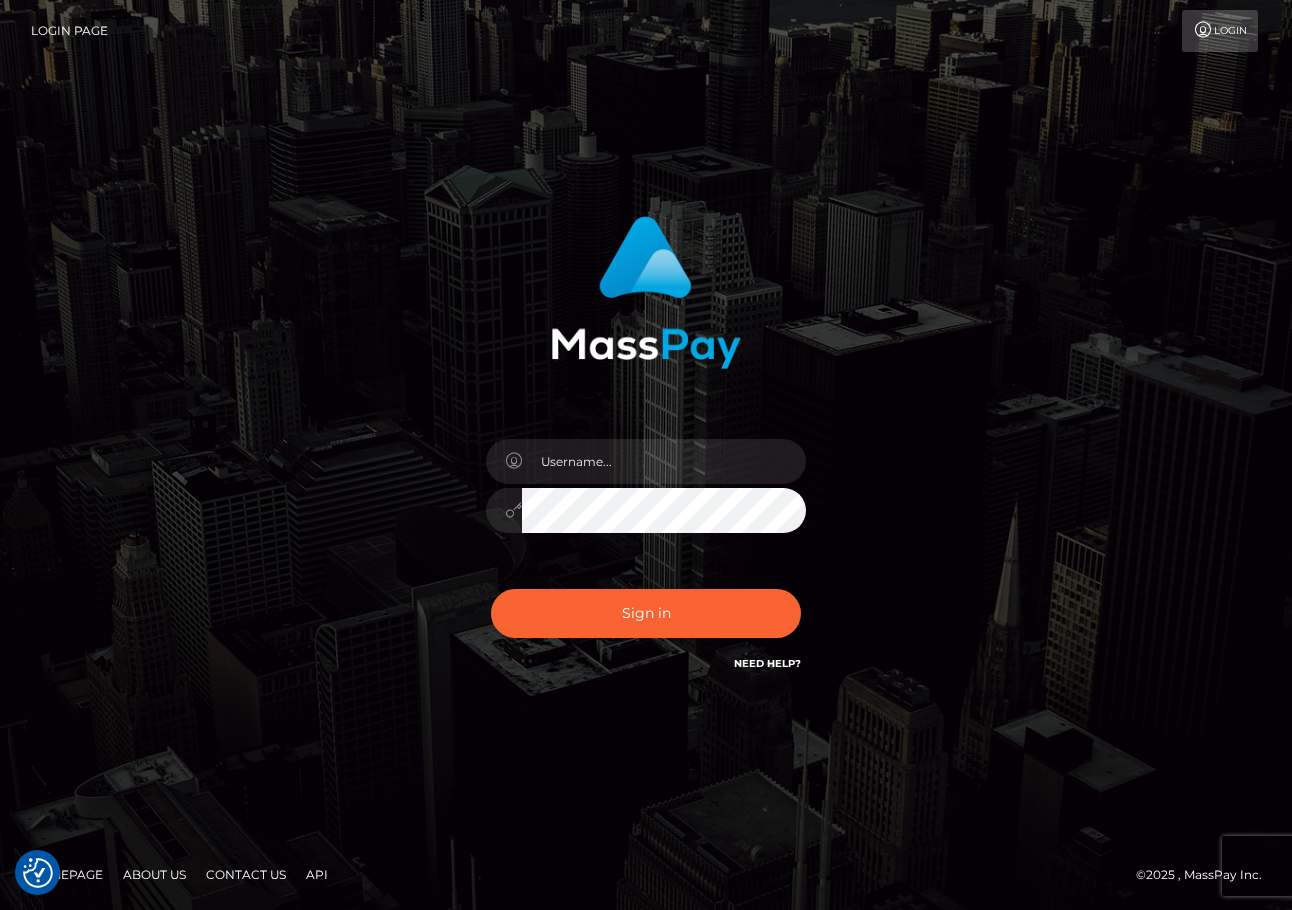 scroll, scrollTop: 0, scrollLeft: 0, axis: both 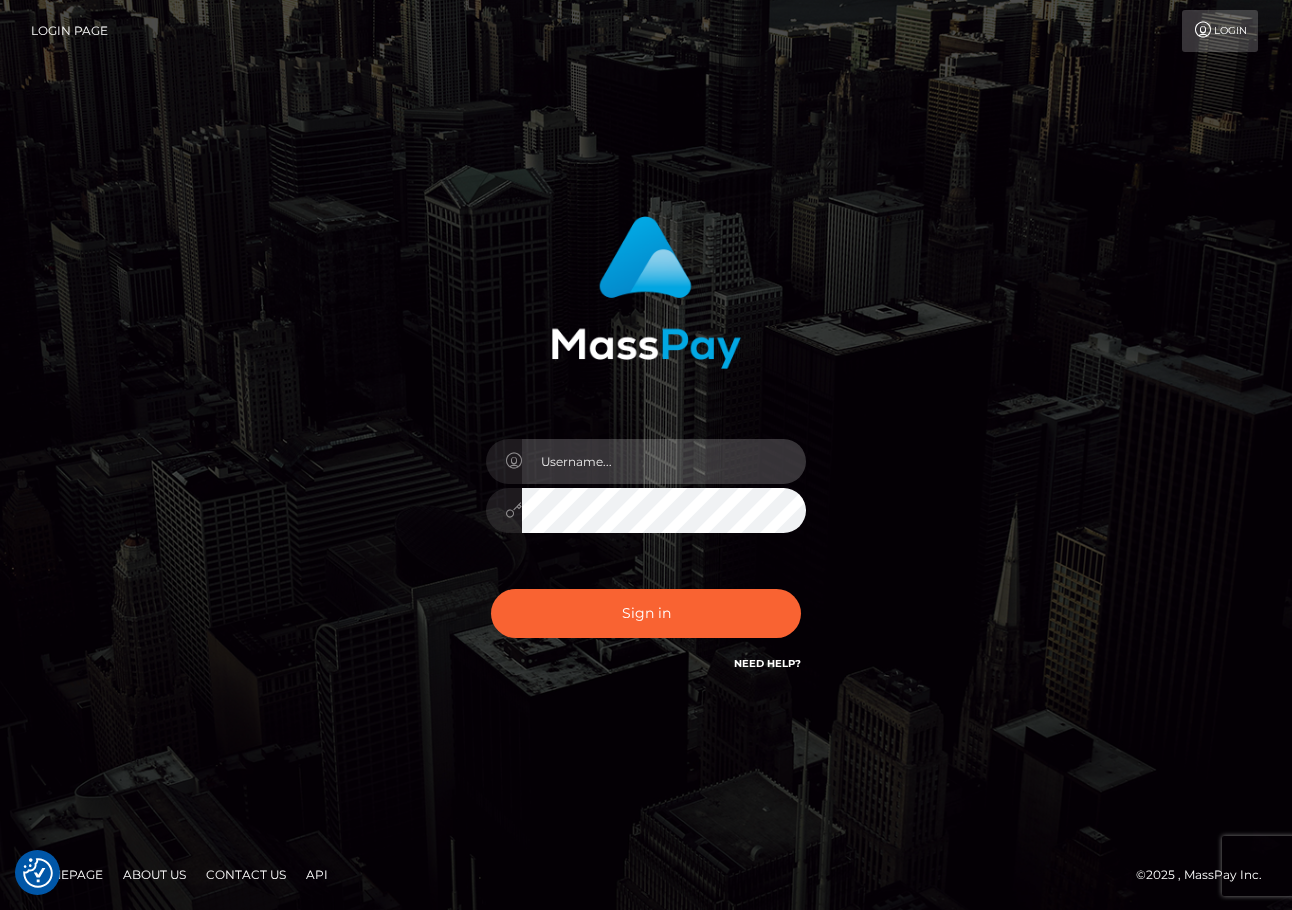 drag, startPoint x: 629, startPoint y: 465, endPoint x: 633, endPoint y: 476, distance: 11.7046995 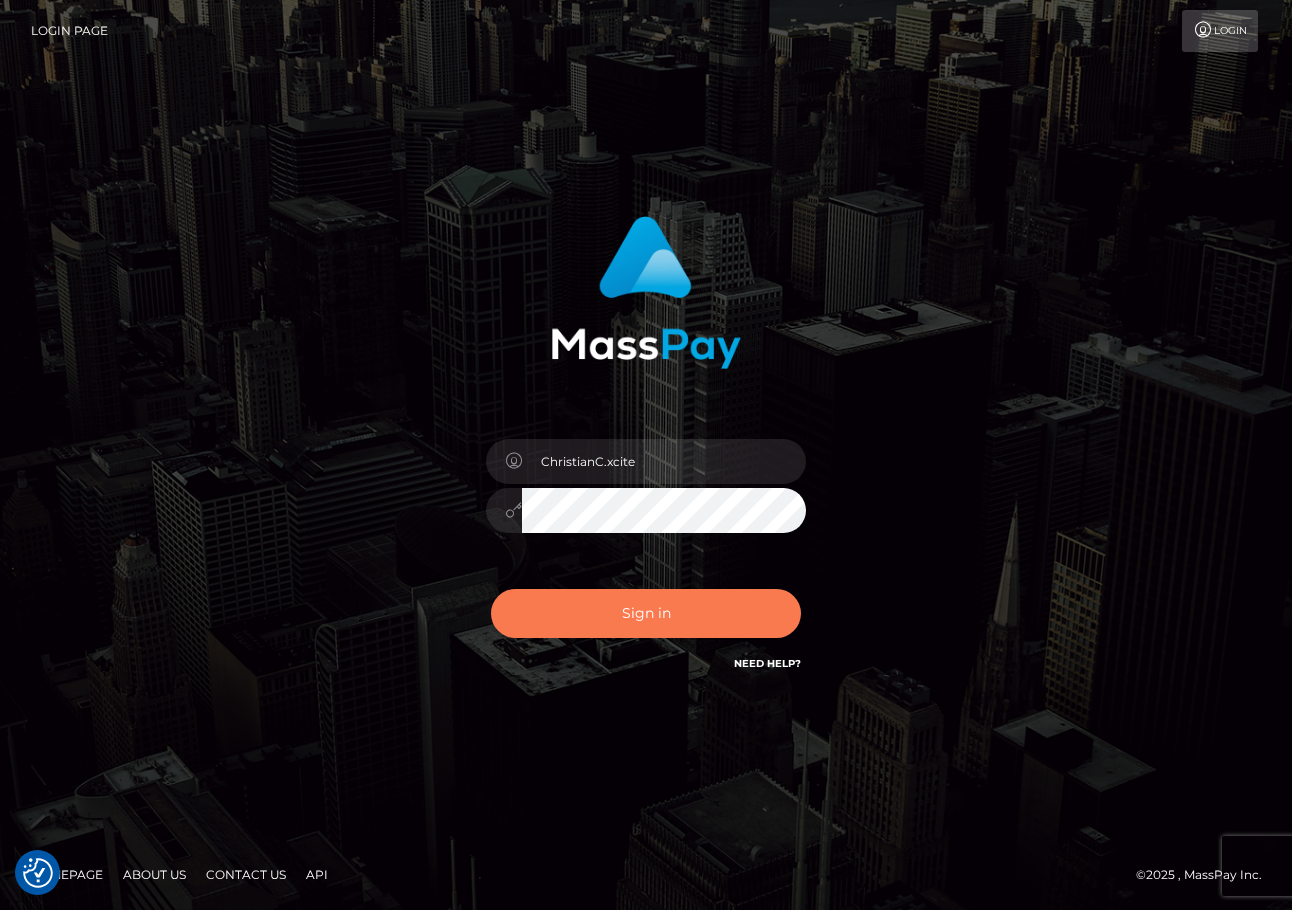click on "Sign in" at bounding box center (646, 613) 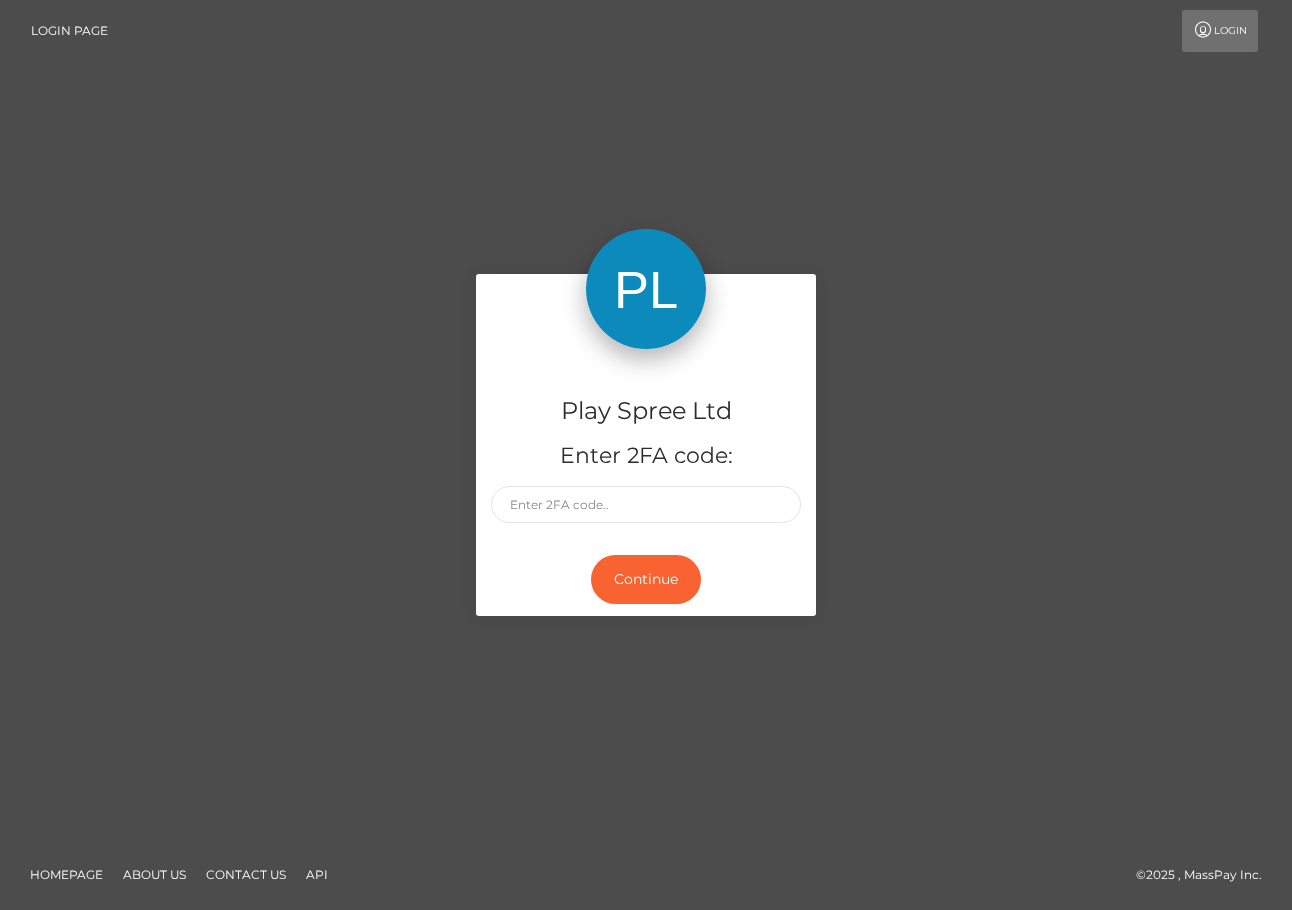 scroll, scrollTop: 0, scrollLeft: 0, axis: both 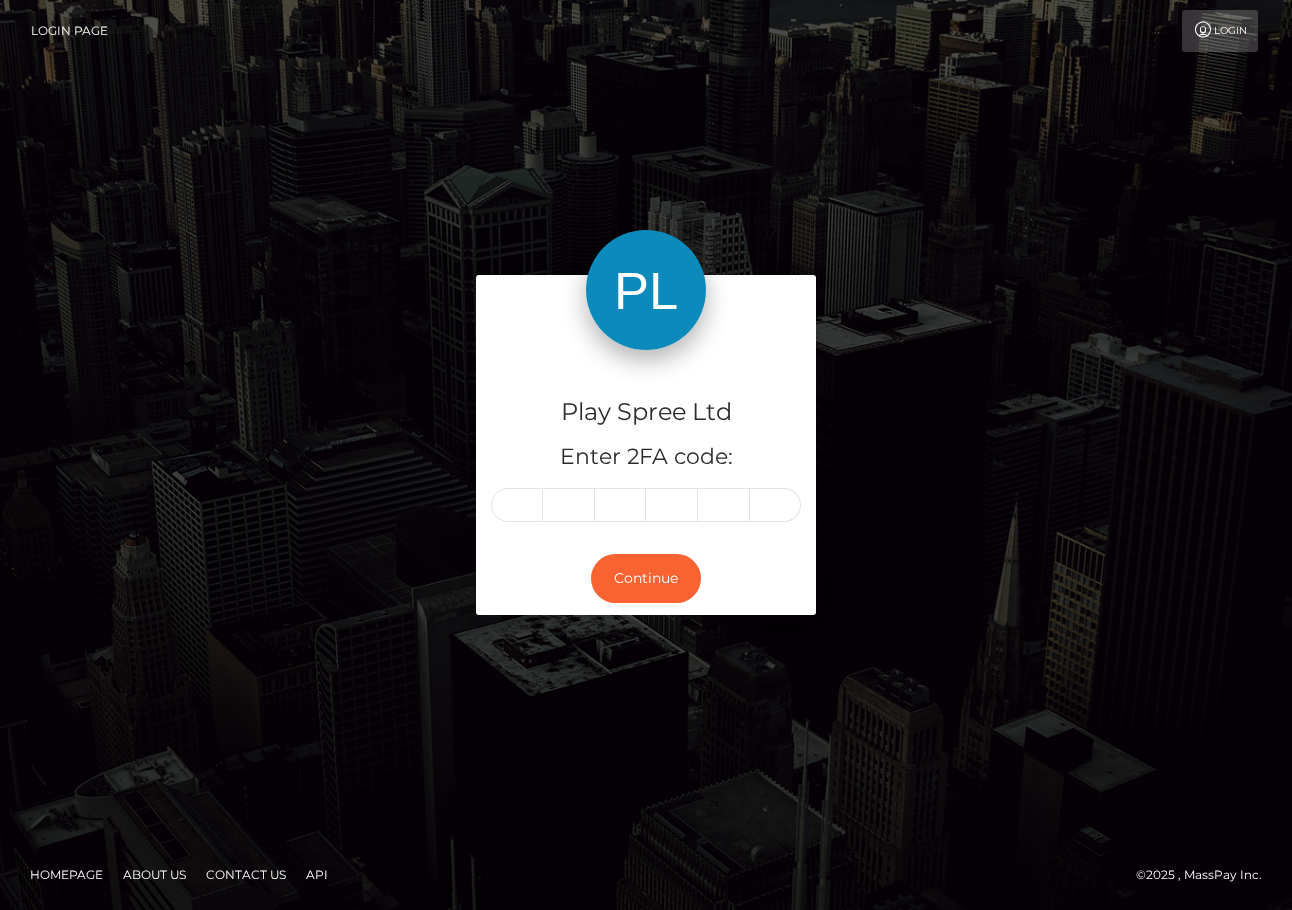click at bounding box center (517, 505) 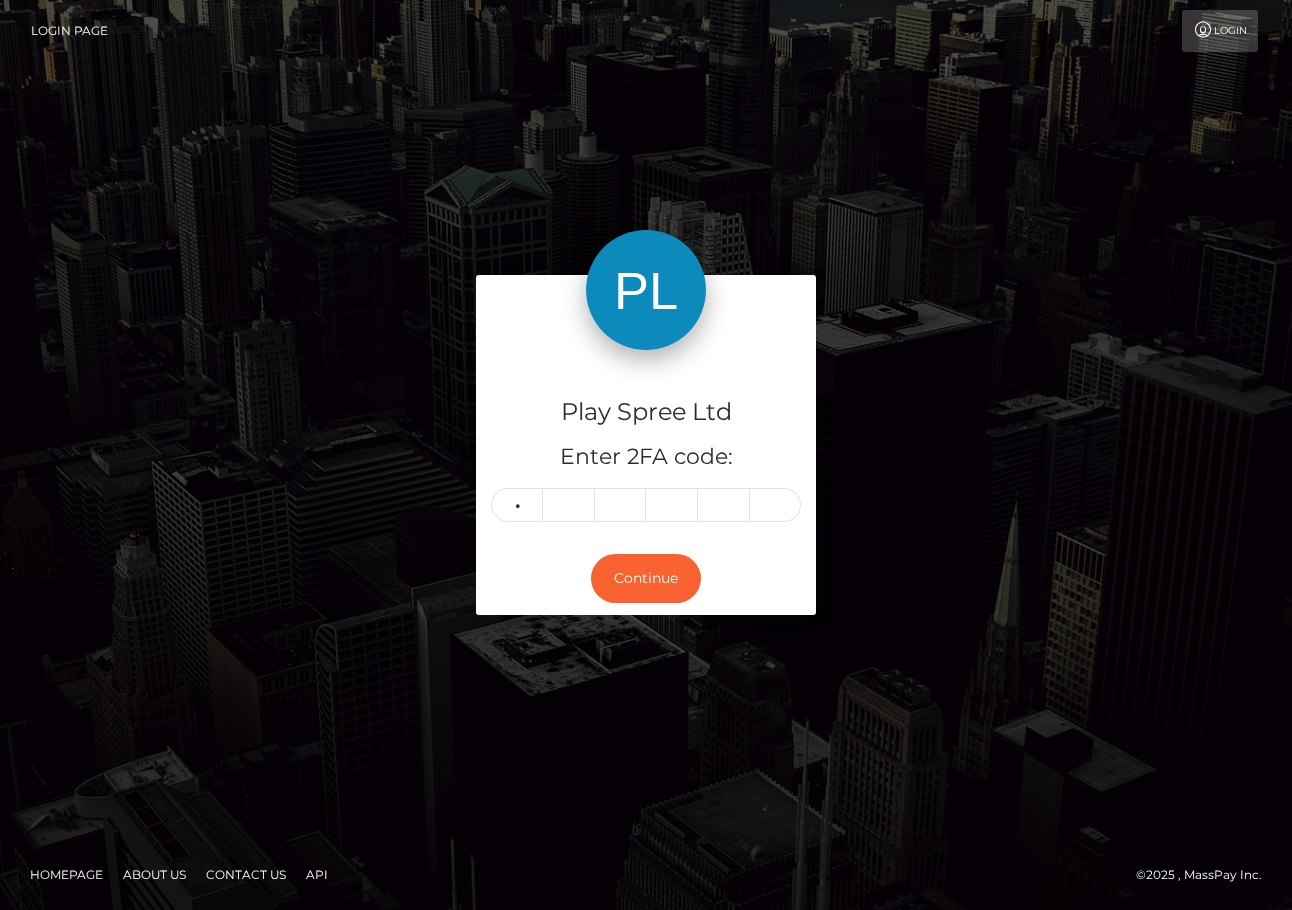 type on "8" 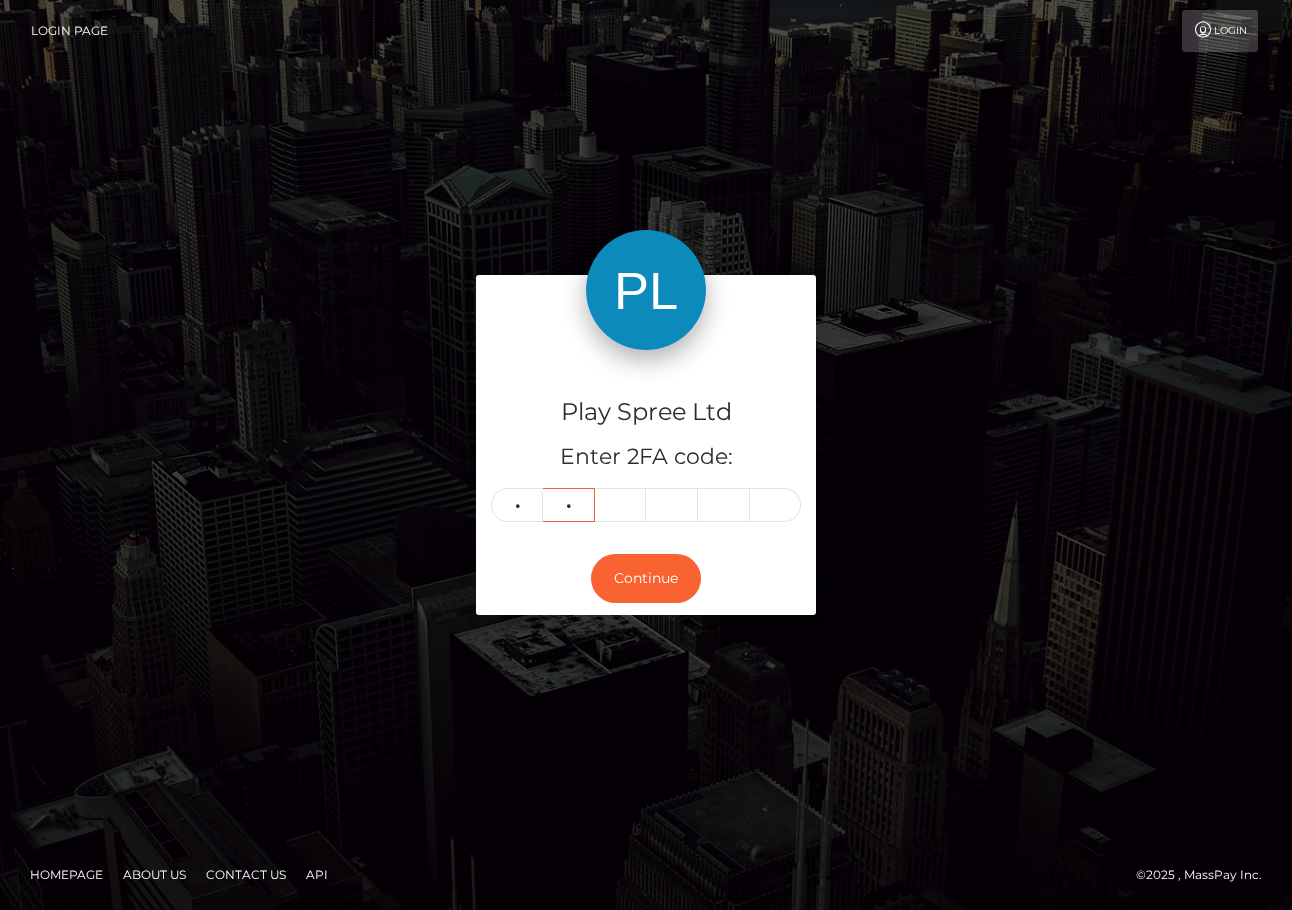 type on "0" 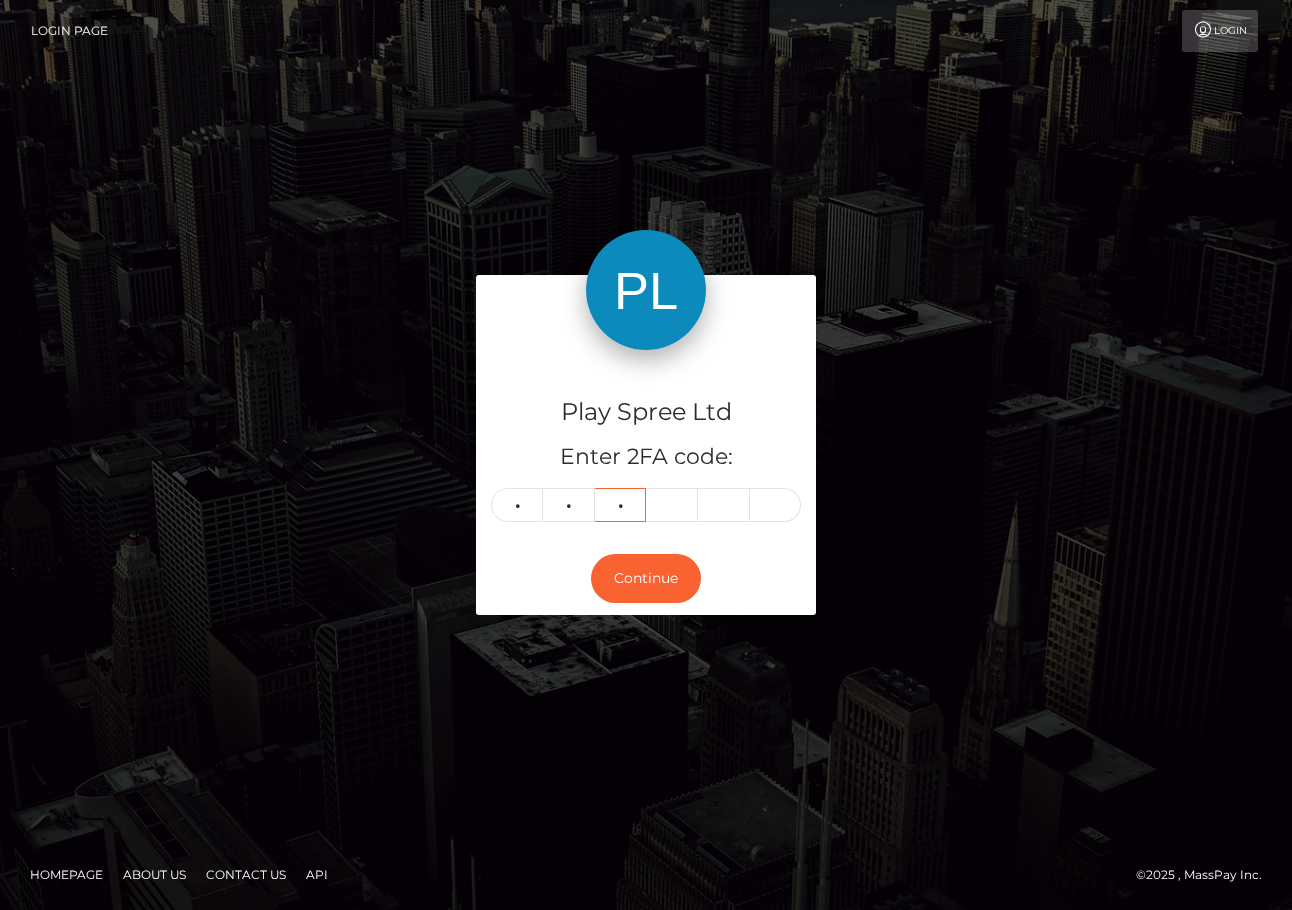 type on "0" 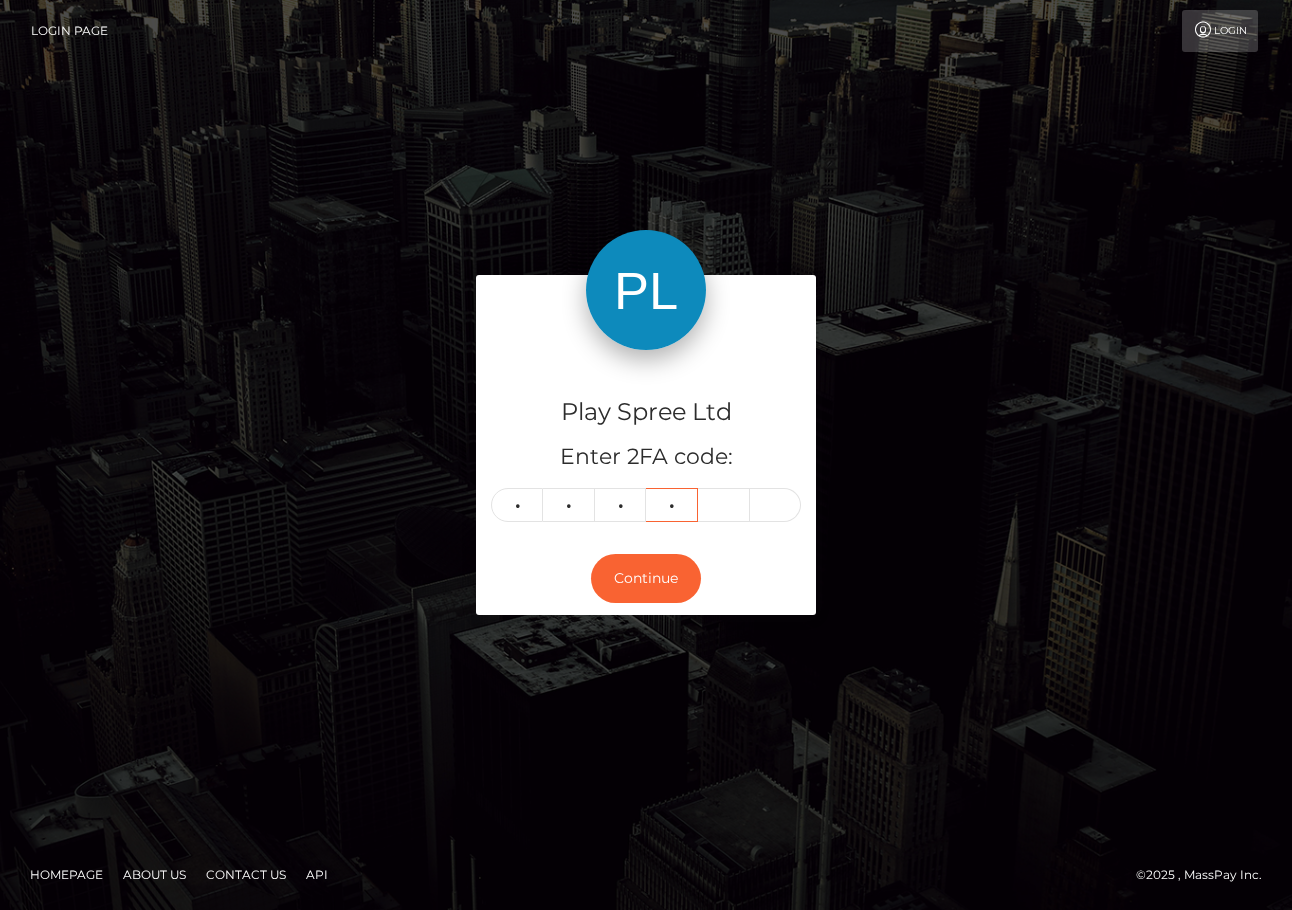 type on "5" 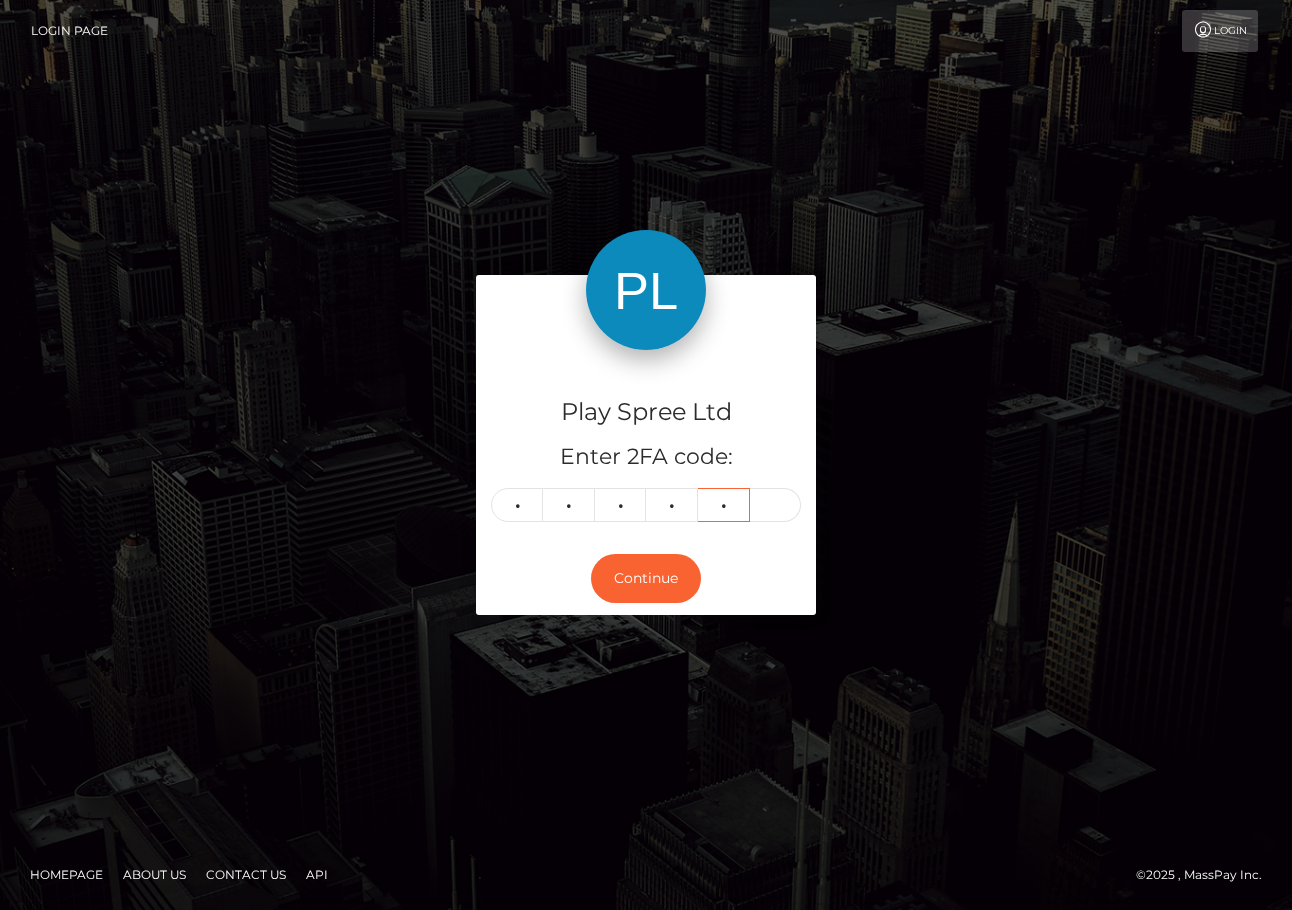 type on "7" 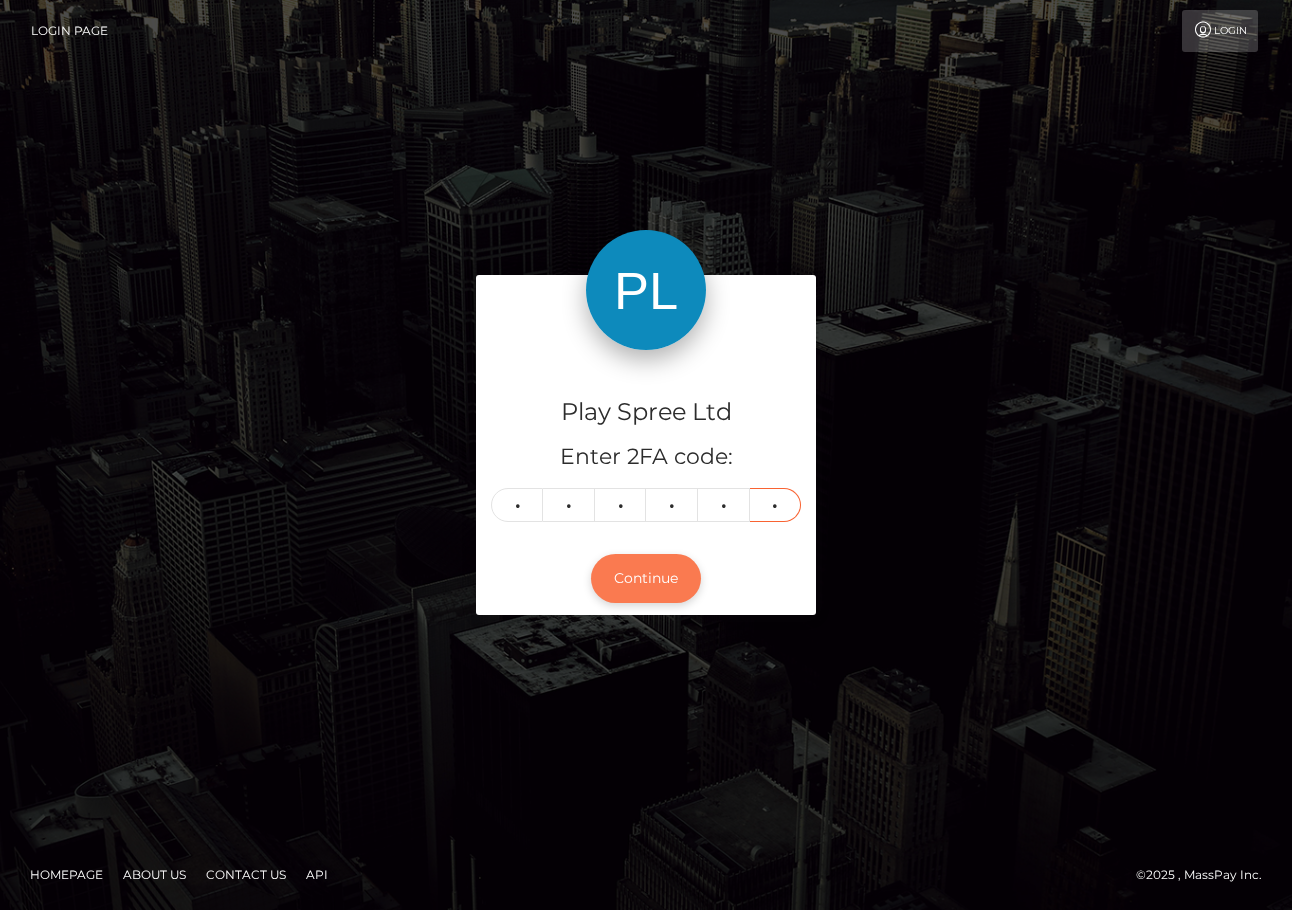 type on "9" 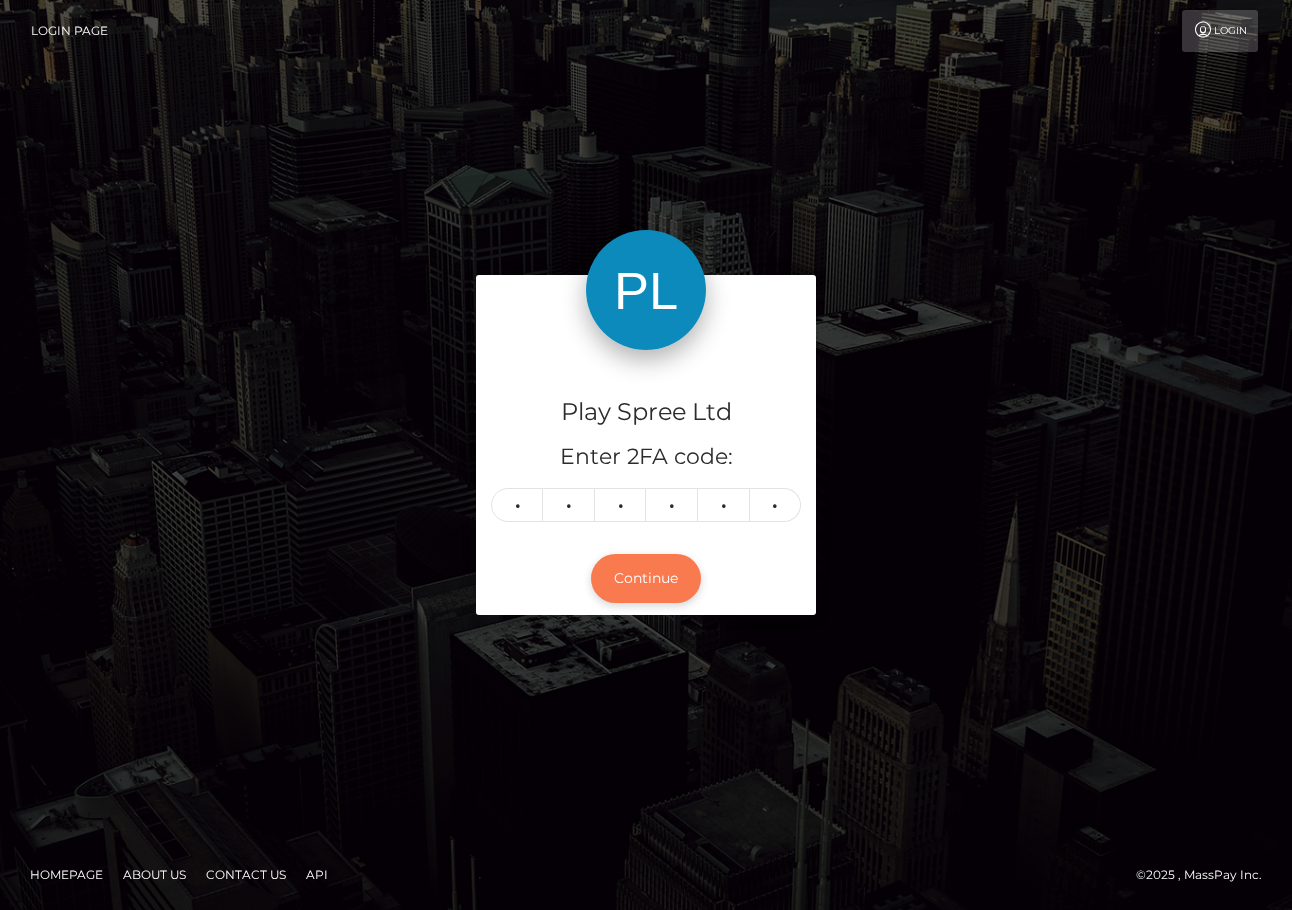 click on "Continue" at bounding box center (646, 578) 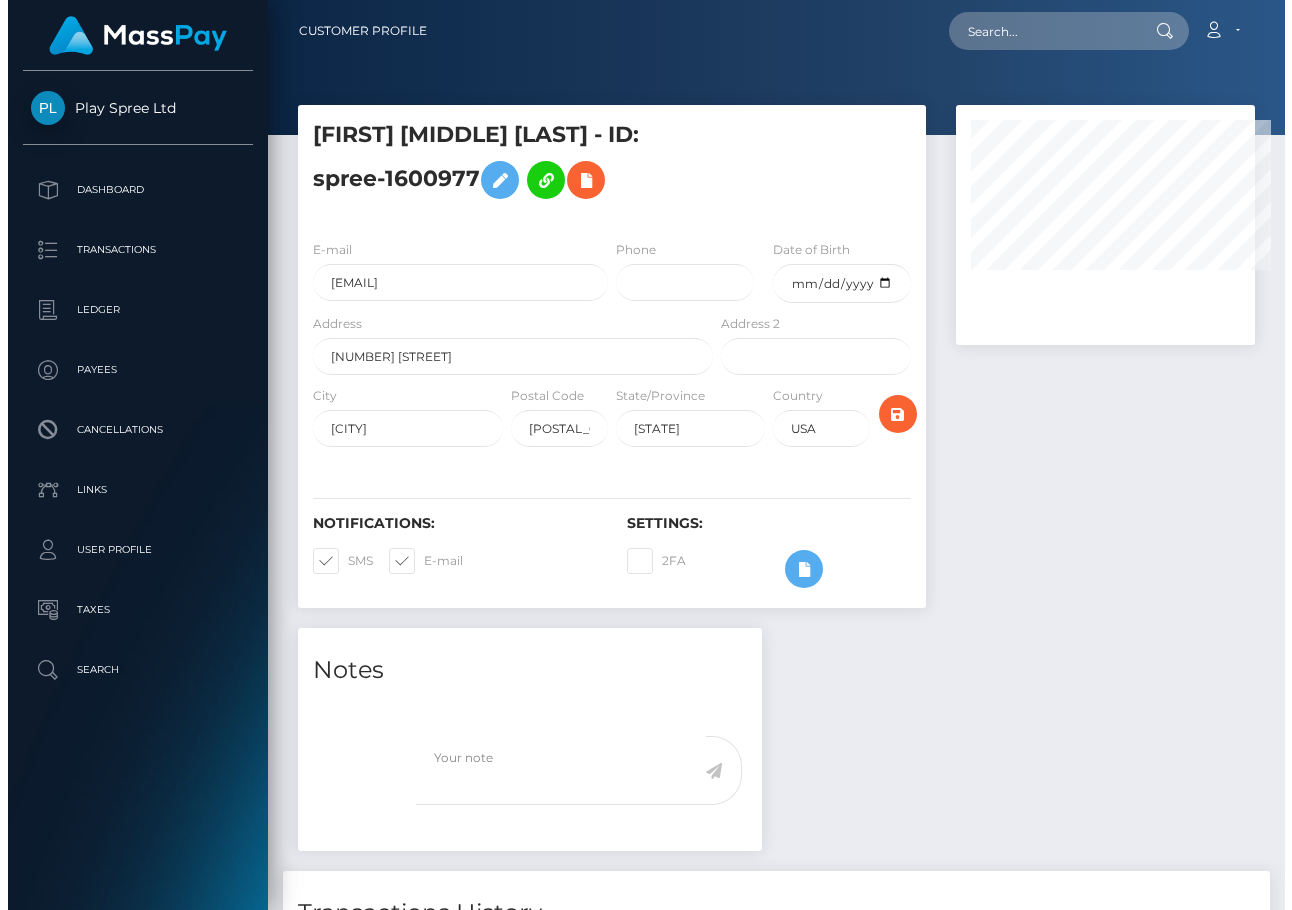 scroll, scrollTop: 0, scrollLeft: 0, axis: both 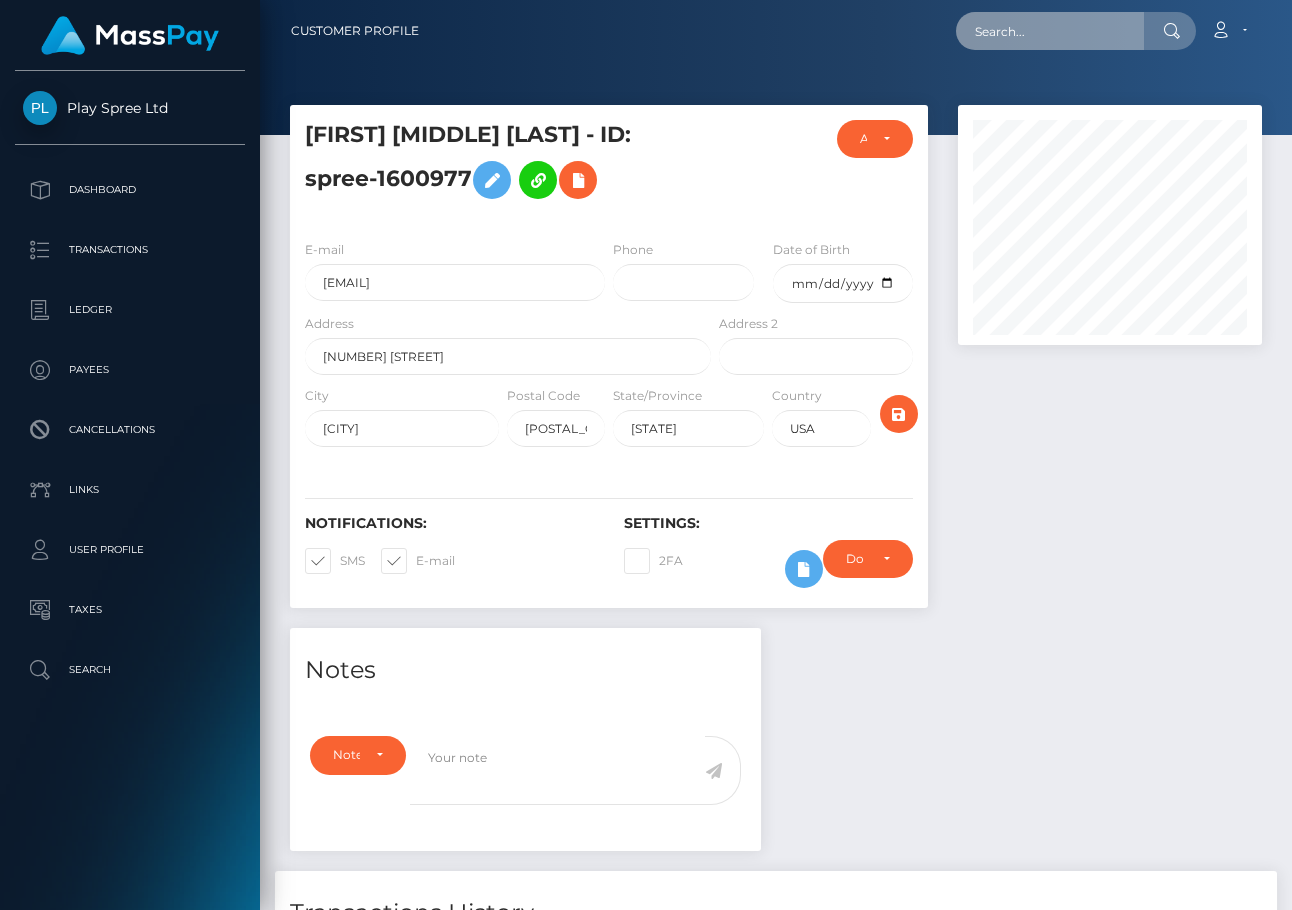 click at bounding box center (1050, 31) 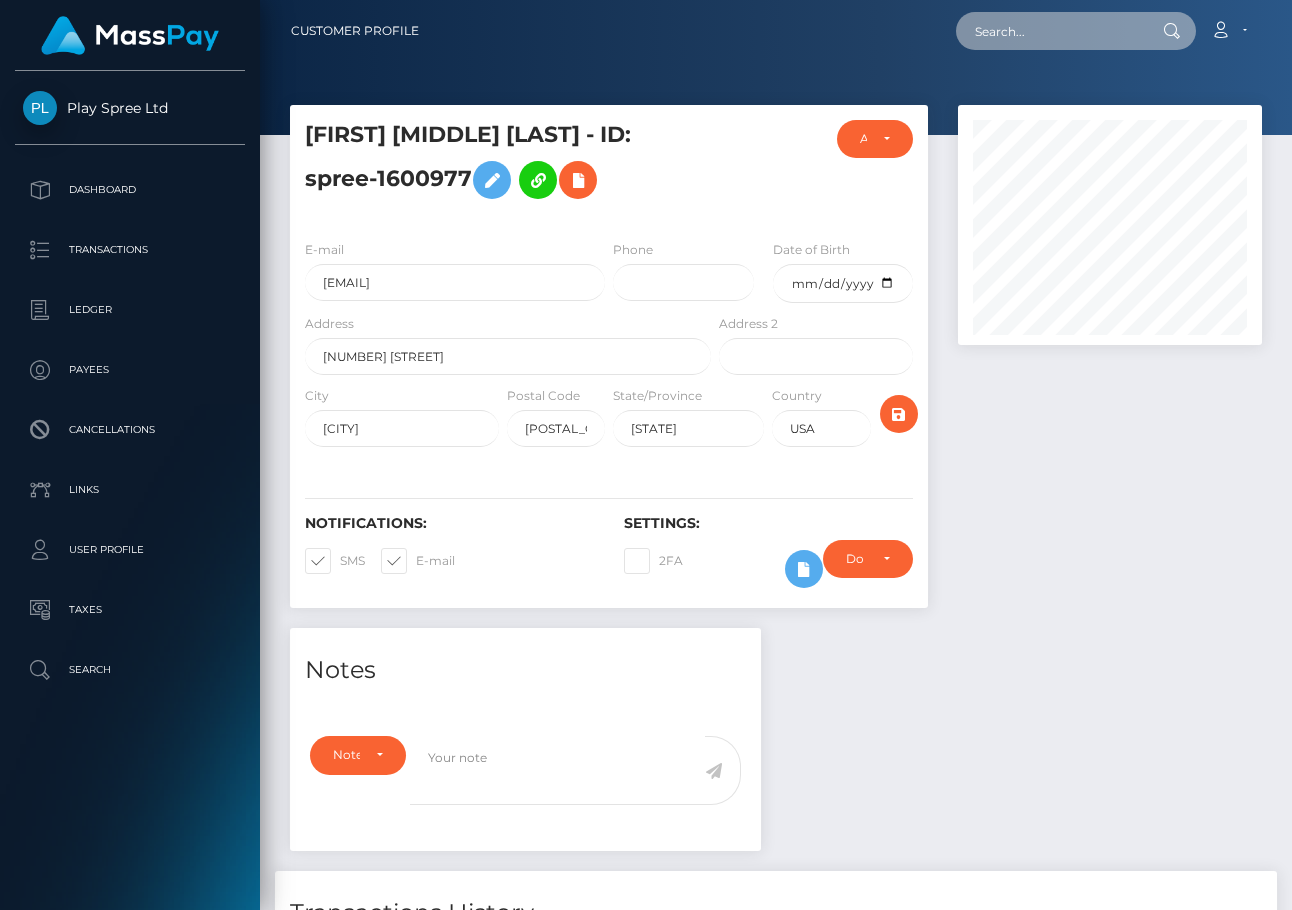 paste on "[NUMBER]" 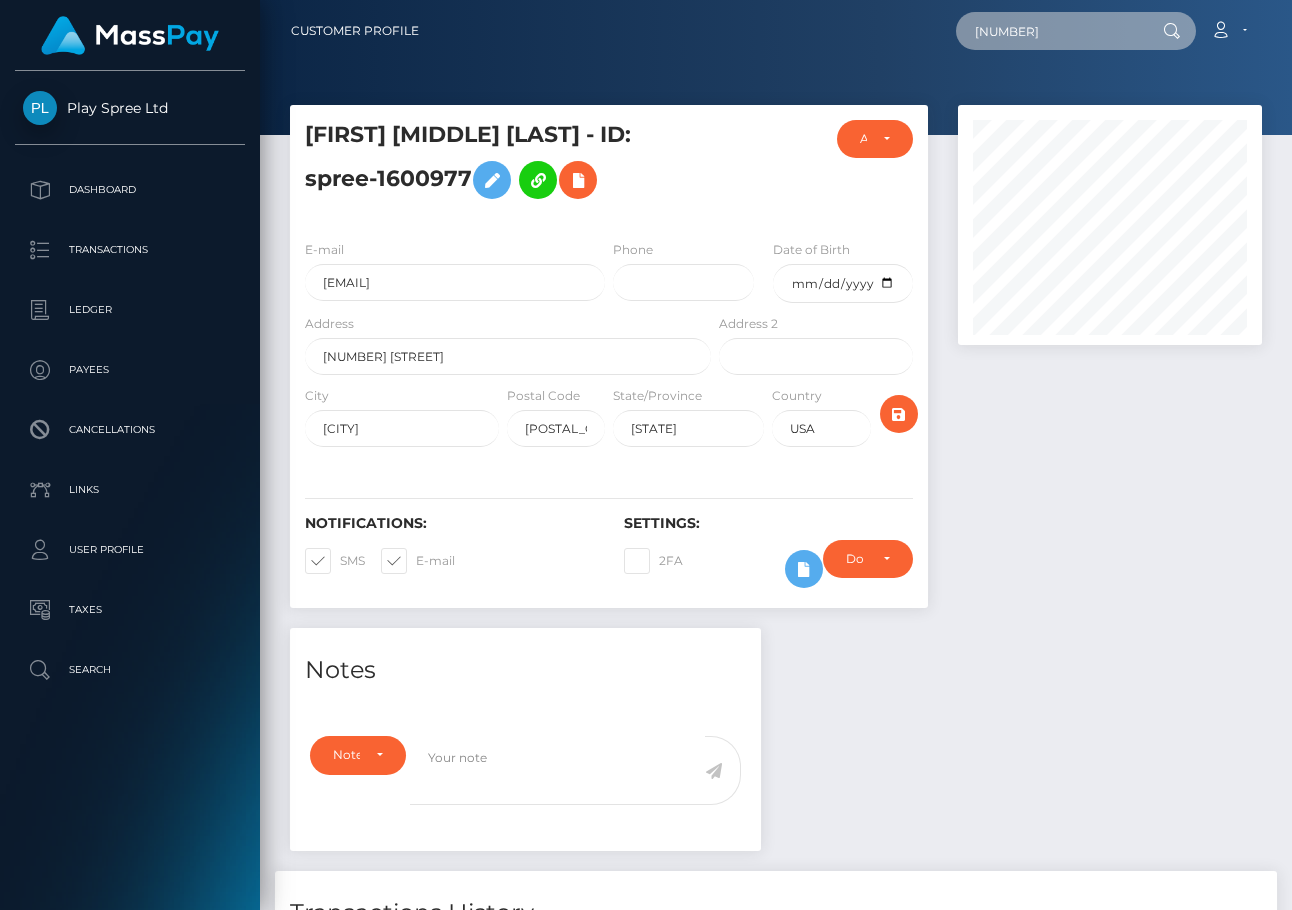 type on "[NUMBER]" 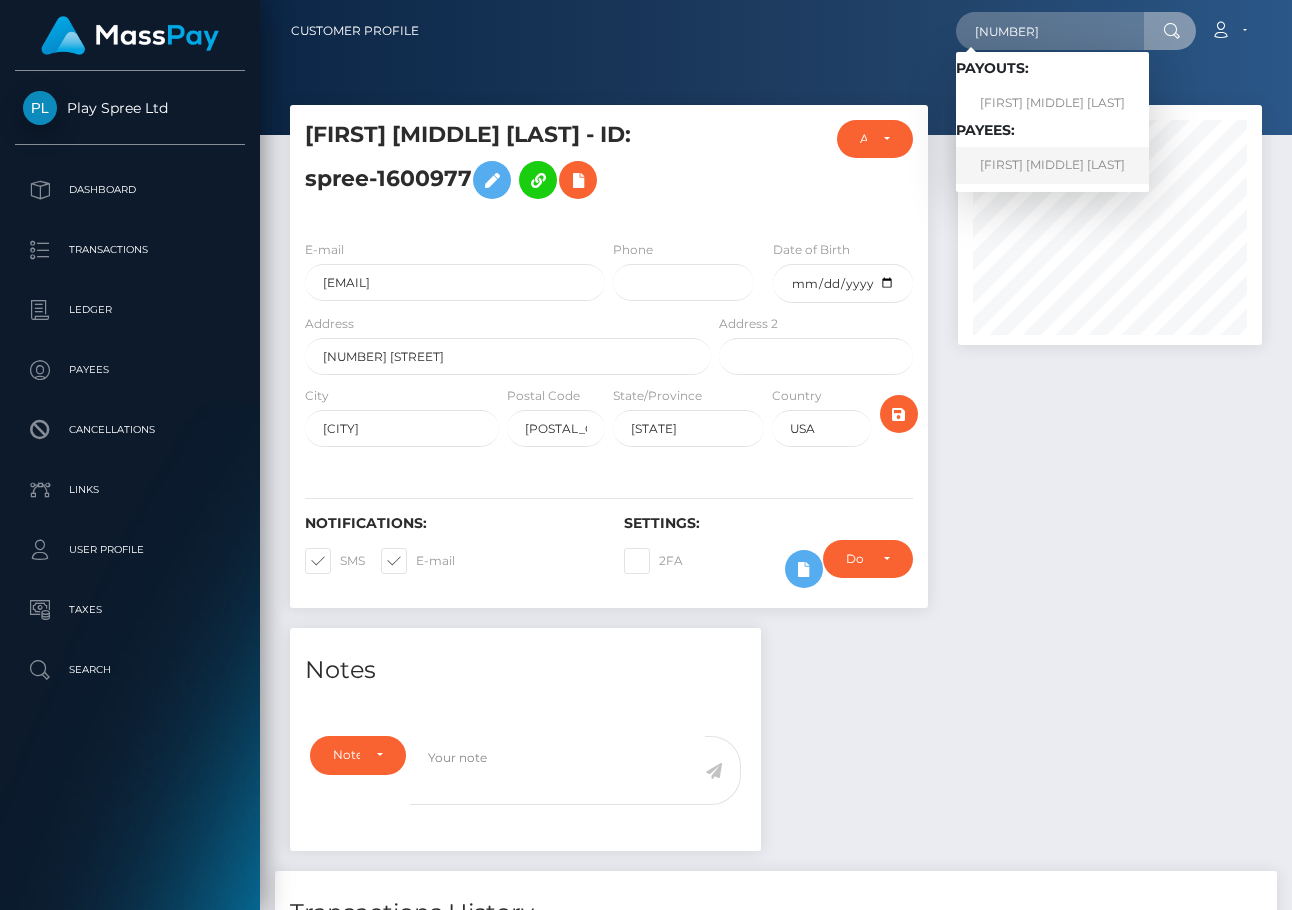 click on "LEO H  ALAMIN" at bounding box center [1052, 165] 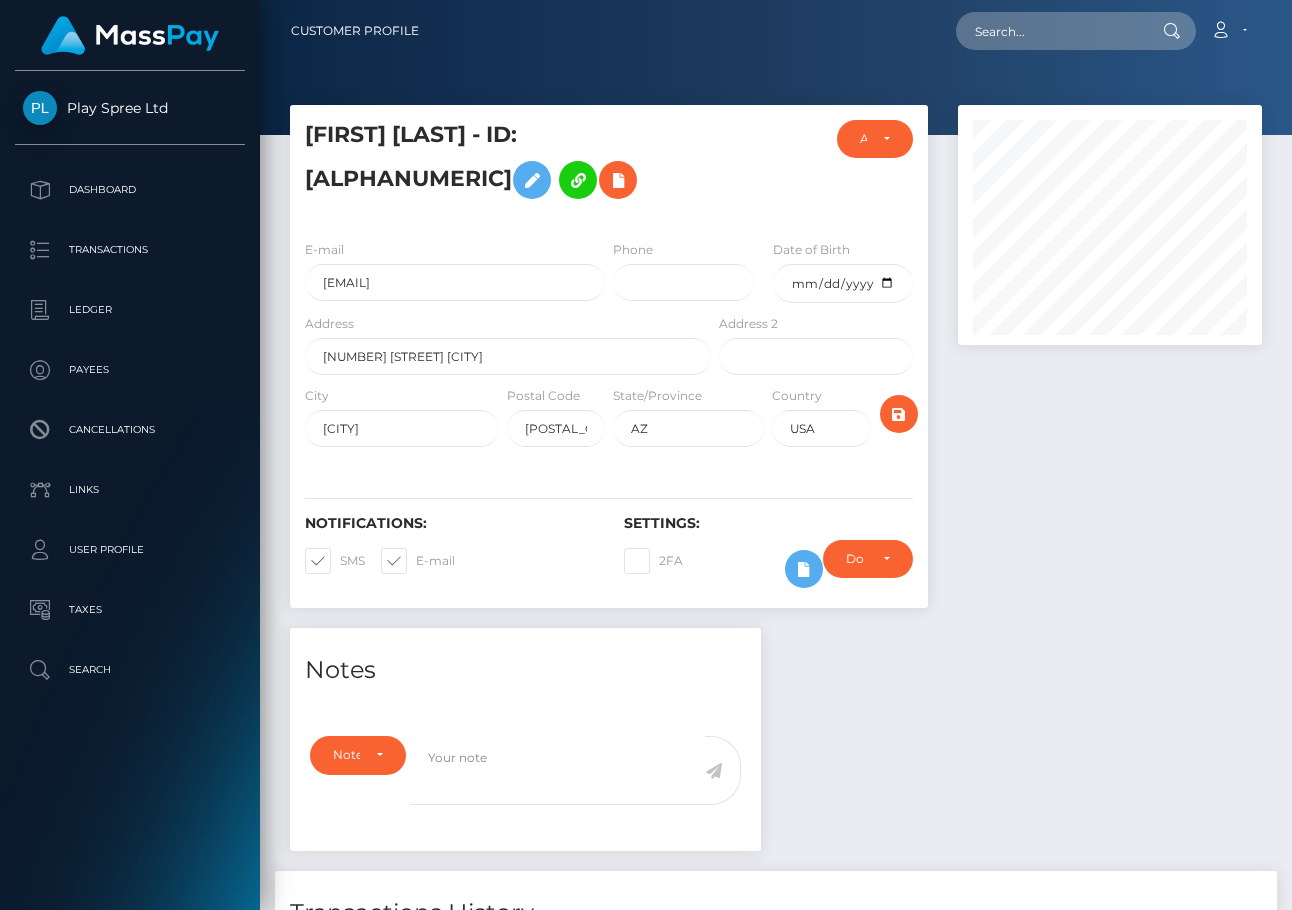 scroll, scrollTop: 0, scrollLeft: 0, axis: both 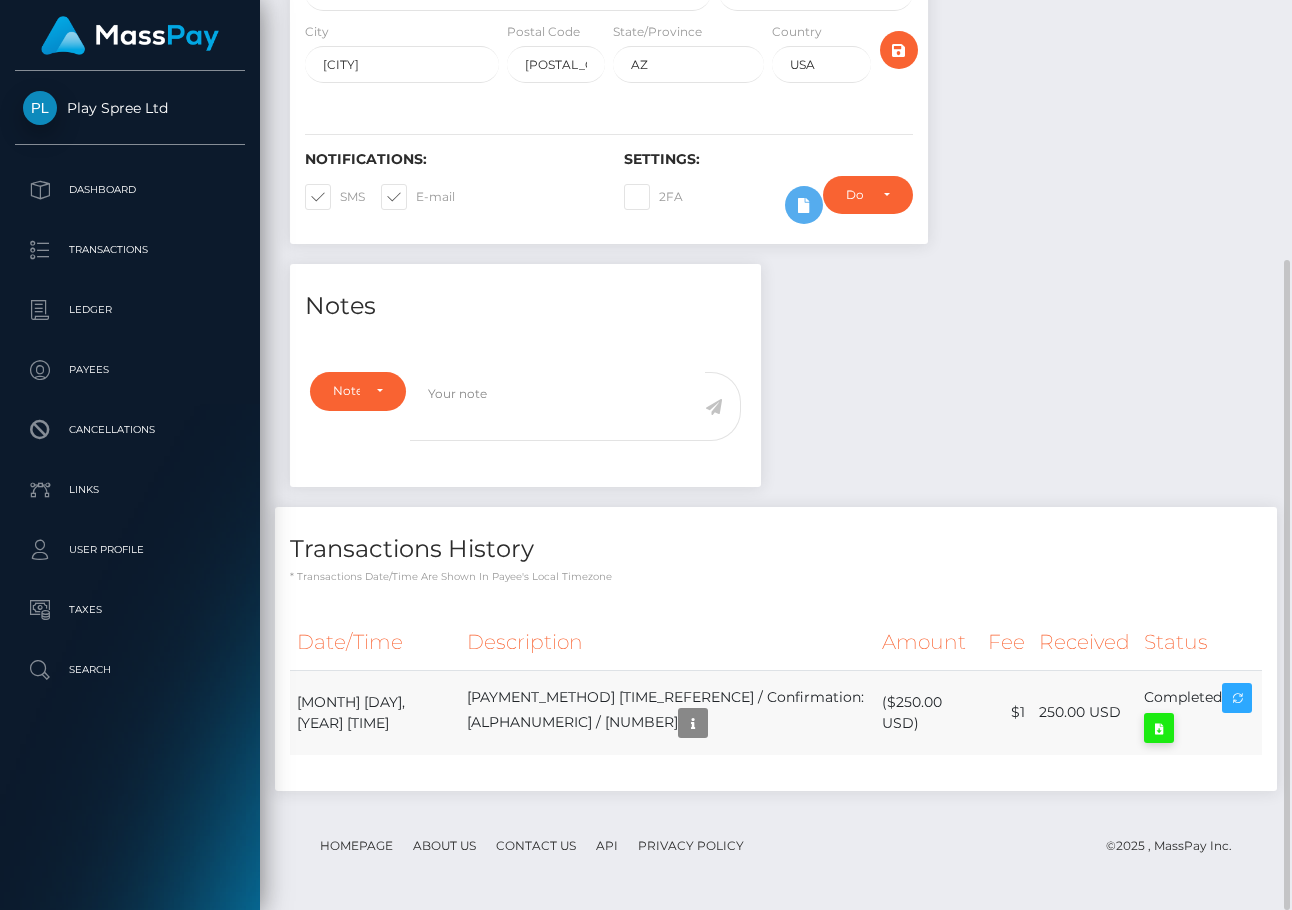 click at bounding box center [1159, 728] 